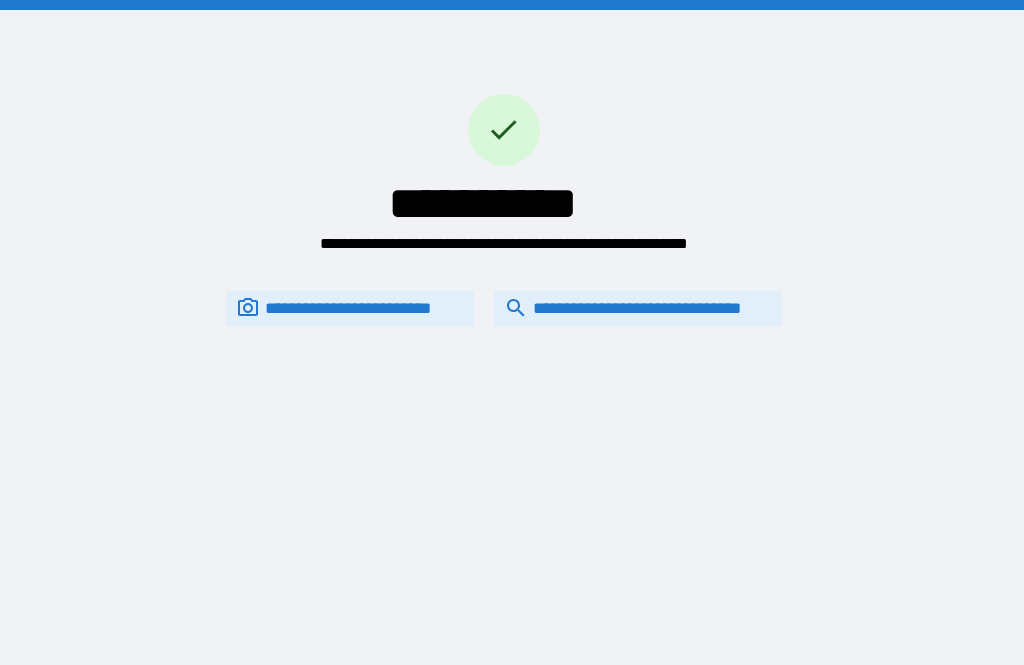 scroll, scrollTop: 64, scrollLeft: 0, axis: vertical 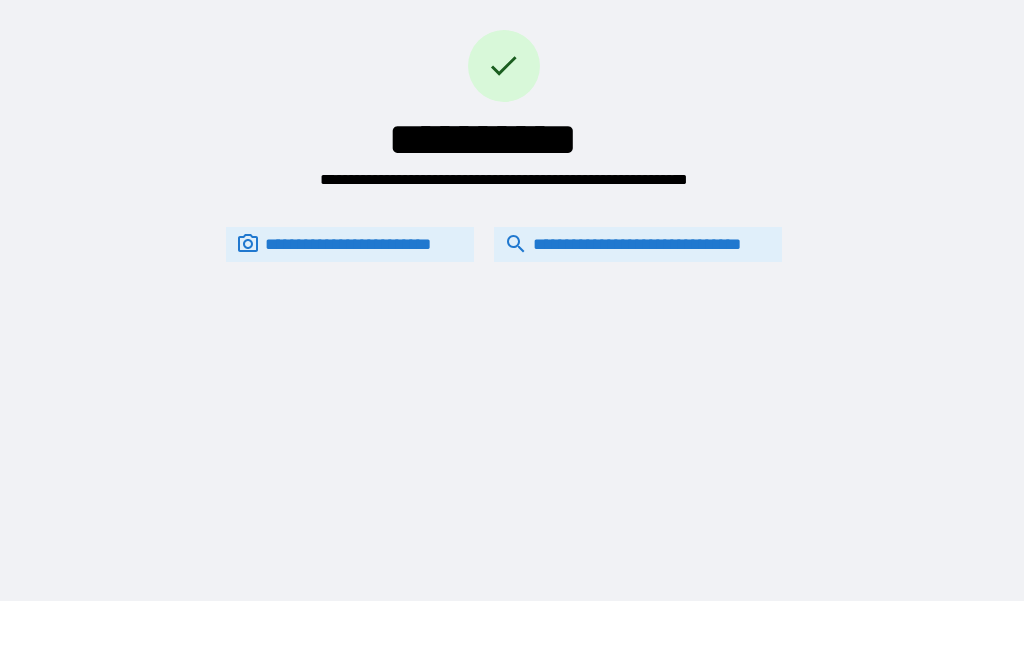 click on "**********" at bounding box center (638, 244) 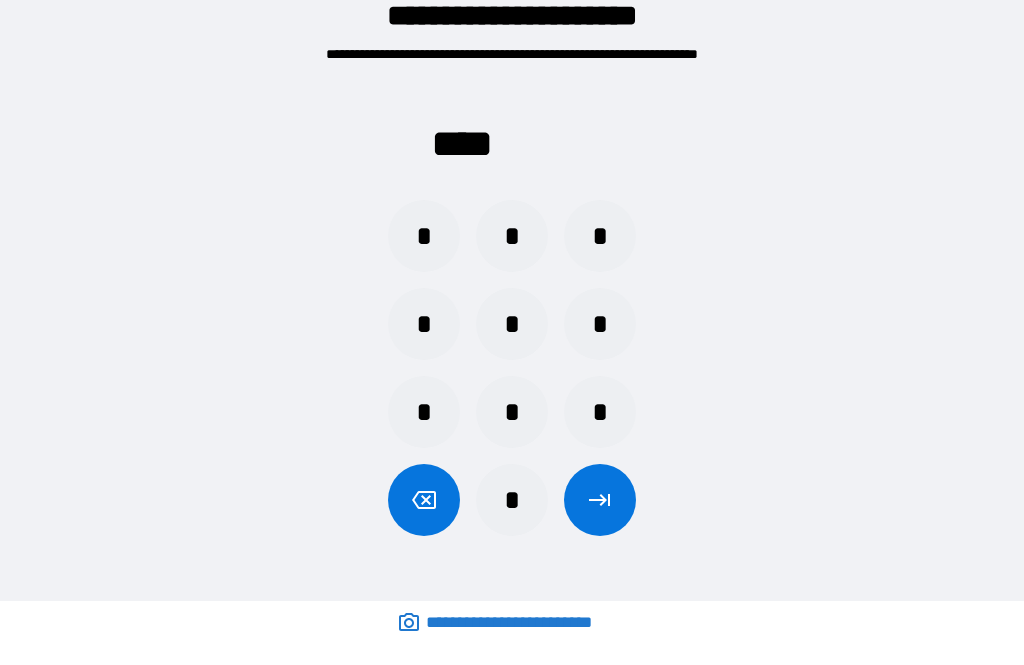 click on "*" at bounding box center (512, 412) 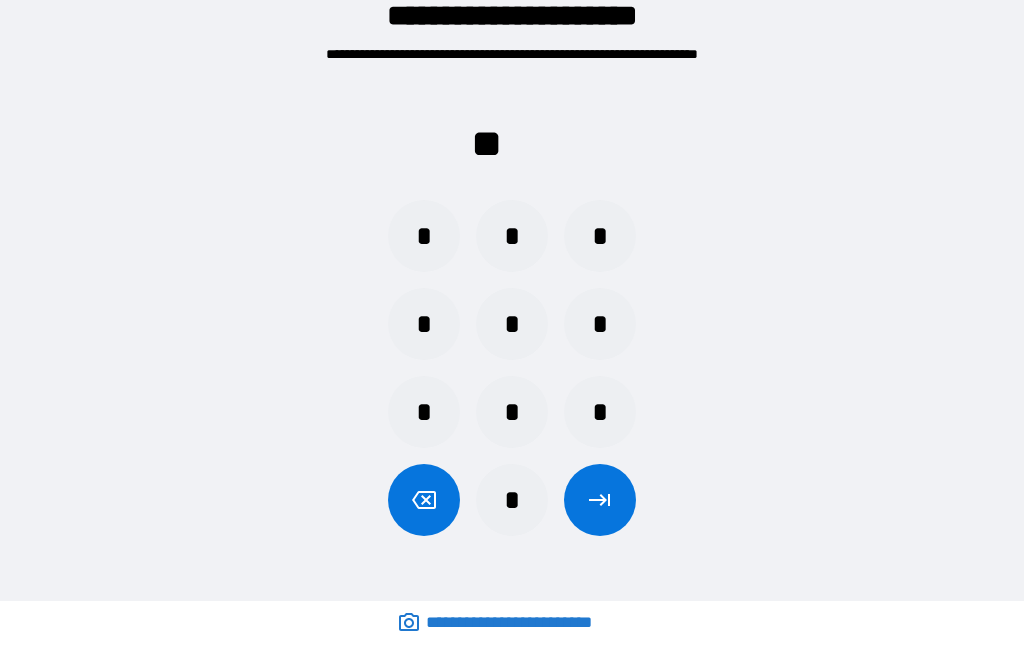 click on "* * *" at bounding box center [512, 412] 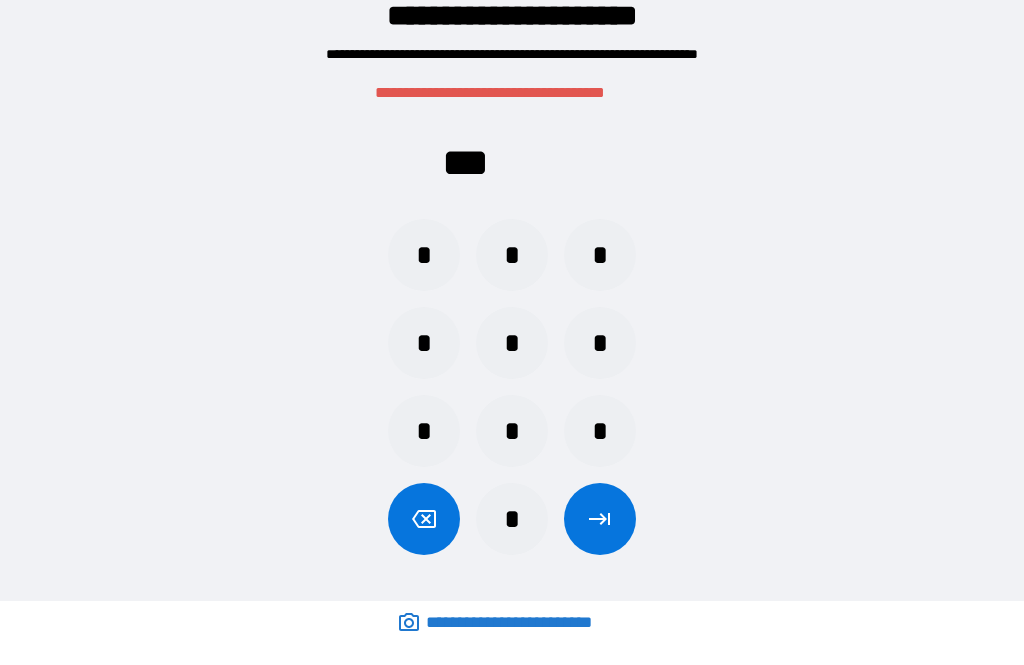 click 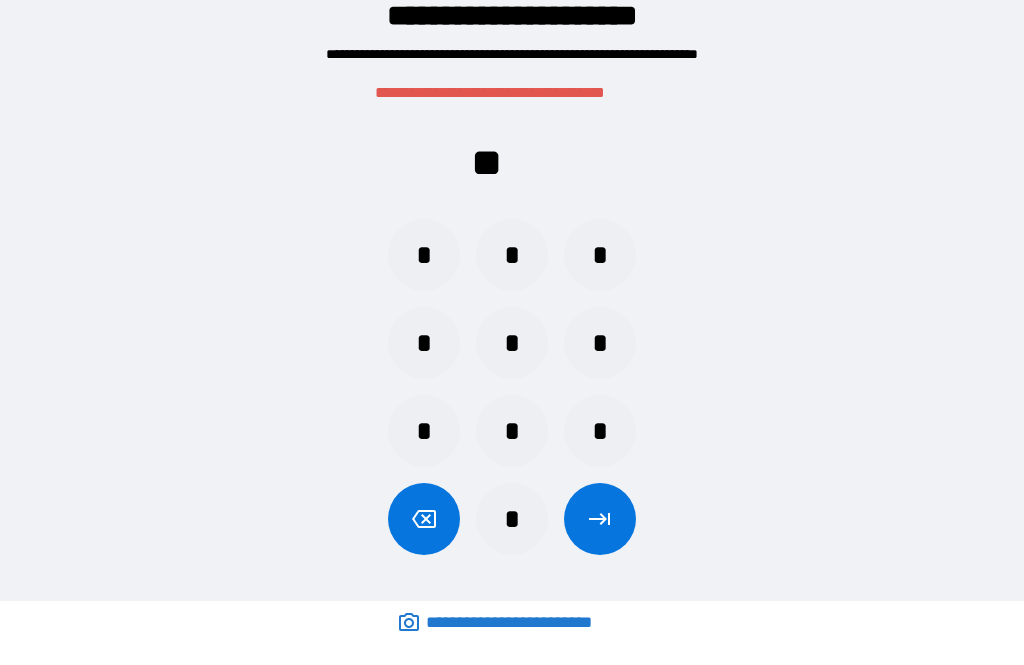 click on "*" at bounding box center (600, 431) 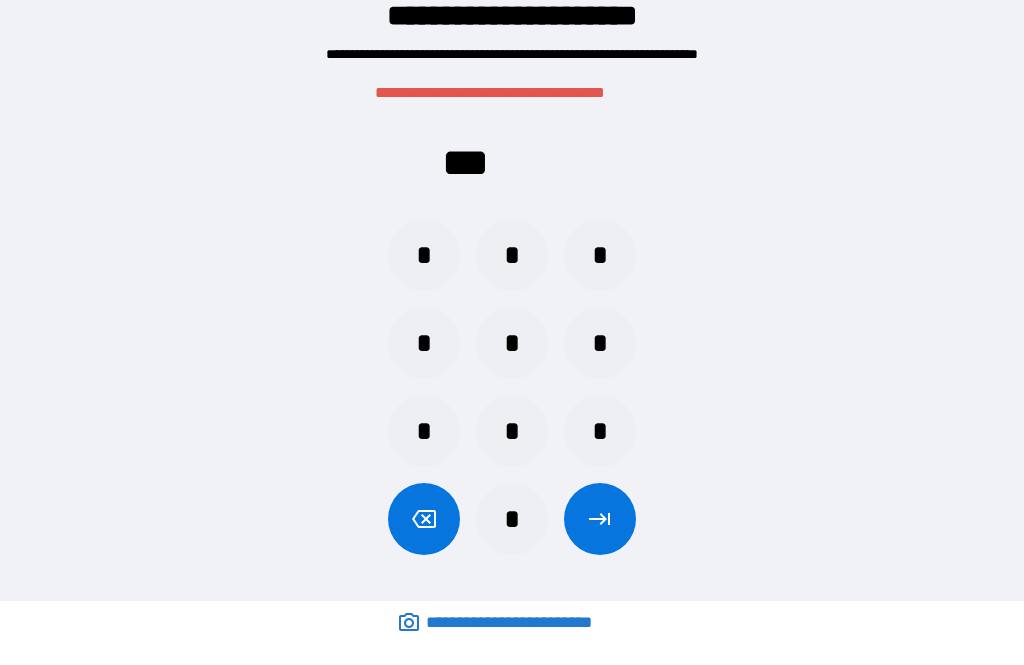 click on "*" at bounding box center [512, 519] 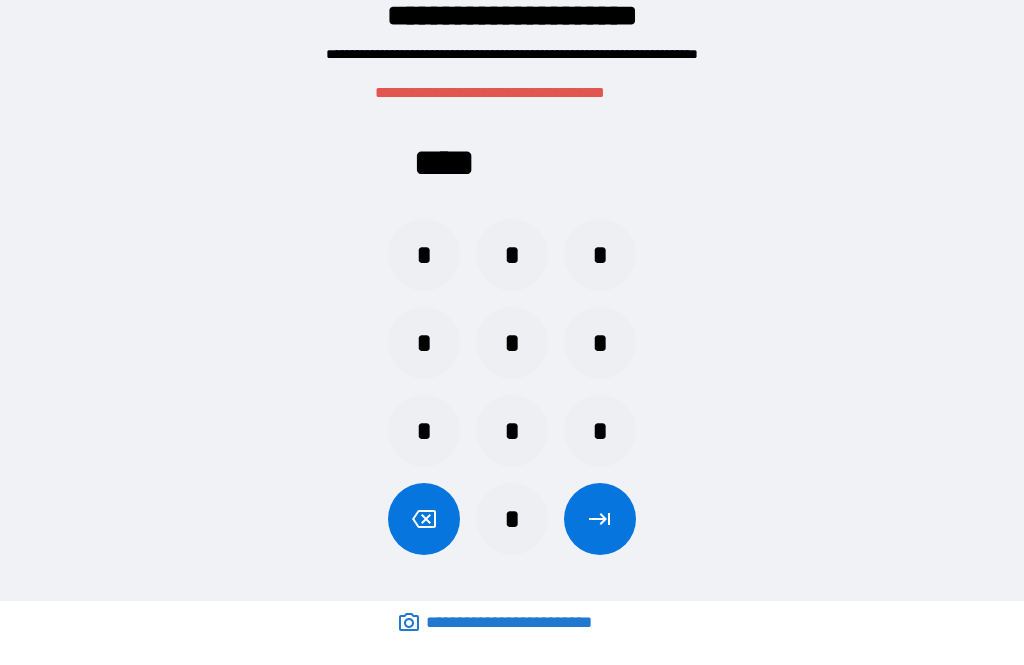 click at bounding box center [600, 519] 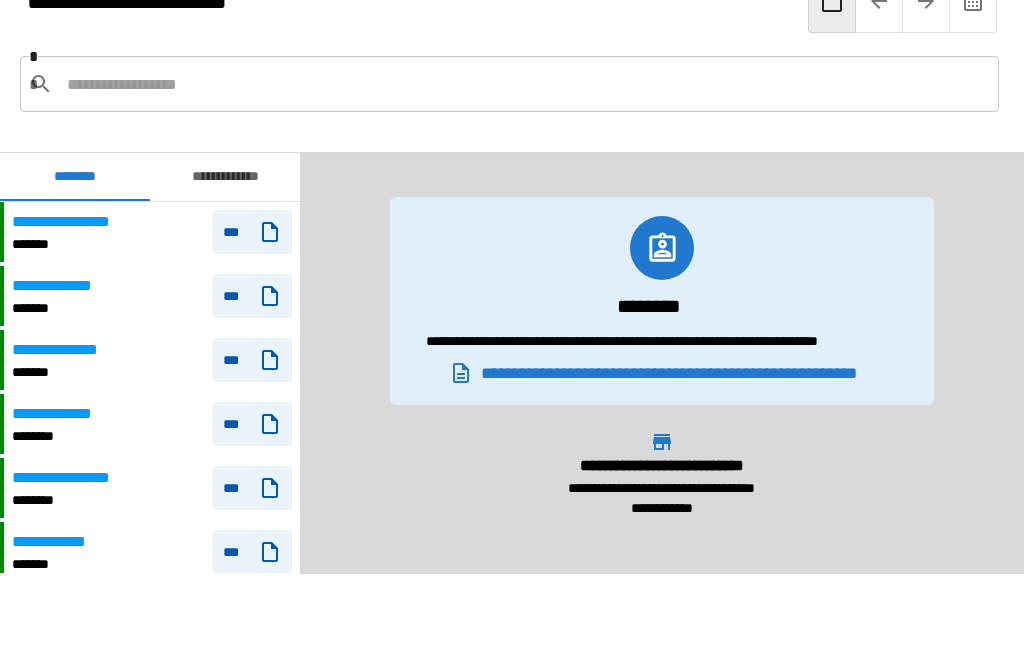click at bounding box center [525, 84] 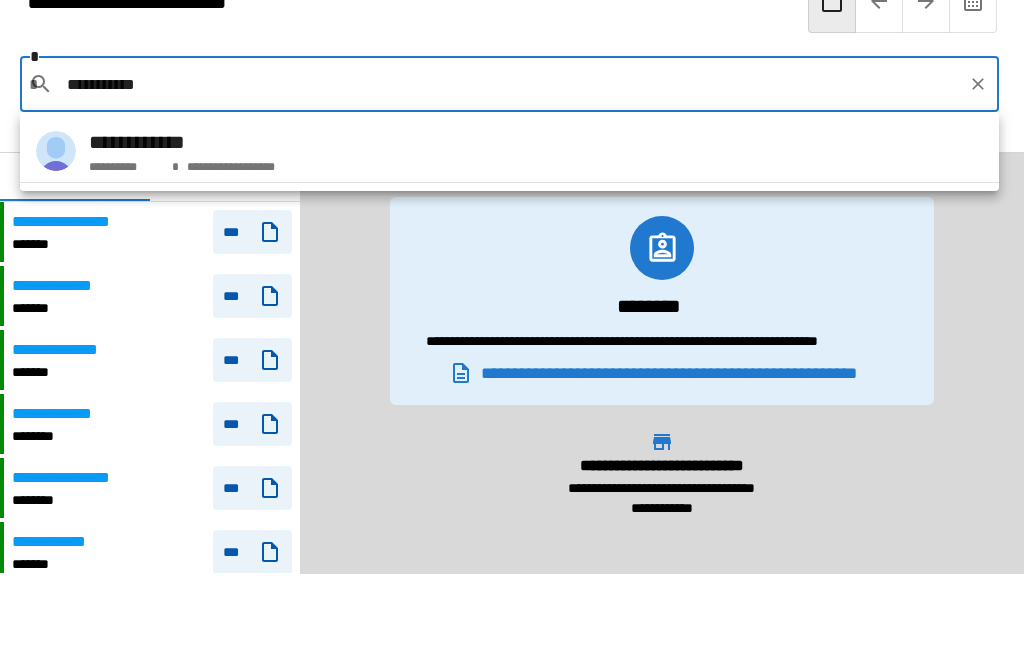 click on "**********" at bounding box center (509, 151) 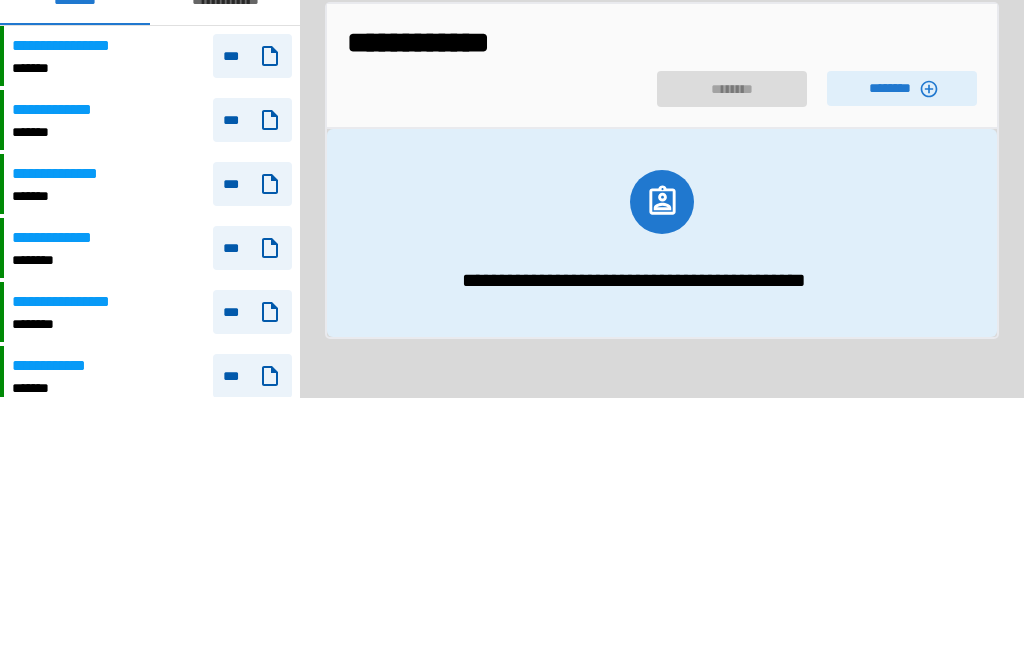 click on "********" at bounding box center (902, 264) 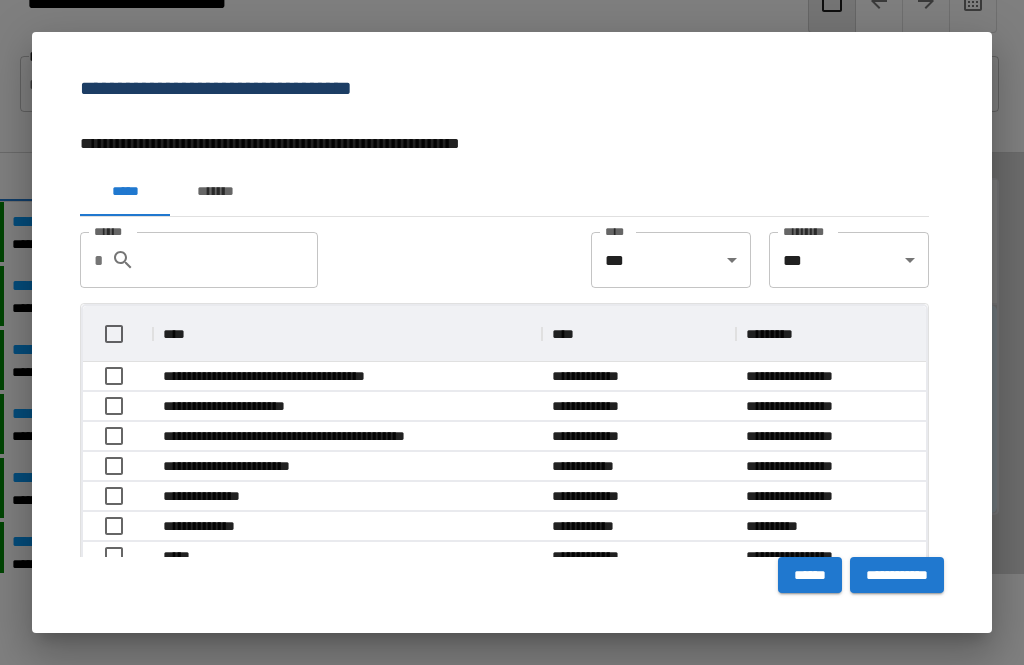 scroll, scrollTop: 356, scrollLeft: 843, axis: both 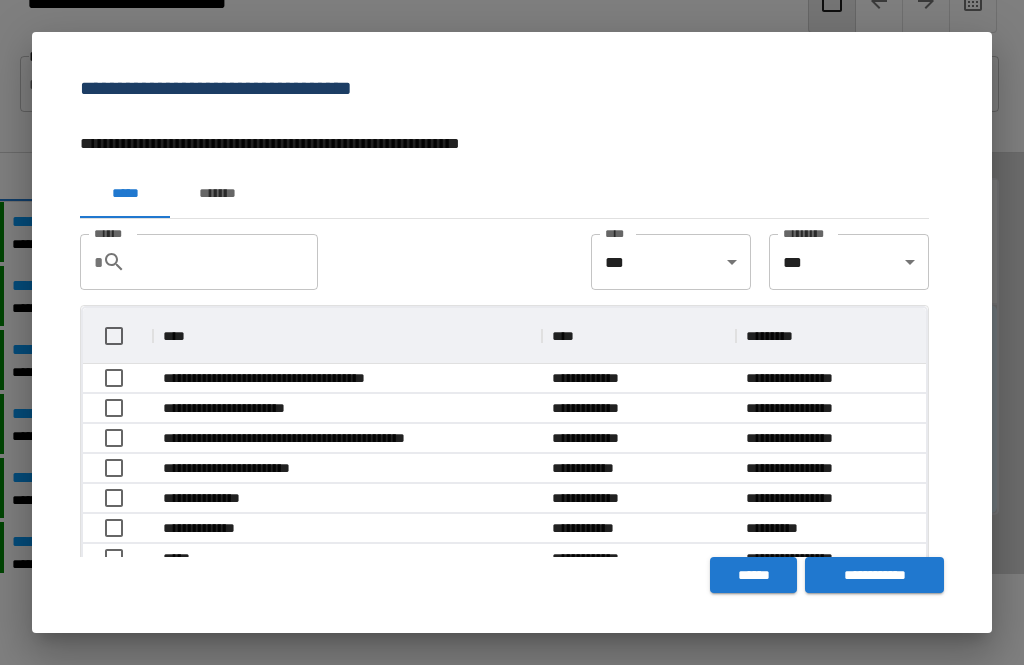 click on "*******" at bounding box center (217, 194) 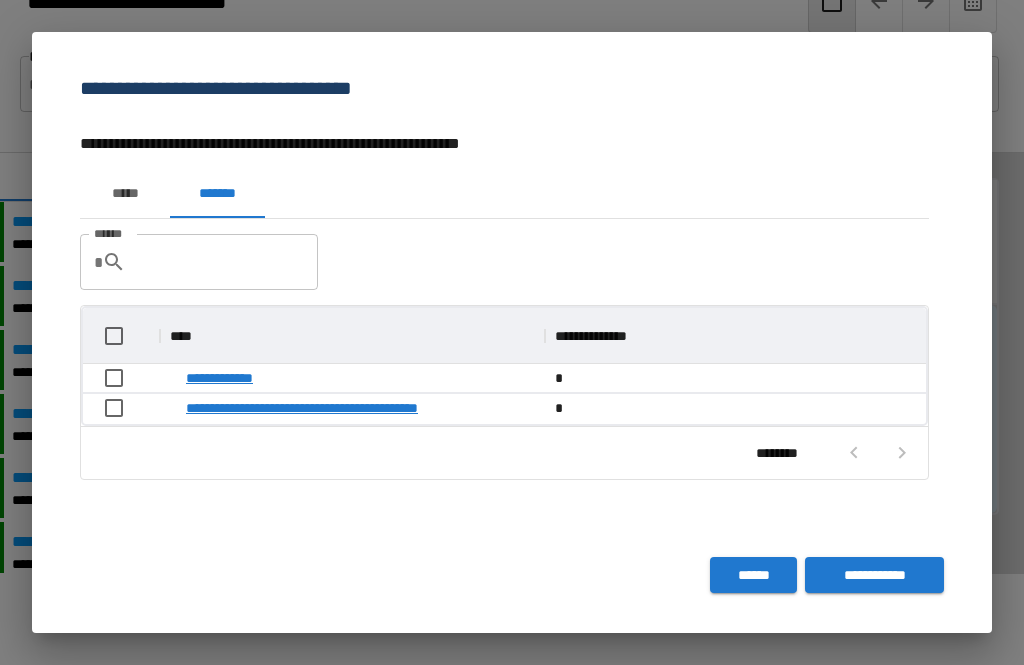 scroll, scrollTop: 116, scrollLeft: 843, axis: both 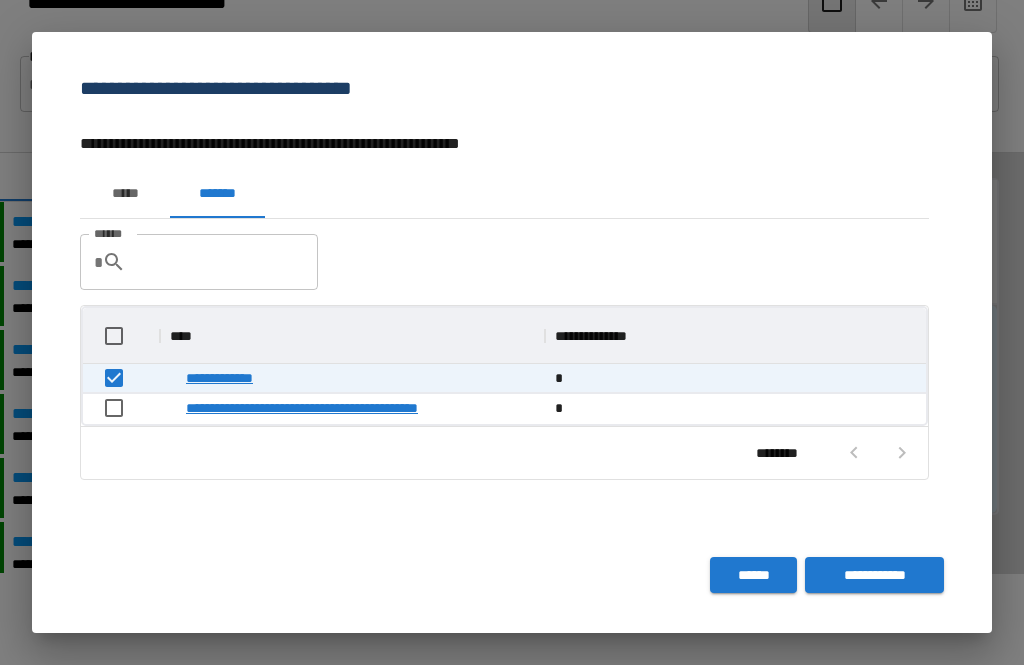 click on "**********" at bounding box center [874, 575] 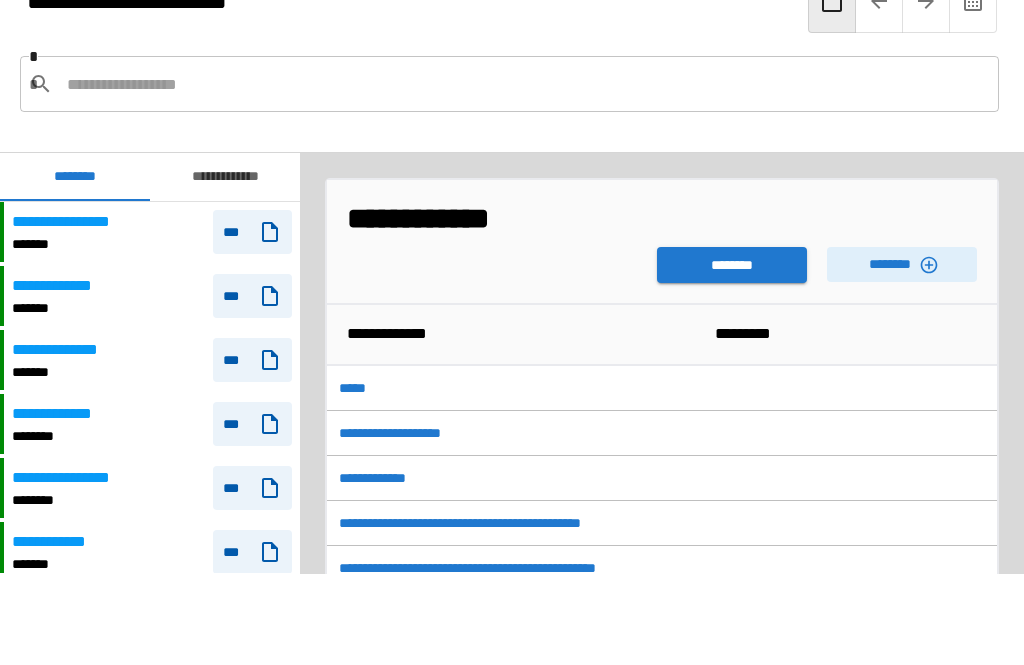click on "********" at bounding box center (732, 265) 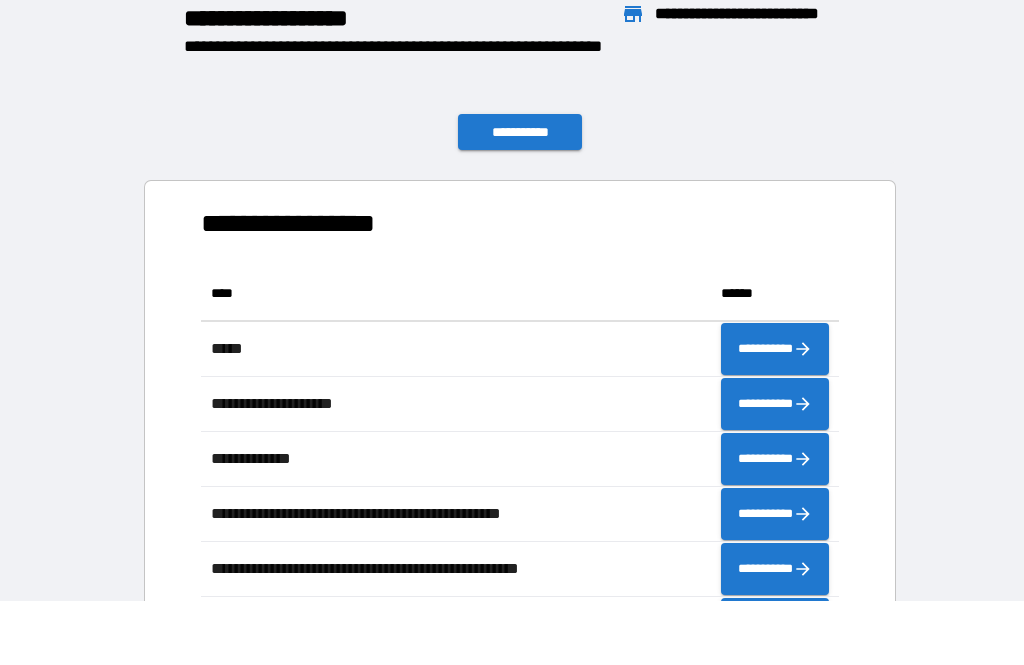 scroll, scrollTop: 386, scrollLeft: 638, axis: both 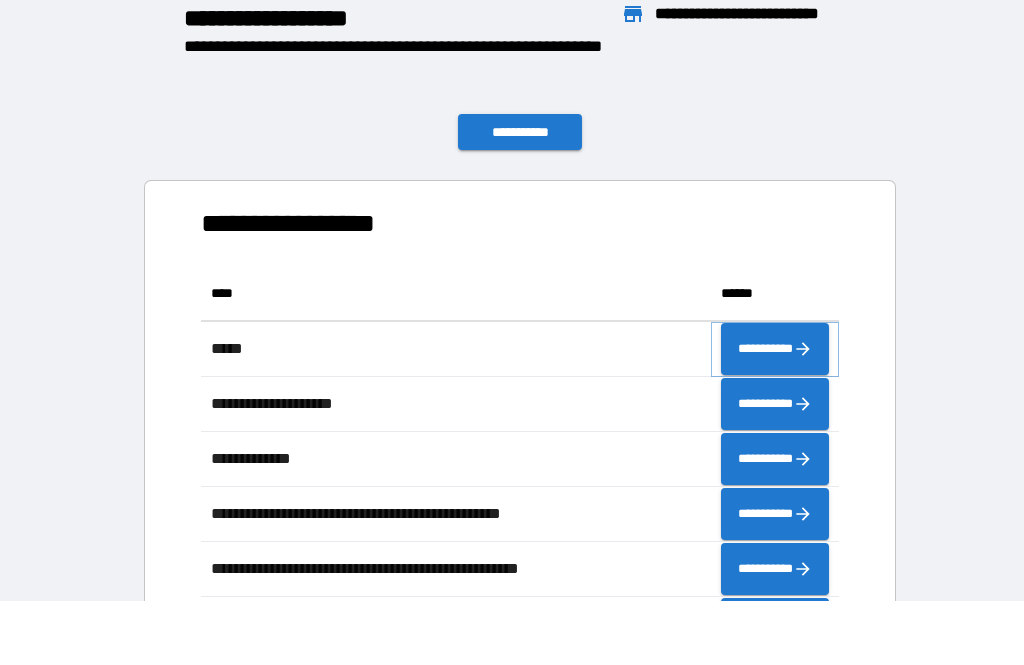 click on "**********" at bounding box center (775, 349) 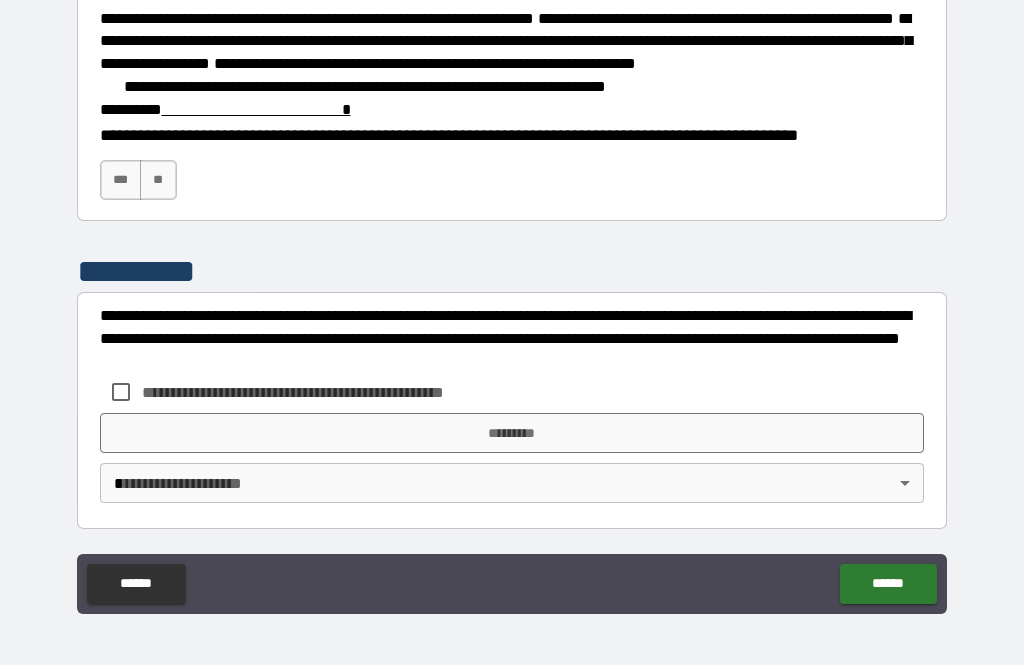 scroll, scrollTop: 2904, scrollLeft: 0, axis: vertical 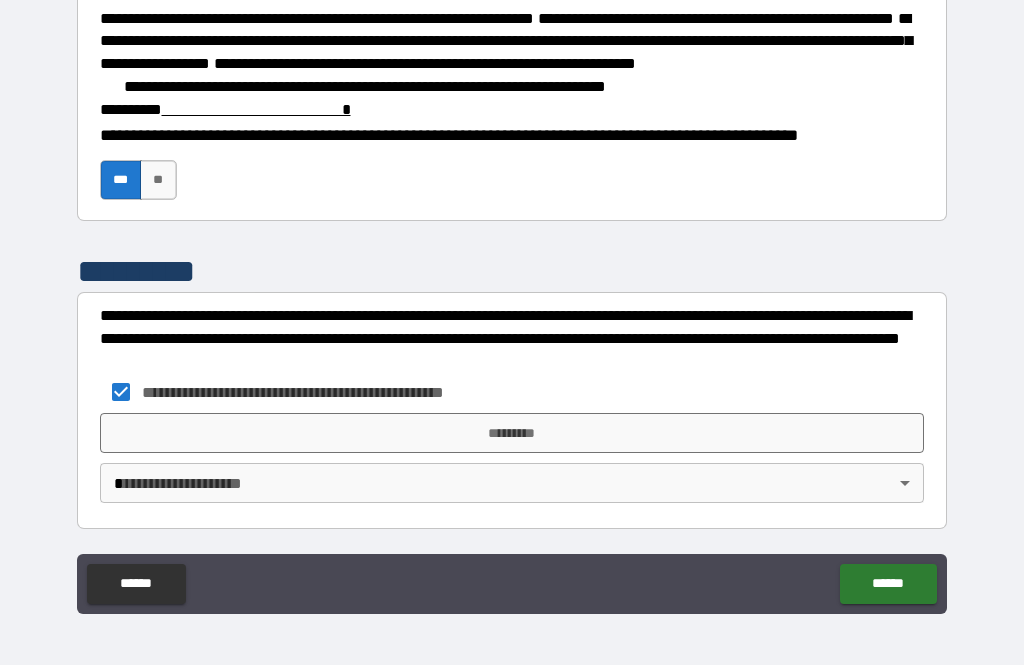 click on "*********" at bounding box center (512, 433) 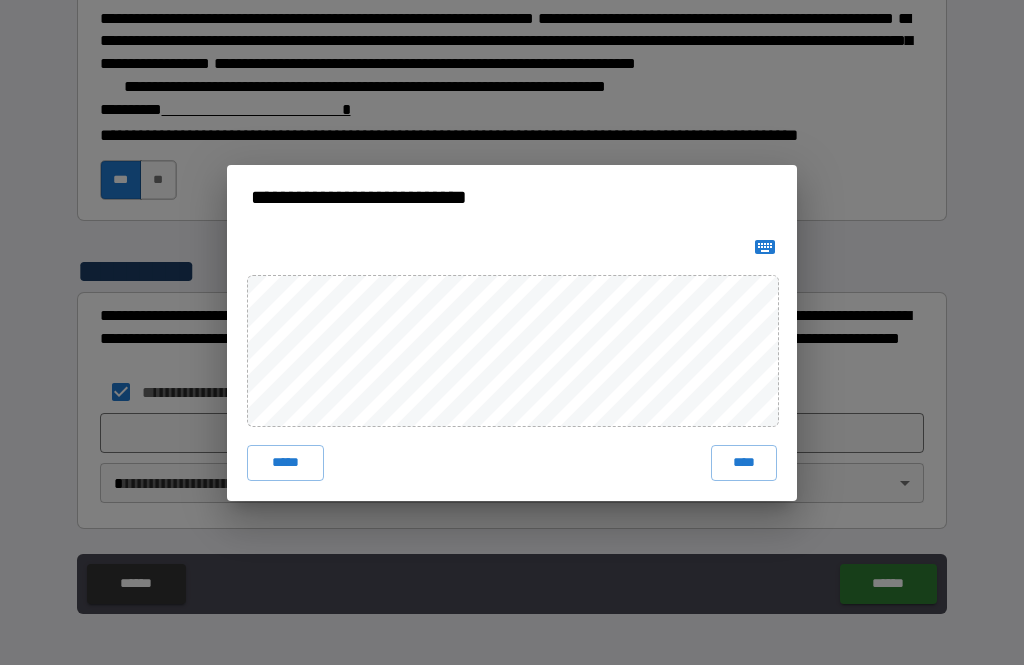 click on "*****" at bounding box center [285, 463] 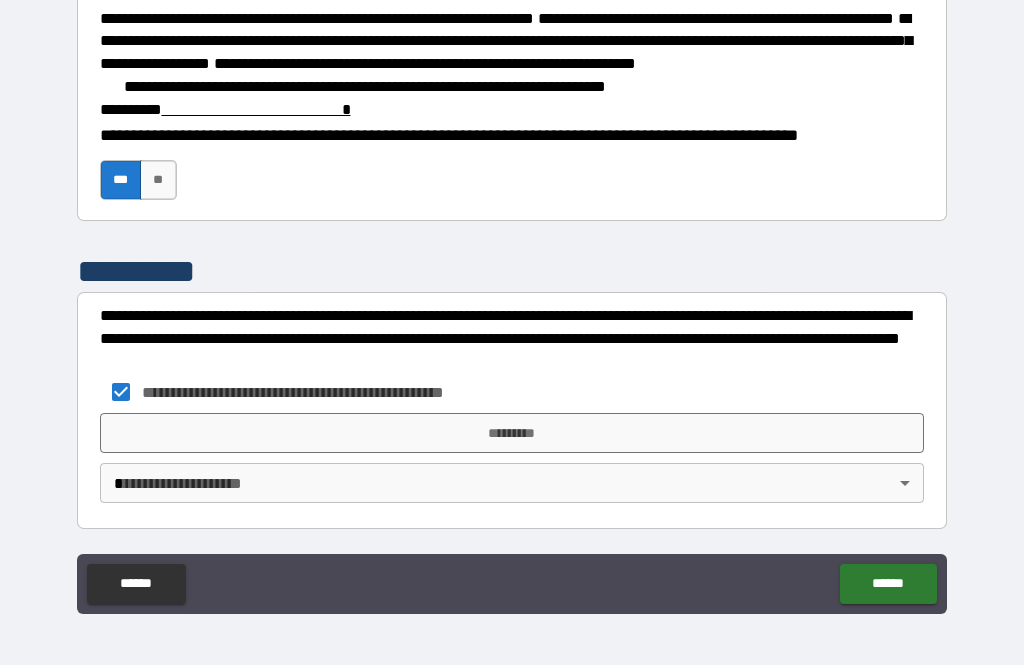 click on "*********" at bounding box center [512, 271] 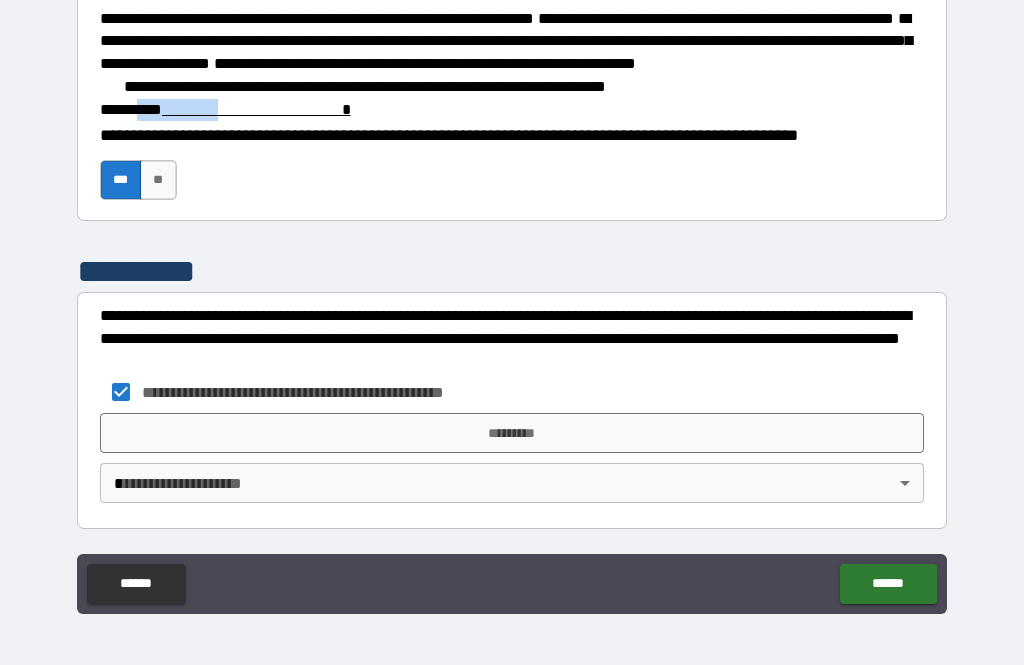 click on "**********" at bounding box center (512, 170) 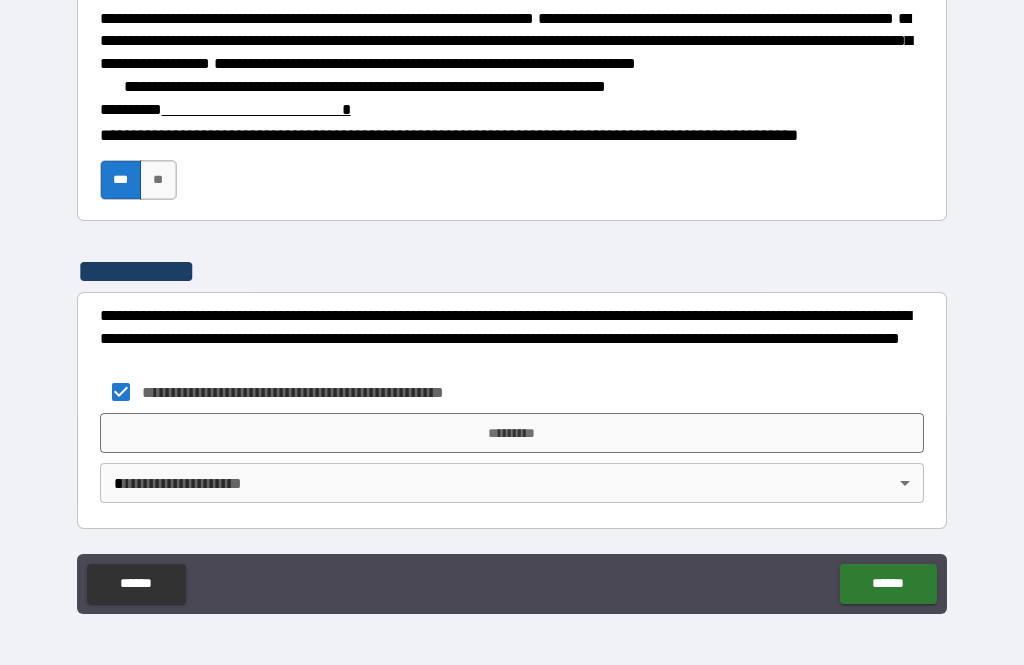 click at bounding box center [256, 109] 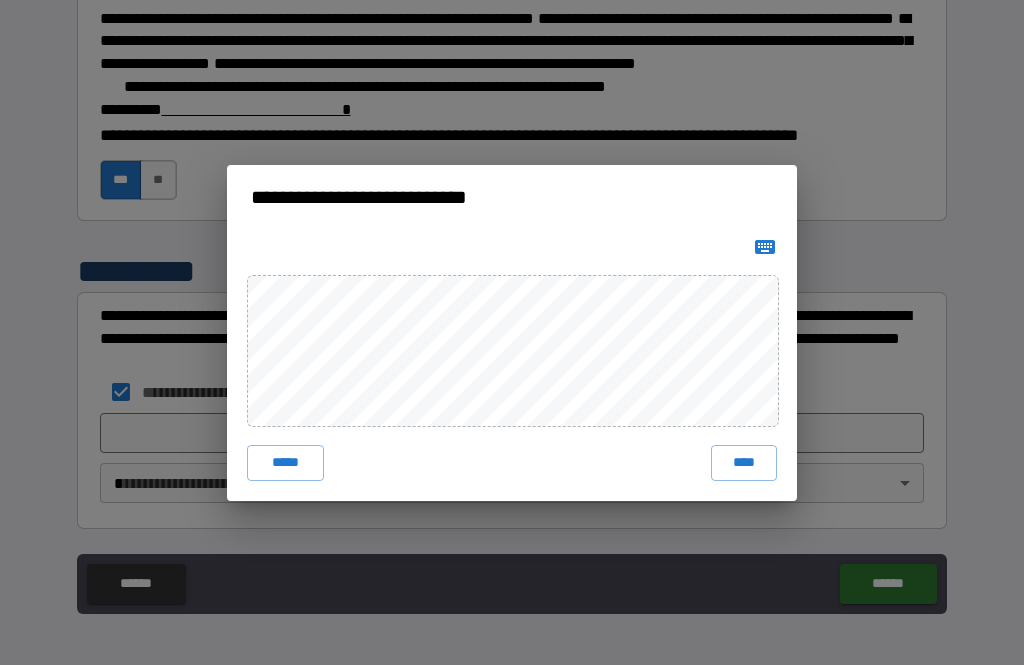 click on "****" at bounding box center [744, 463] 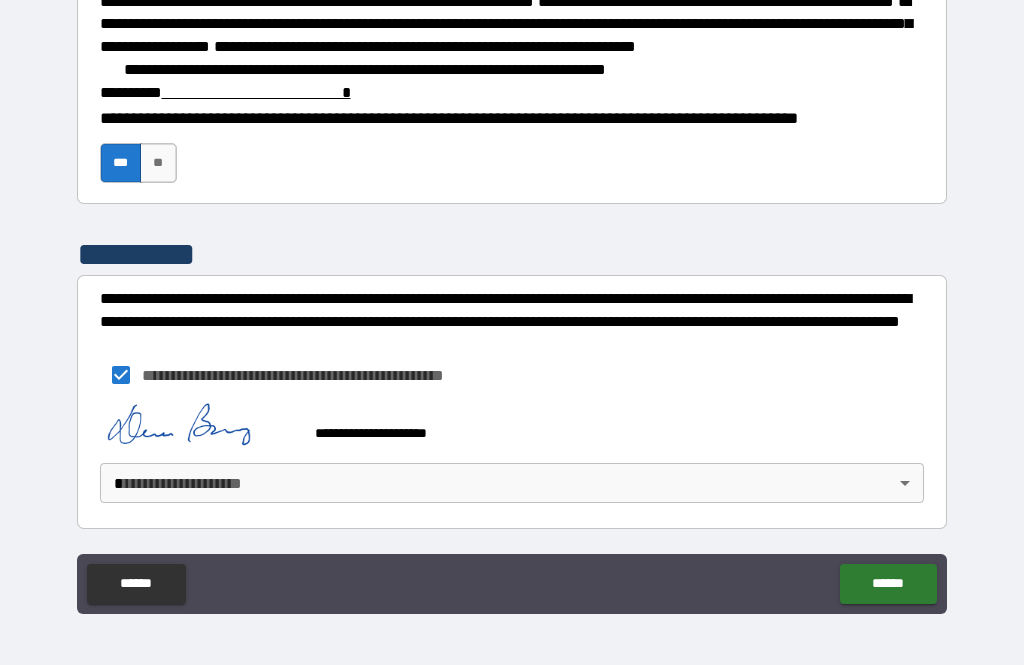 scroll, scrollTop: 3094, scrollLeft: 0, axis: vertical 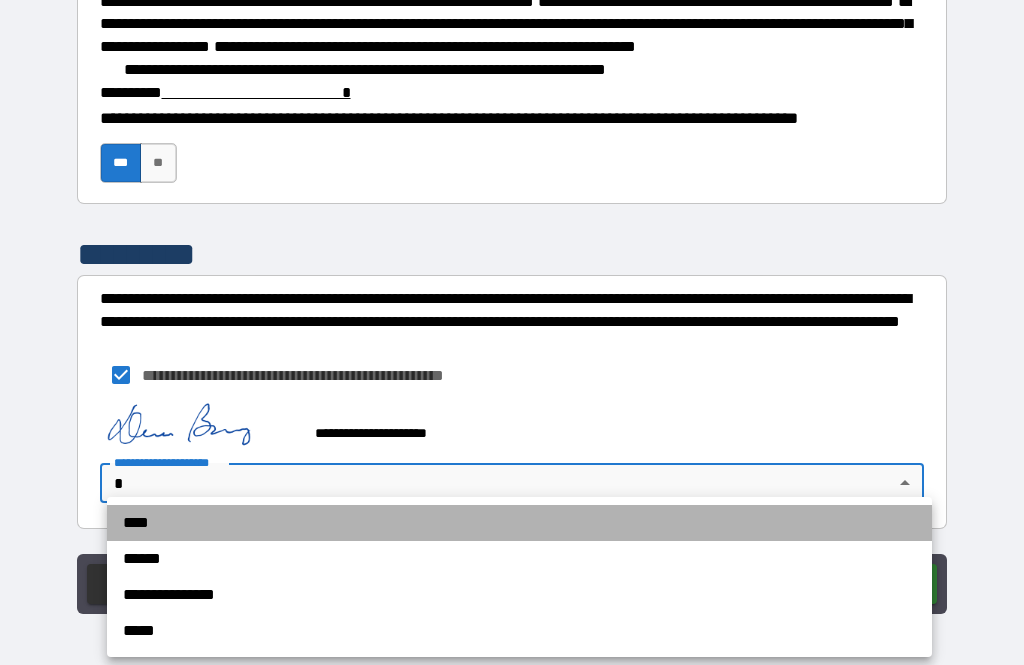 click on "****" at bounding box center [519, 523] 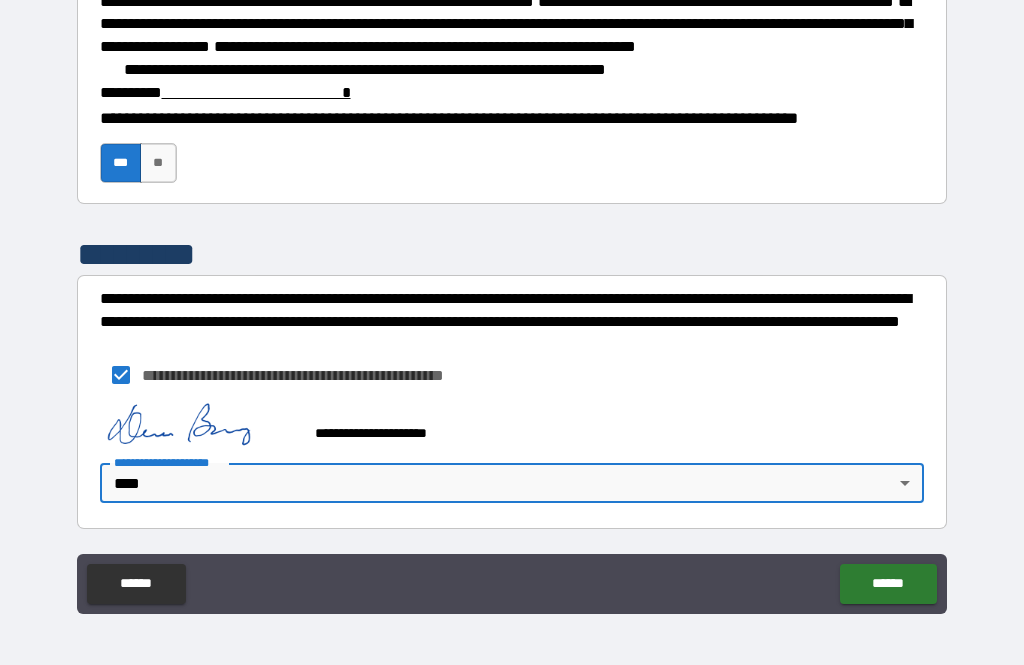 click on "******" at bounding box center [888, 584] 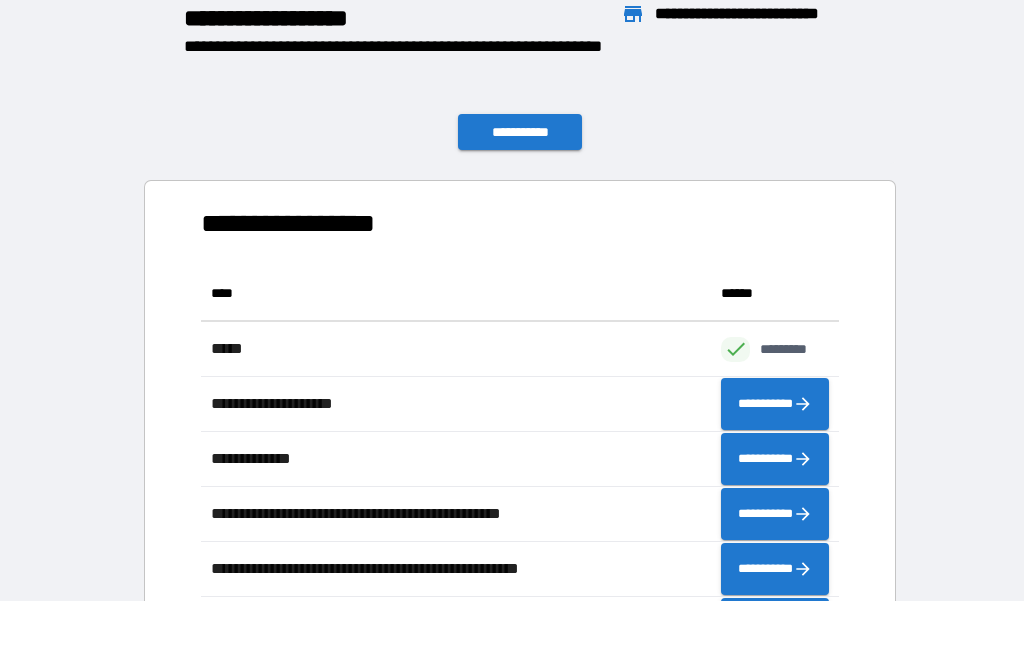 scroll, scrollTop: 386, scrollLeft: 638, axis: both 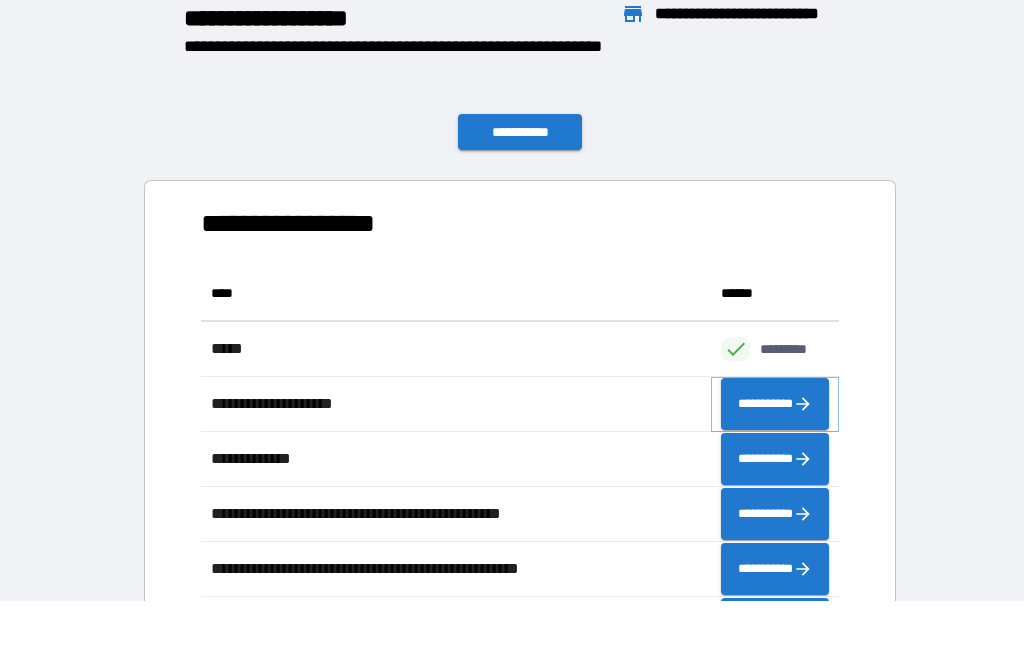 click on "**********" at bounding box center [775, 404] 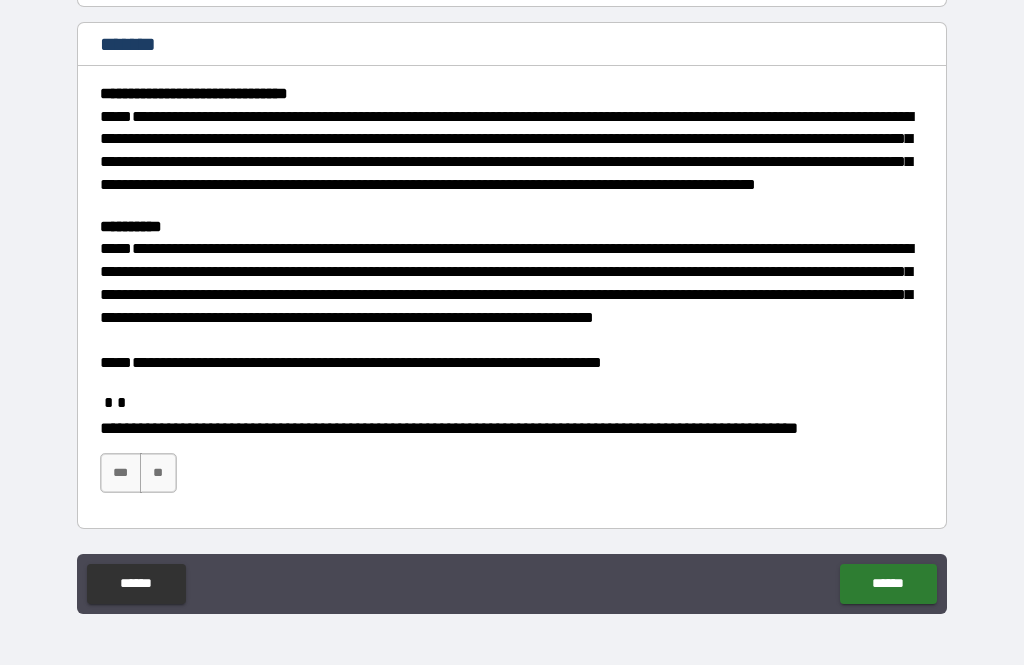 scroll, scrollTop: 224, scrollLeft: 0, axis: vertical 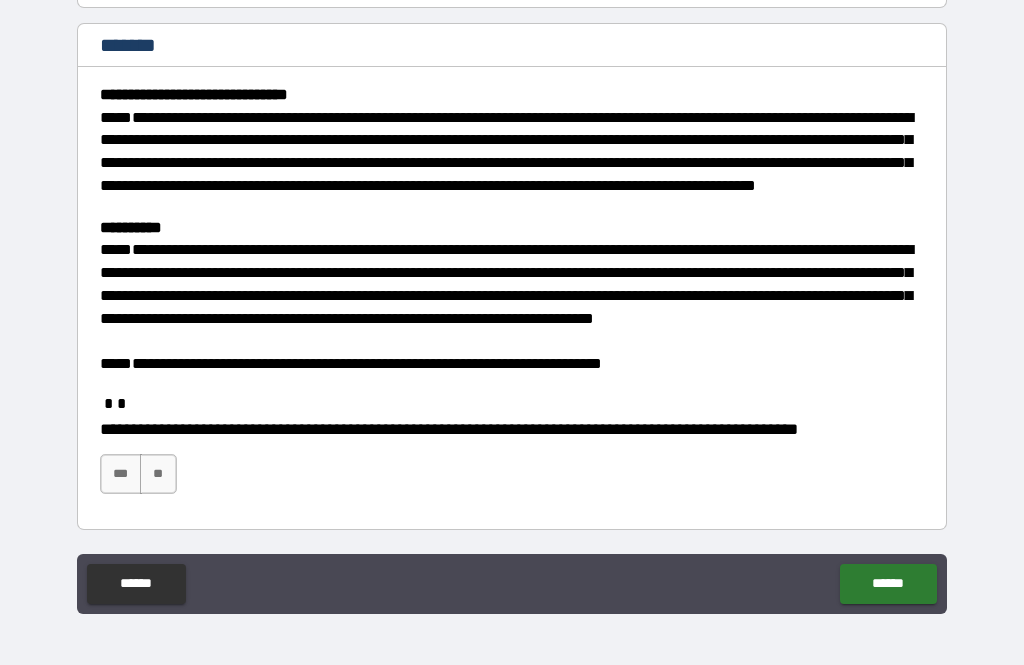 click on "***" at bounding box center [121, 474] 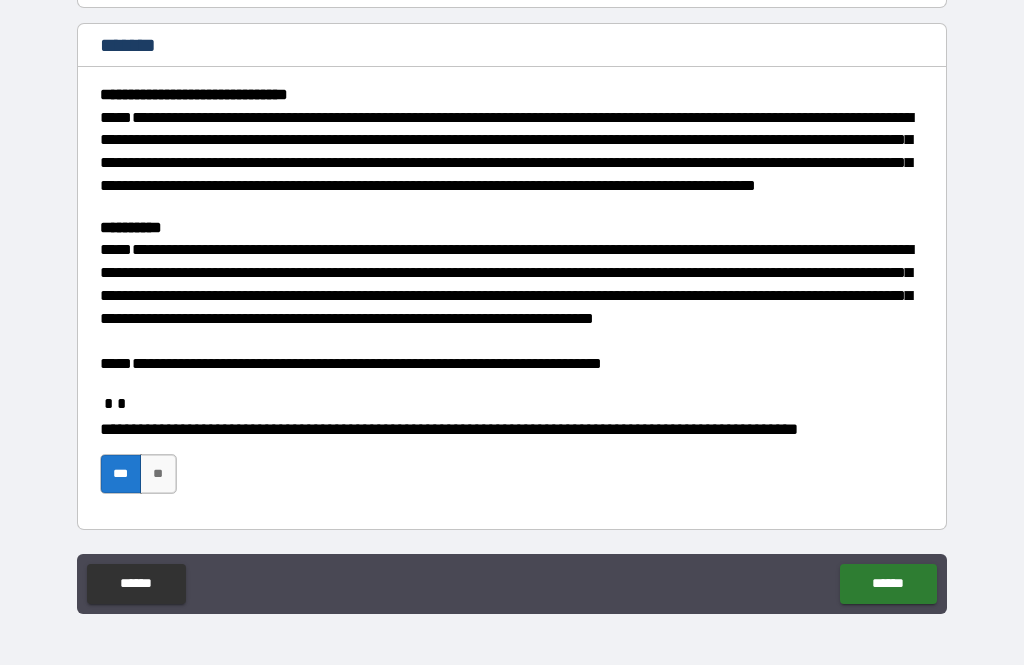 click on "******" at bounding box center (888, 584) 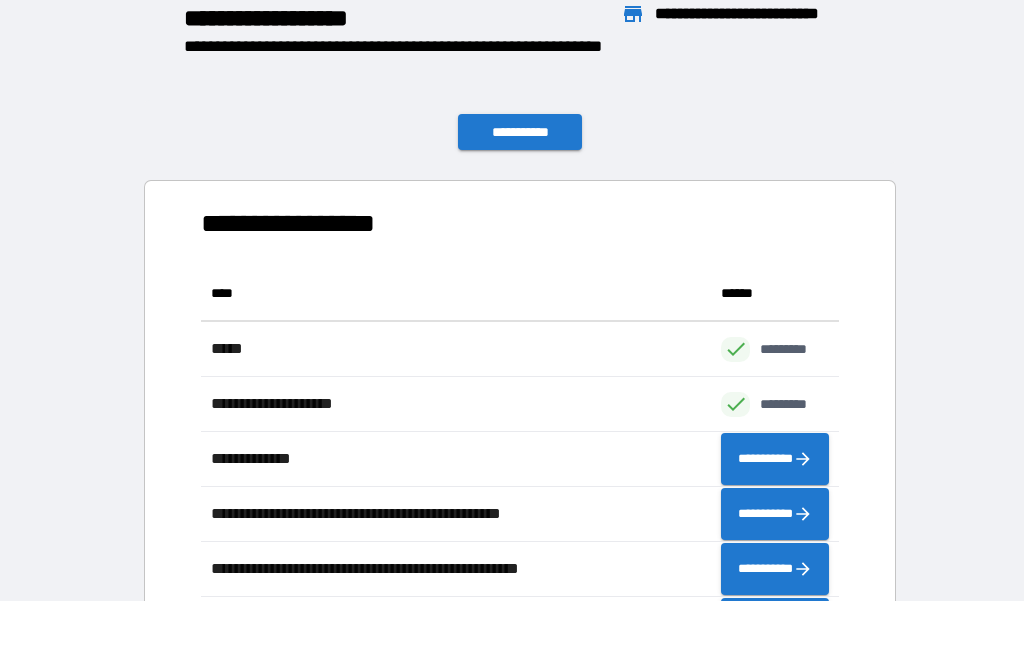 scroll, scrollTop: 386, scrollLeft: 638, axis: both 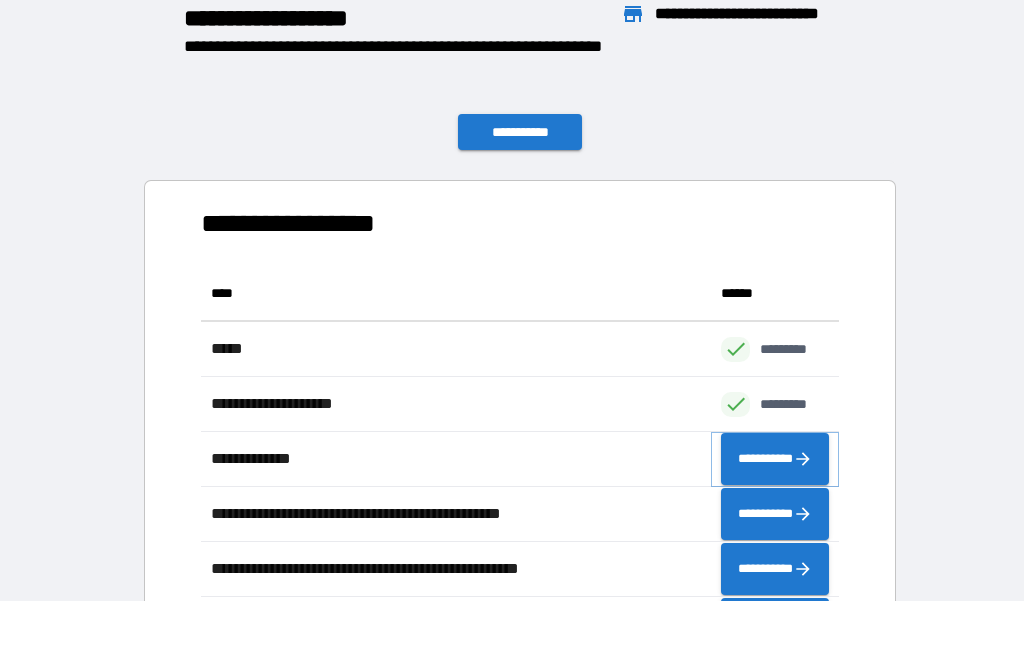 click on "**********" at bounding box center [775, 459] 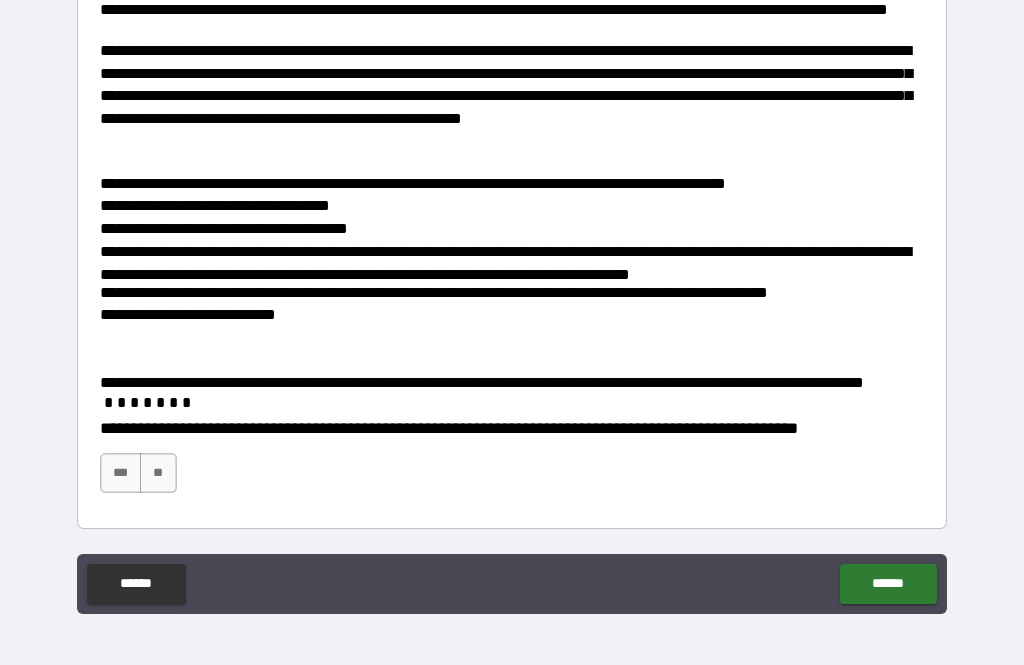 scroll, scrollTop: 422, scrollLeft: 0, axis: vertical 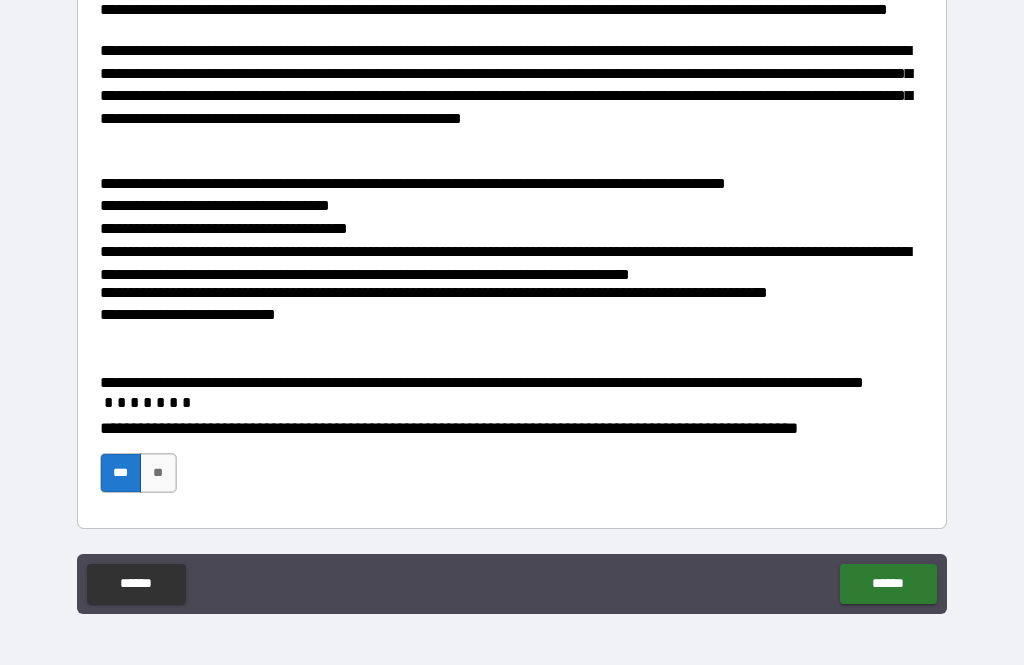 click on "**********" at bounding box center (512, 348) 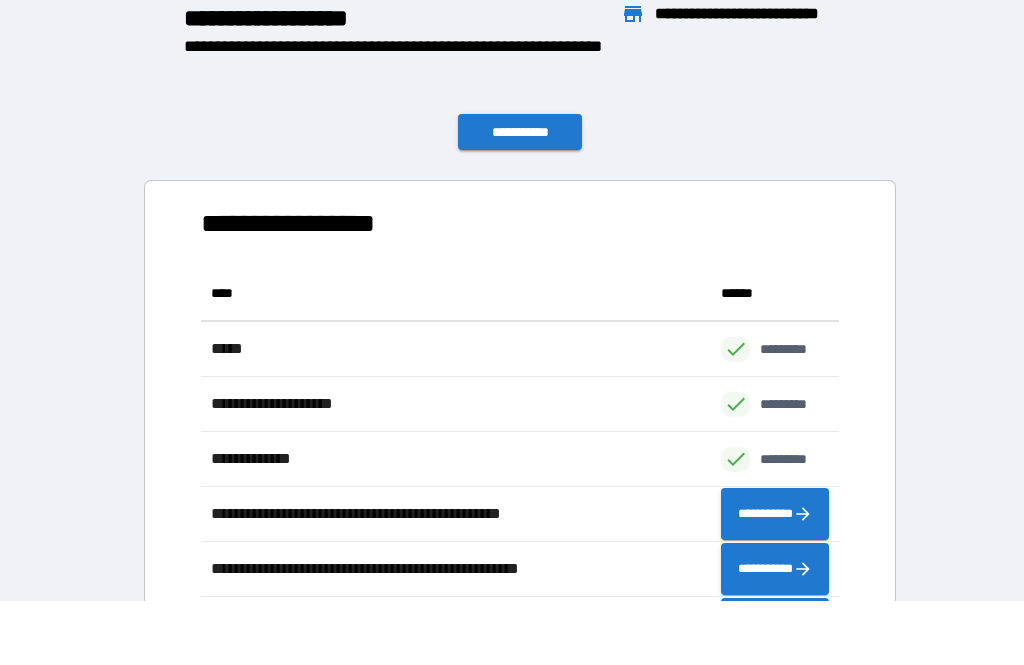 scroll, scrollTop: 386, scrollLeft: 638, axis: both 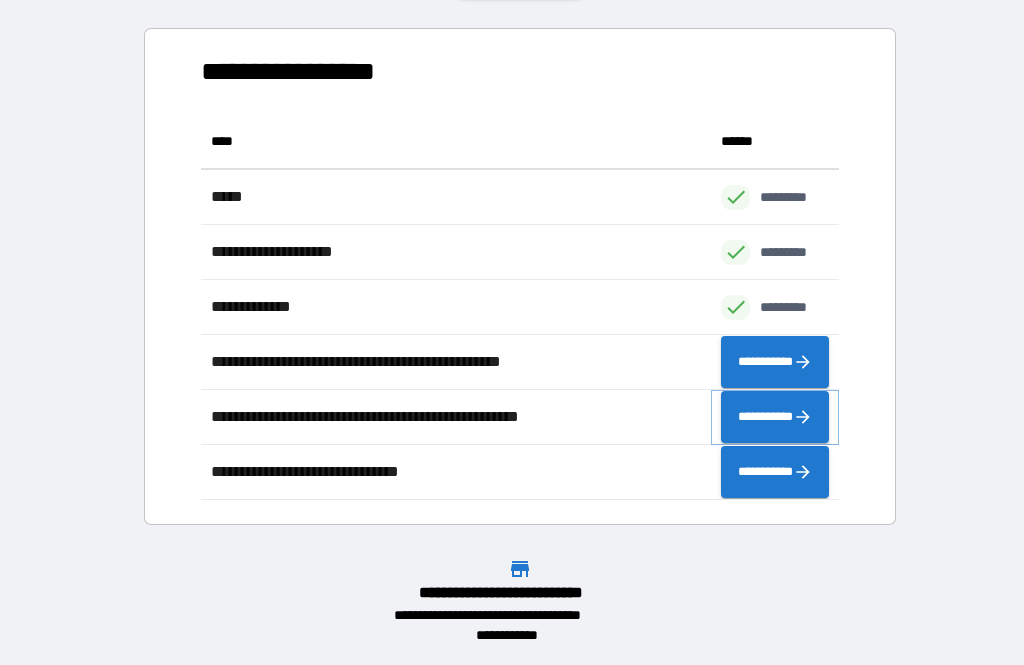 click on "**********" at bounding box center [775, 417] 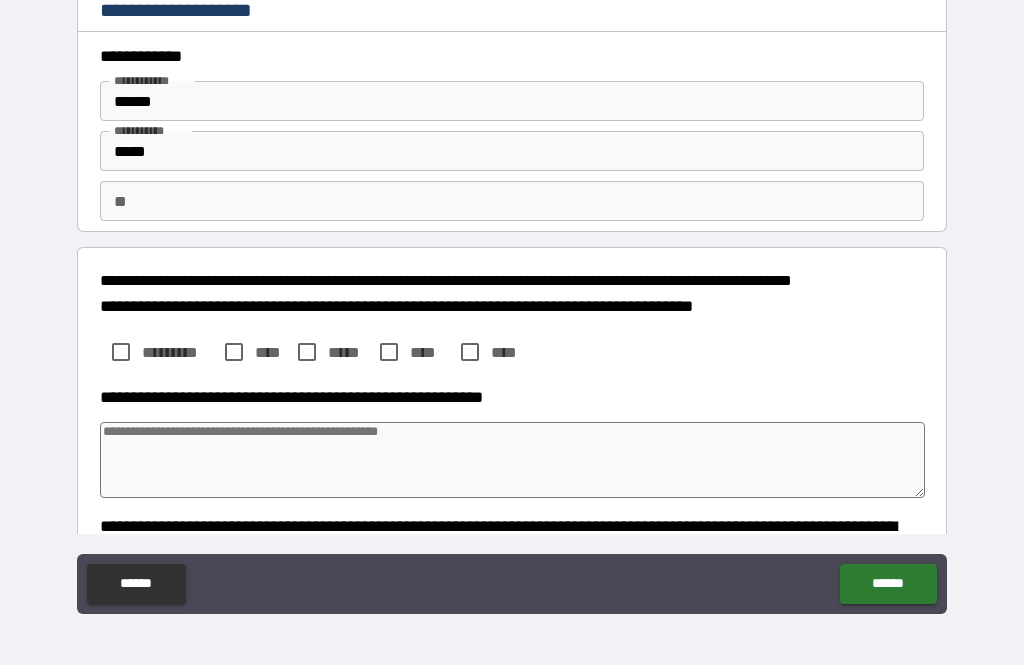type on "*" 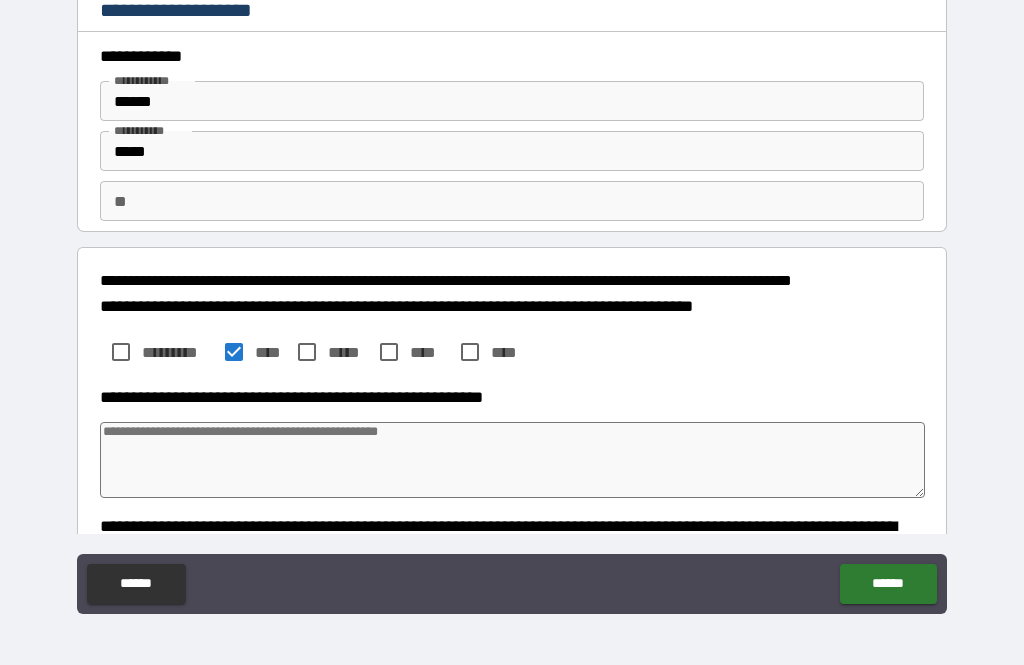 type on "*" 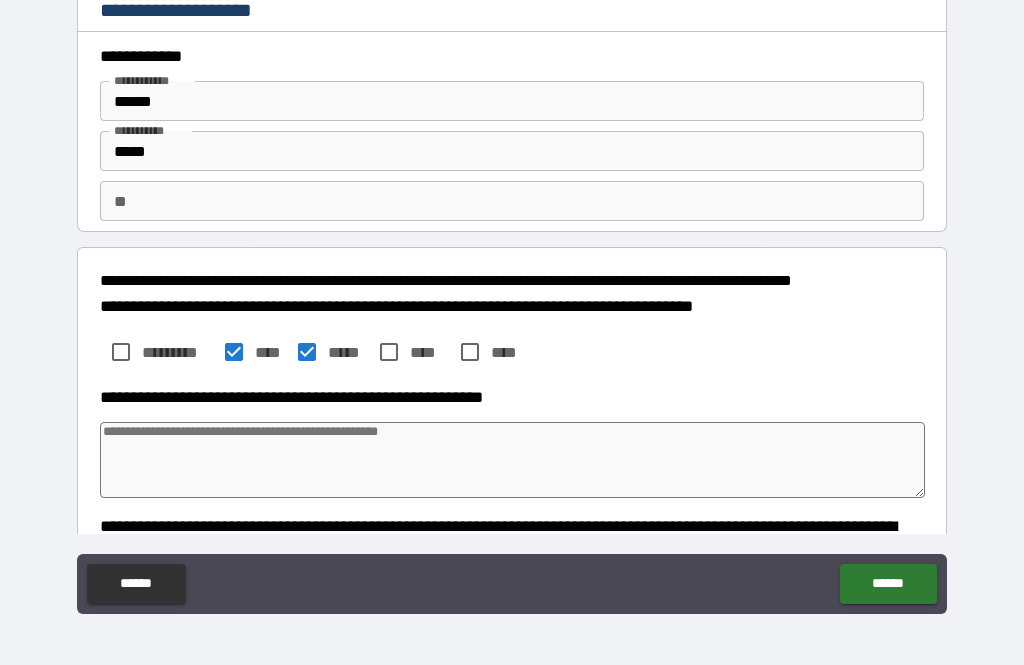 type on "*" 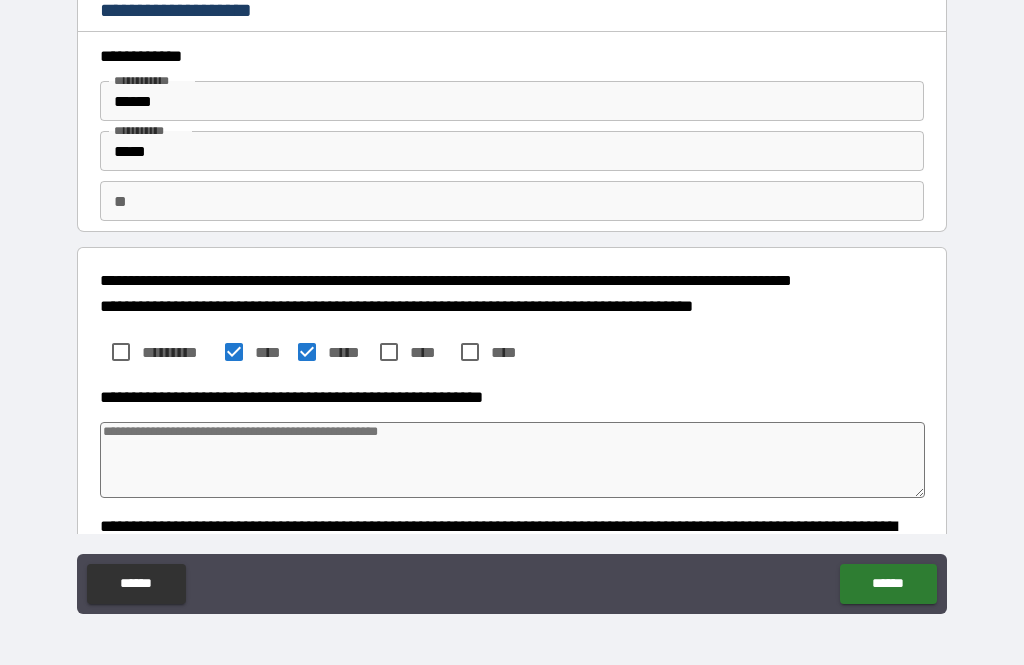 type on "*" 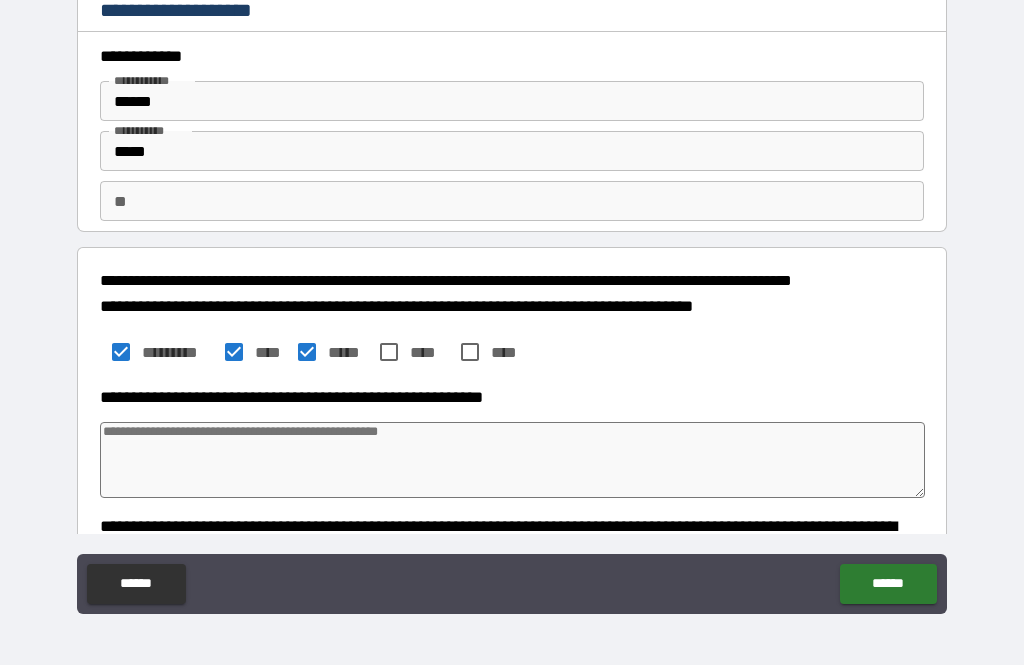 type on "*" 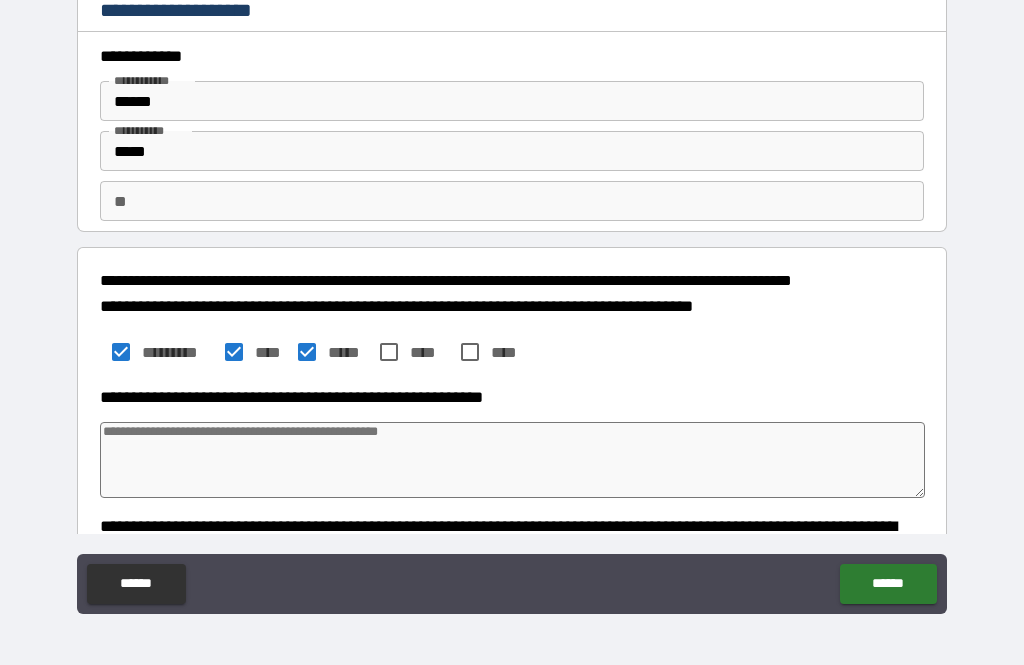 click at bounding box center [513, 460] 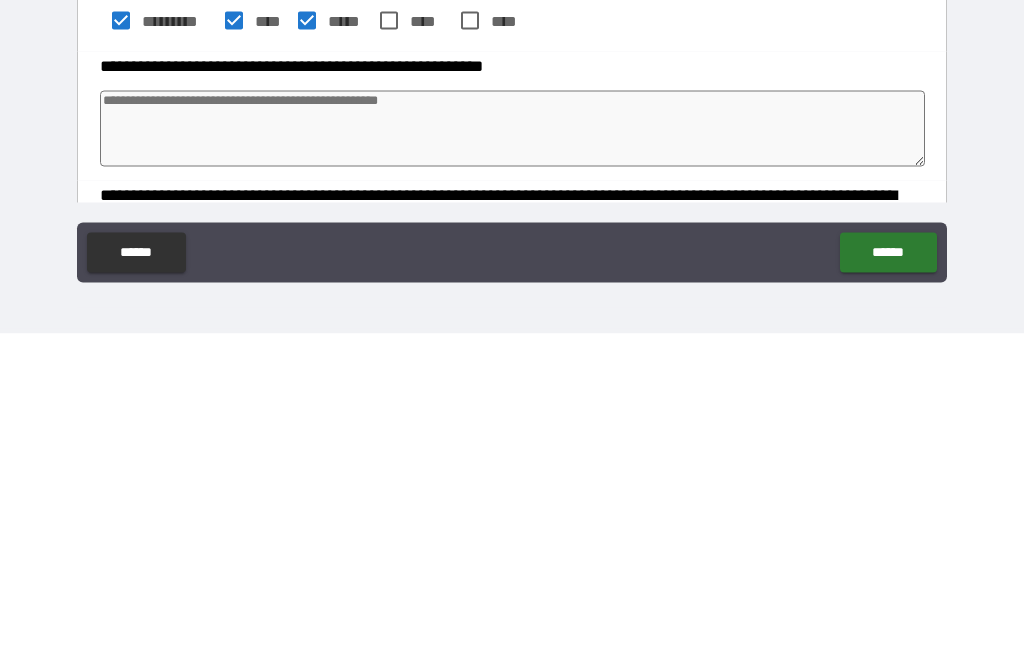 type on "*" 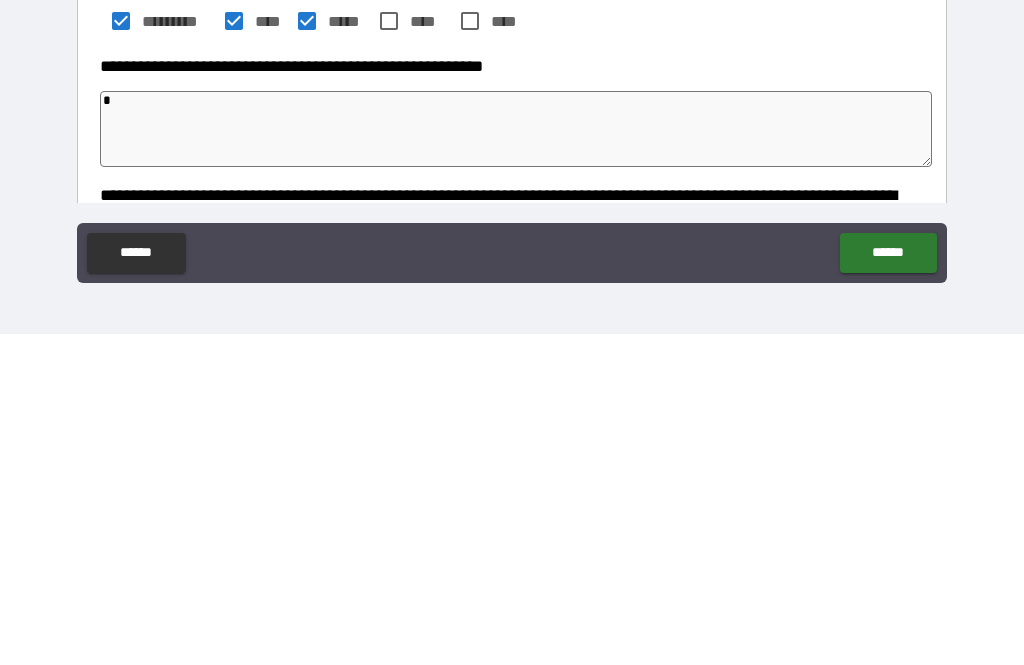 type on "*" 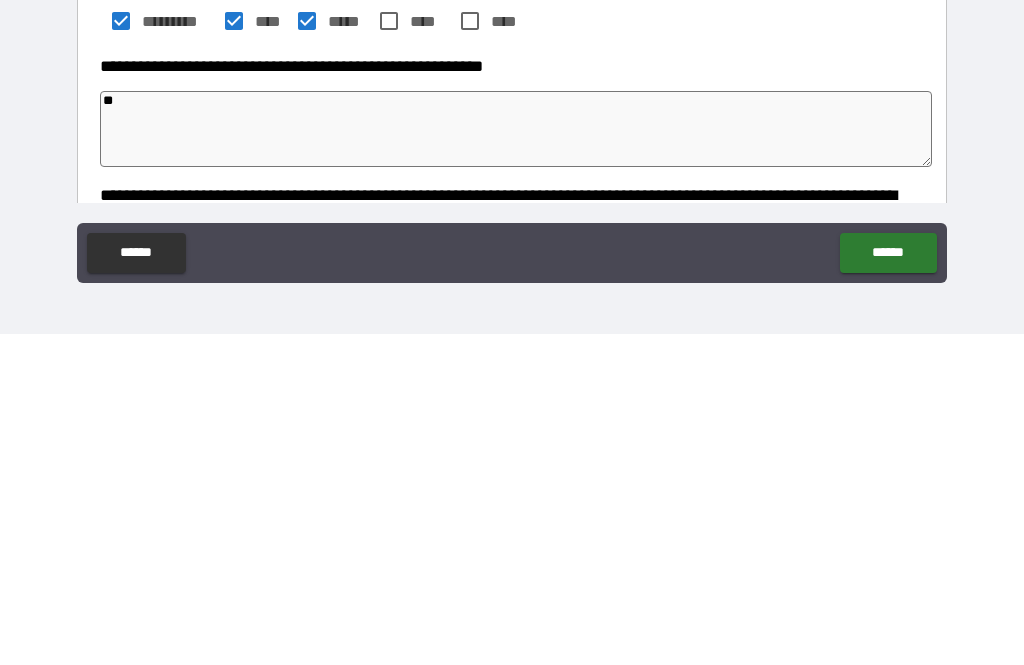 type on "***" 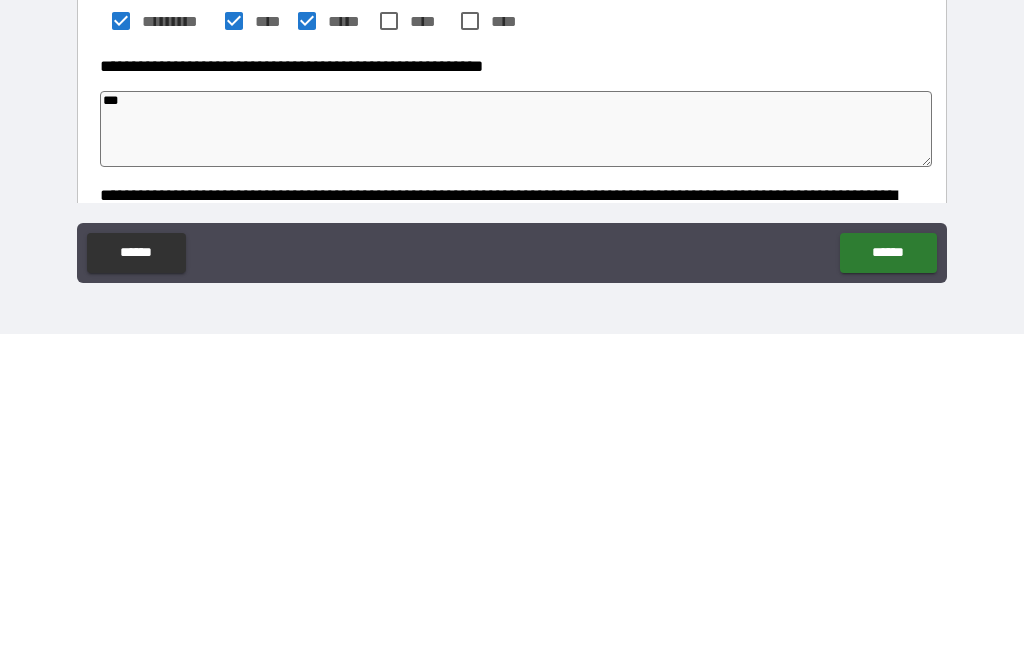 type on "*" 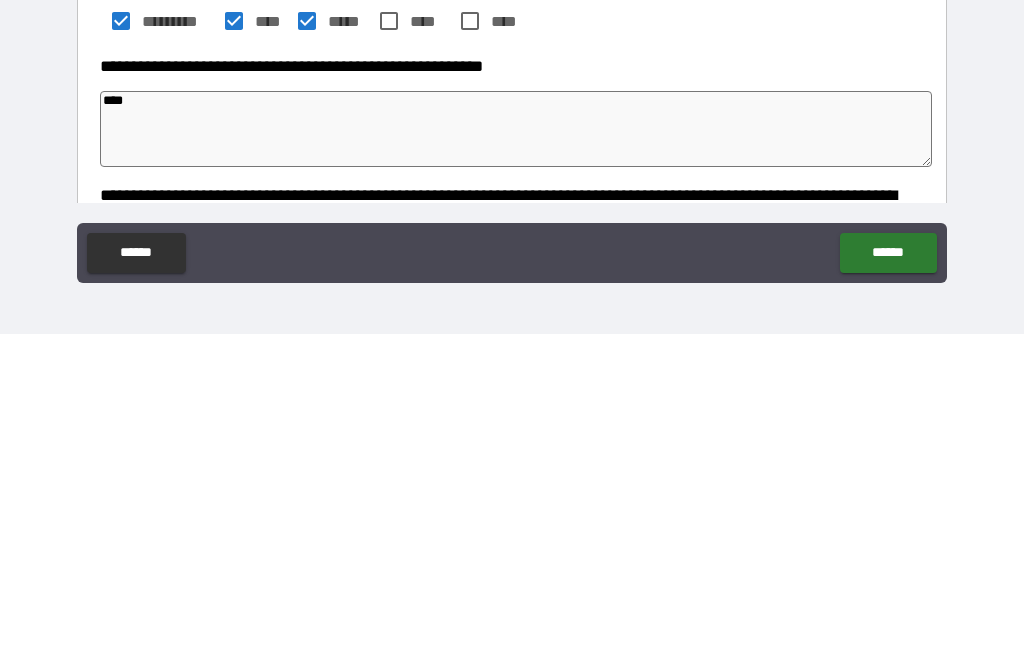 type on "*" 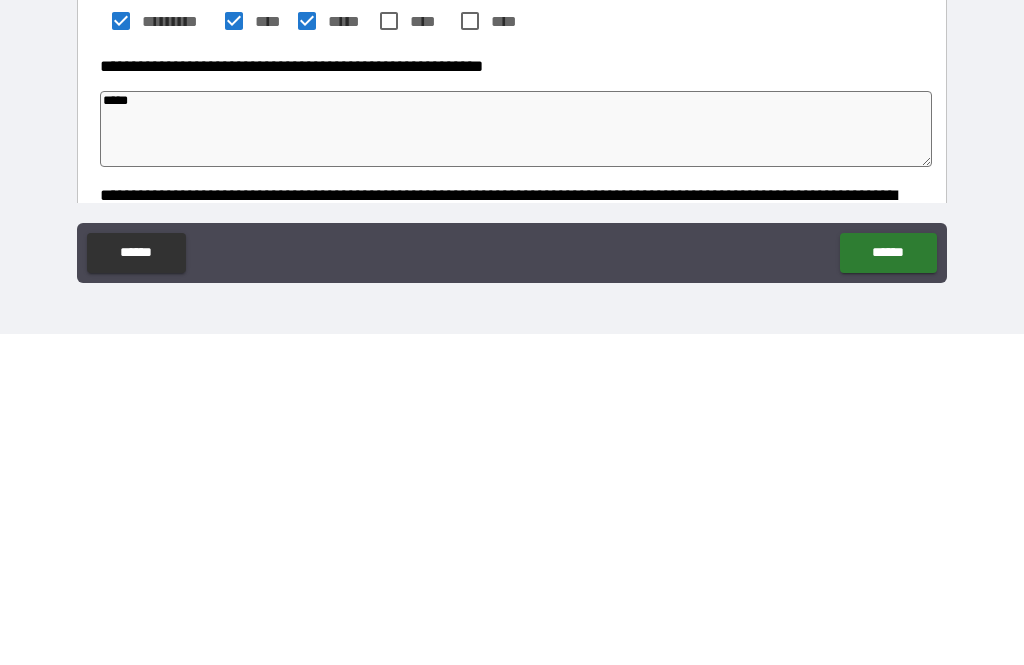 type on "*" 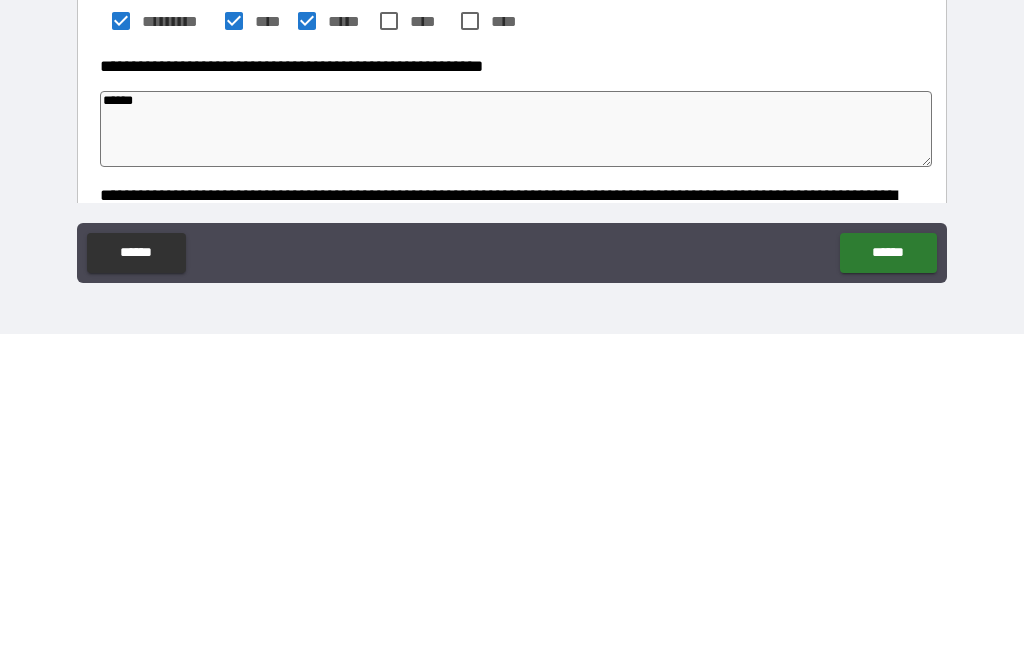 type on "*" 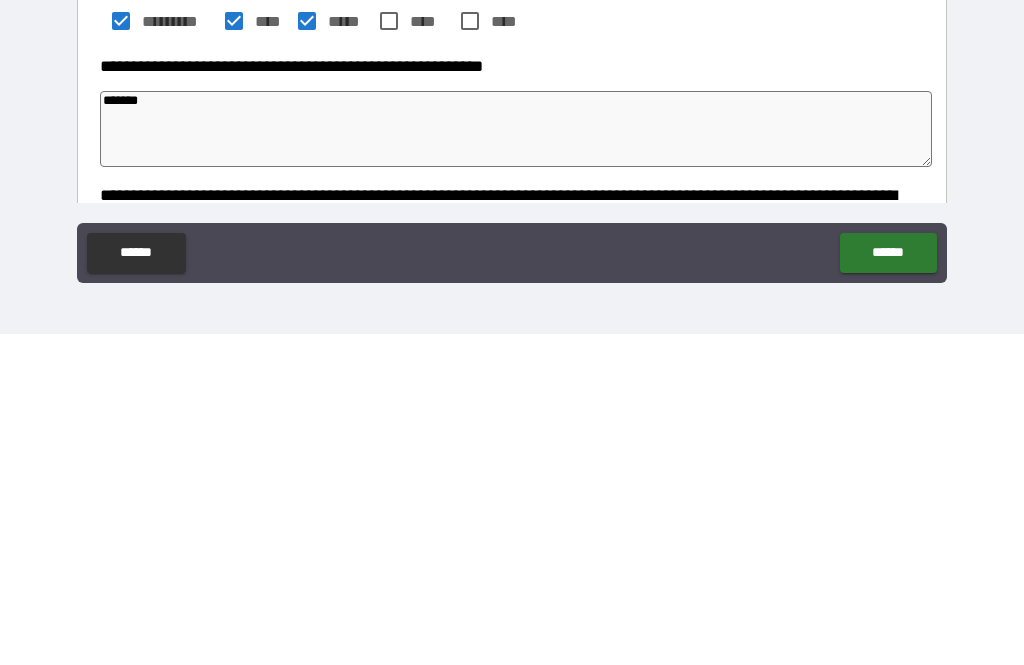 type on "********" 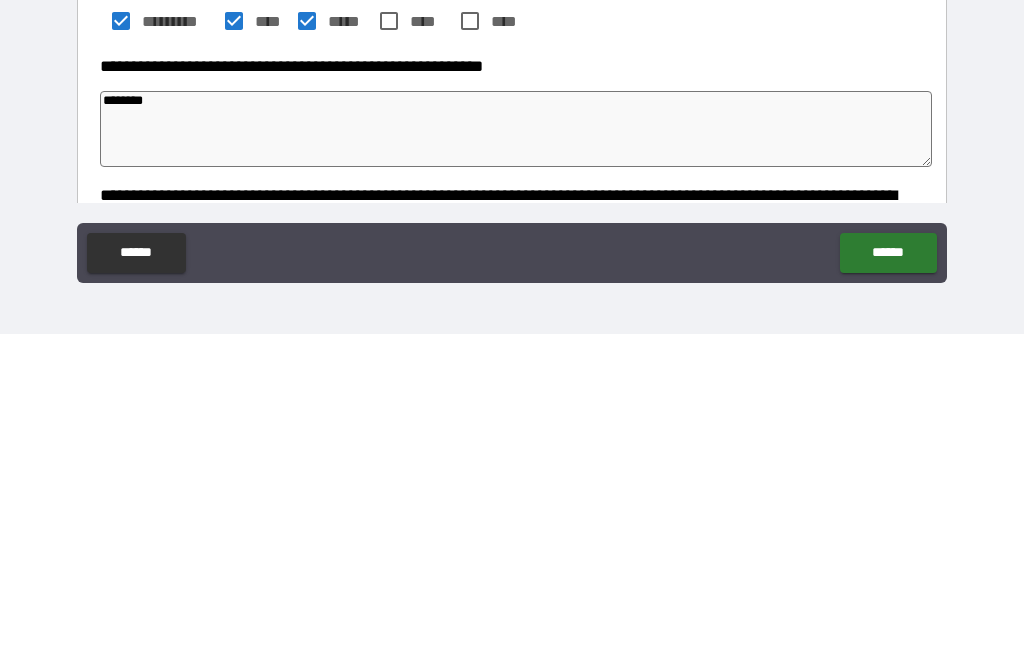 type on "*" 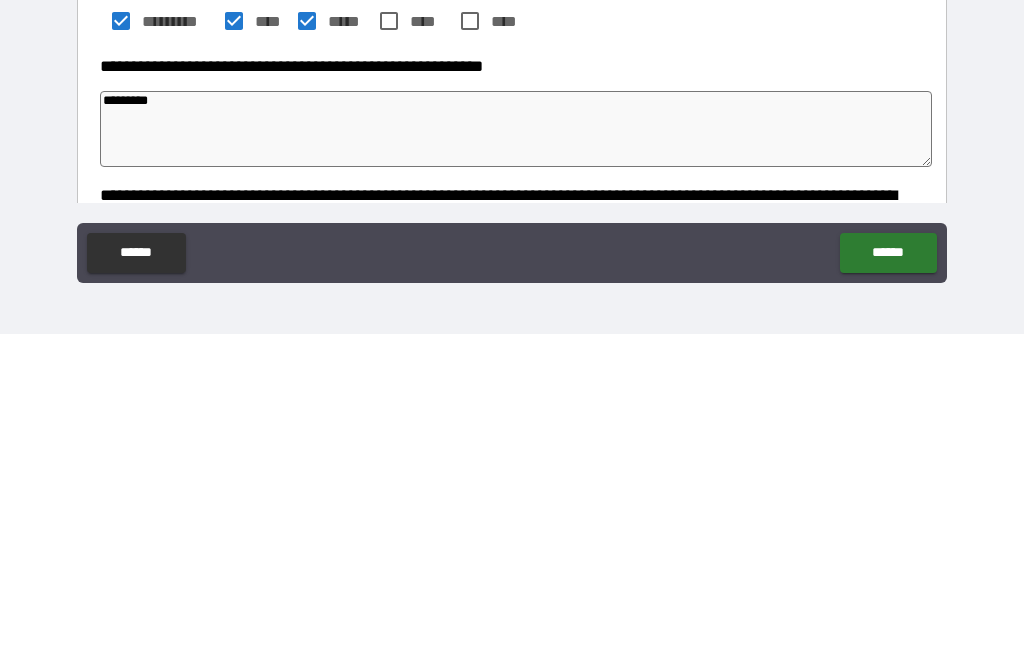 type on "*" 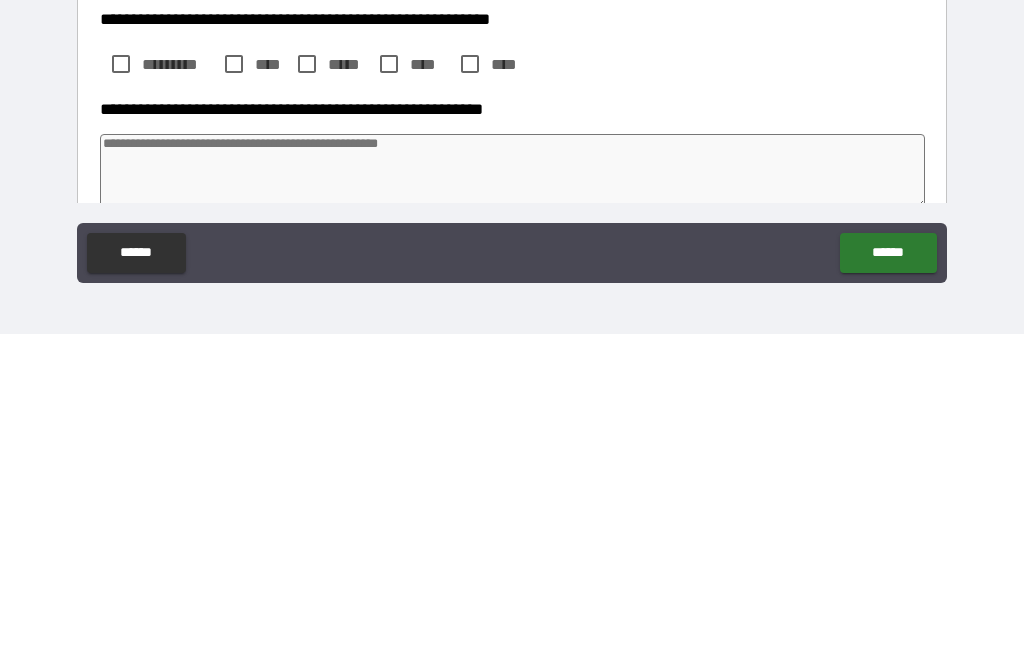 scroll, scrollTop: 174, scrollLeft: 0, axis: vertical 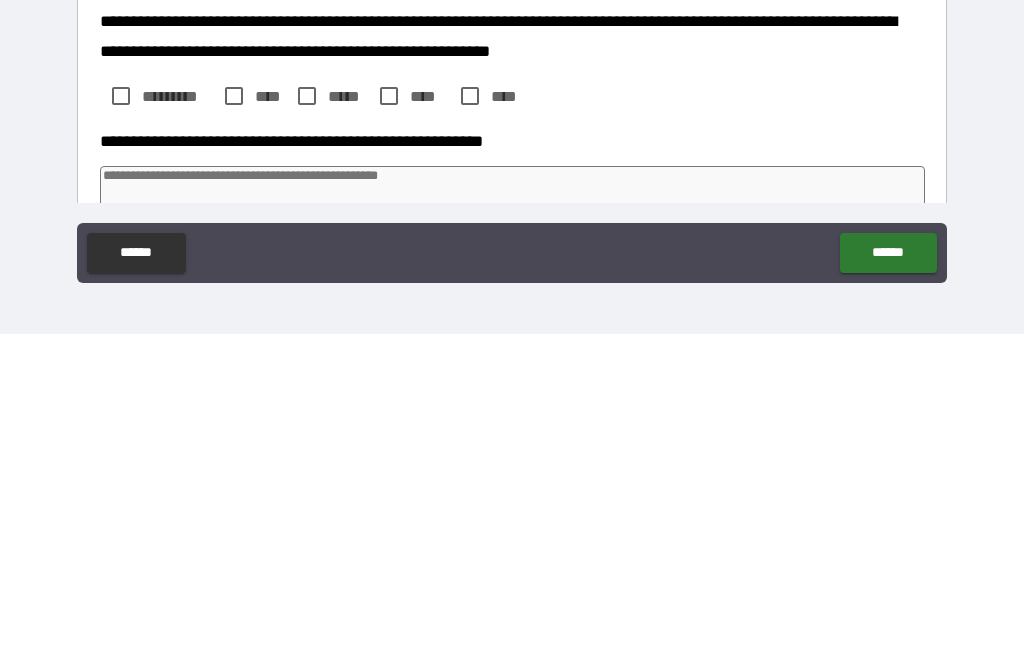 type on "*********" 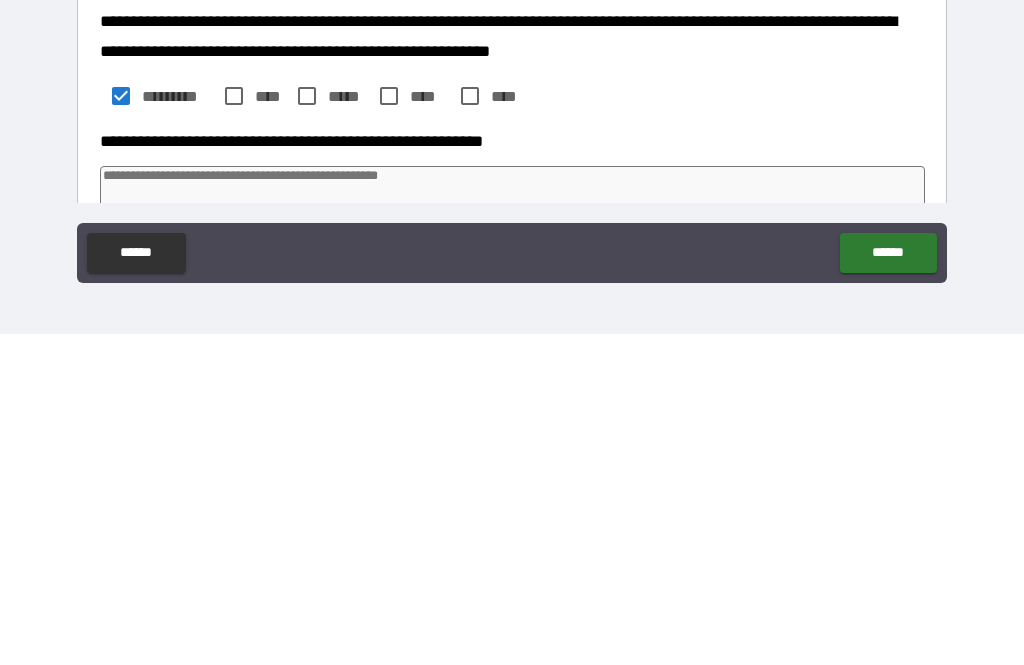 type on "*" 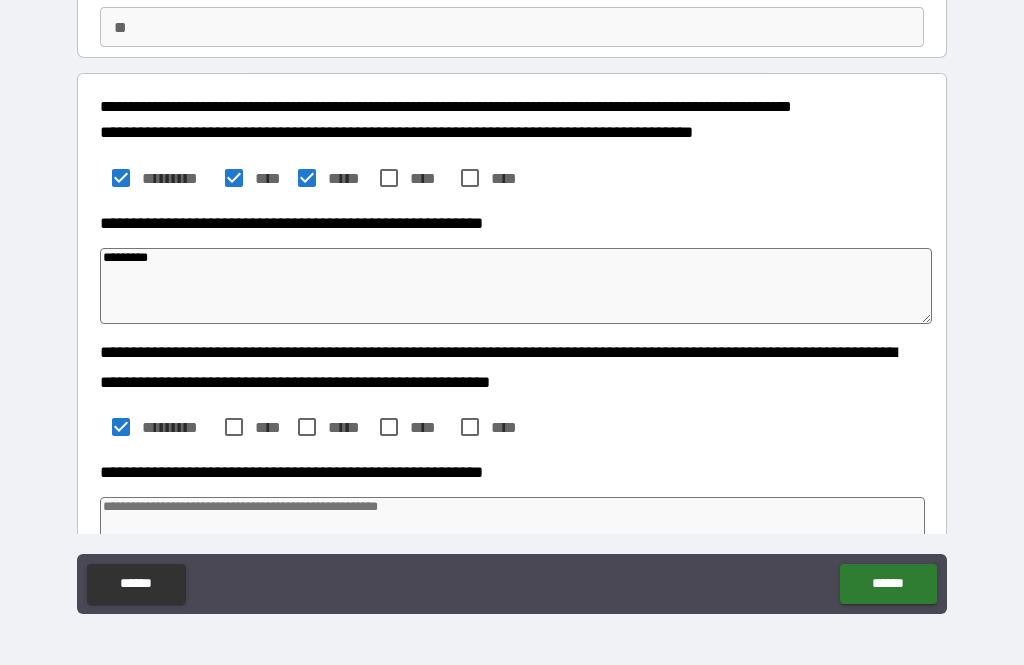 type on "*" 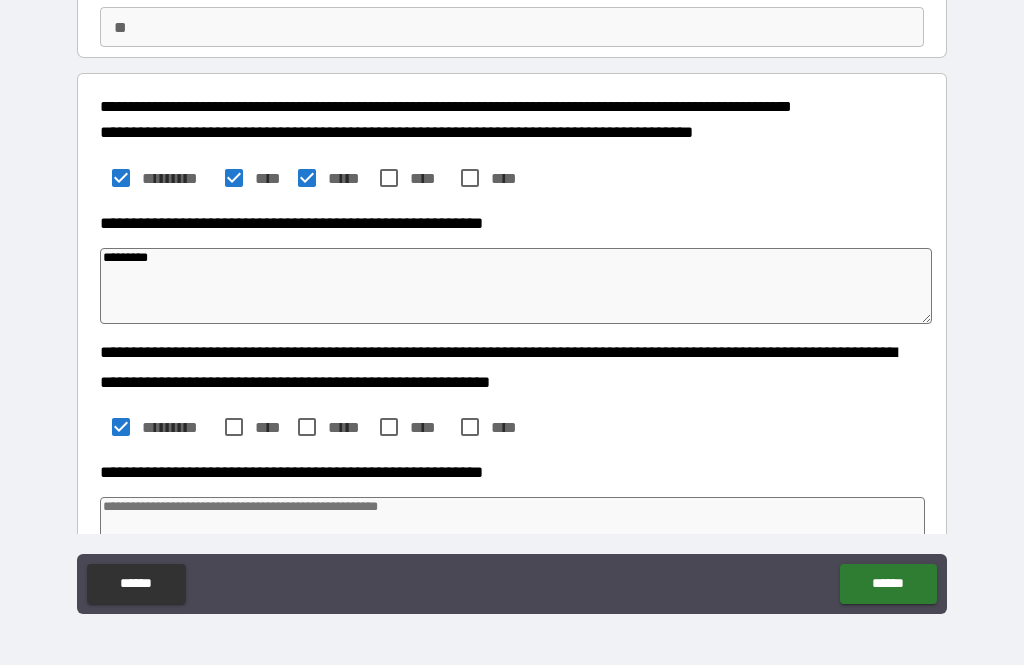 type on "*" 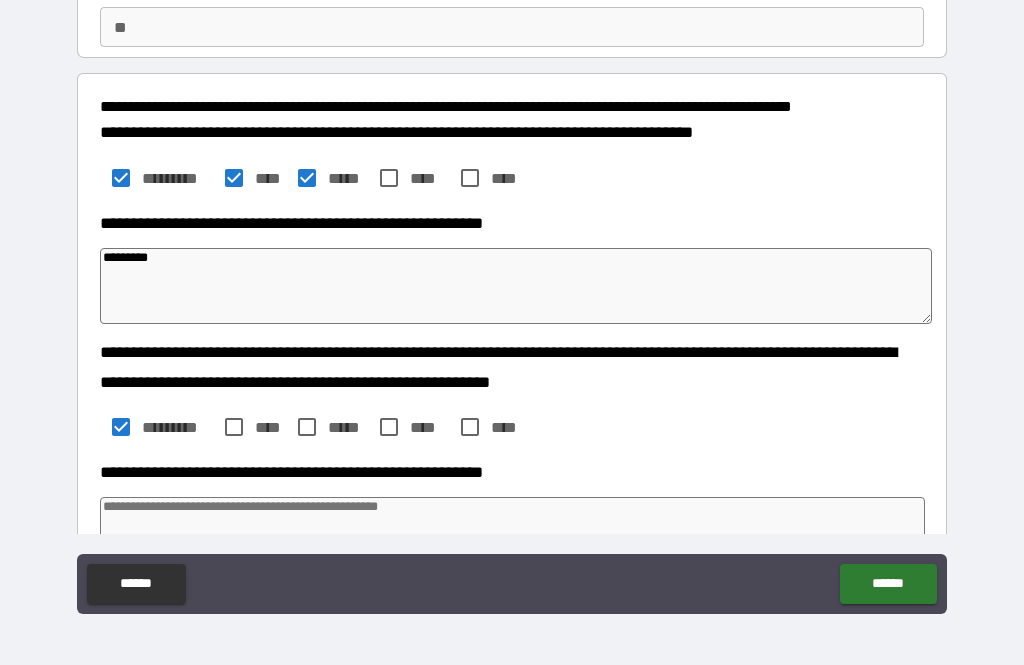 type on "*" 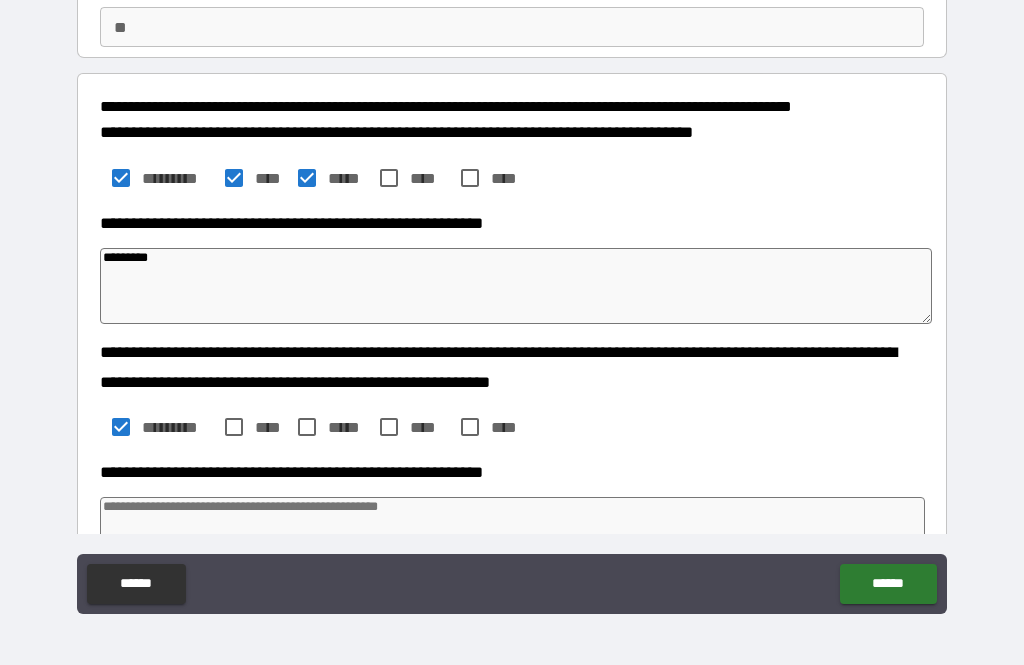type on "*" 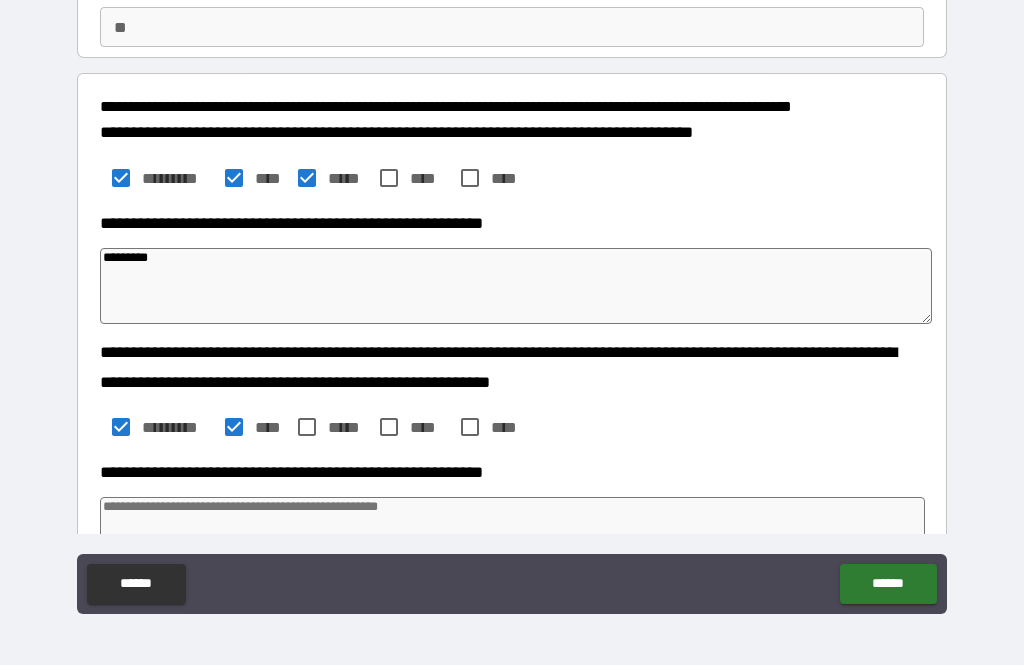 type on "*" 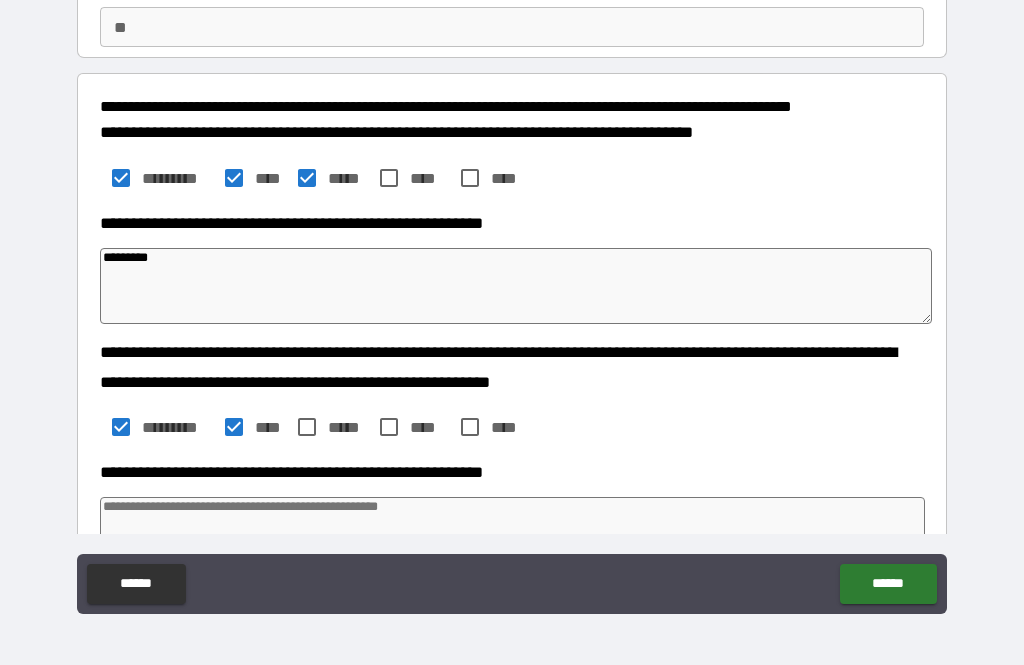 type on "*" 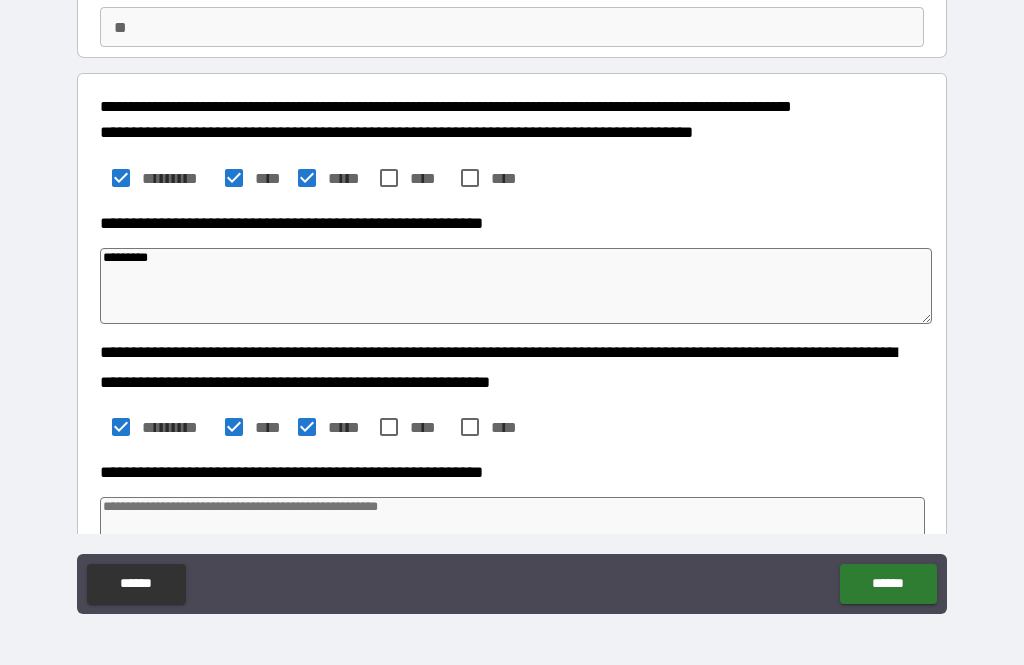 type on "*" 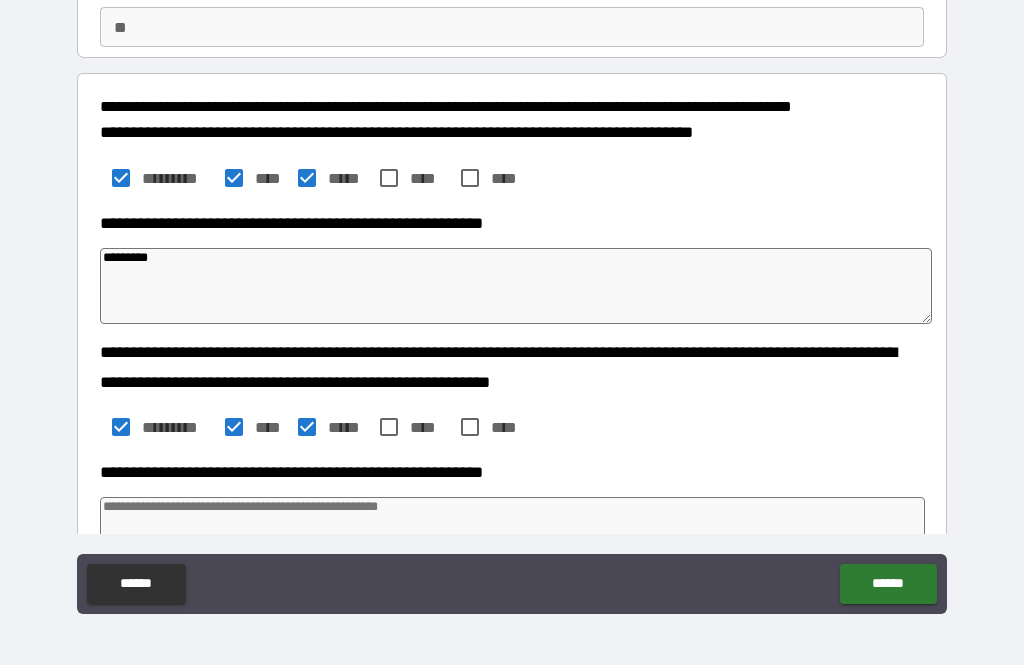 type on "*" 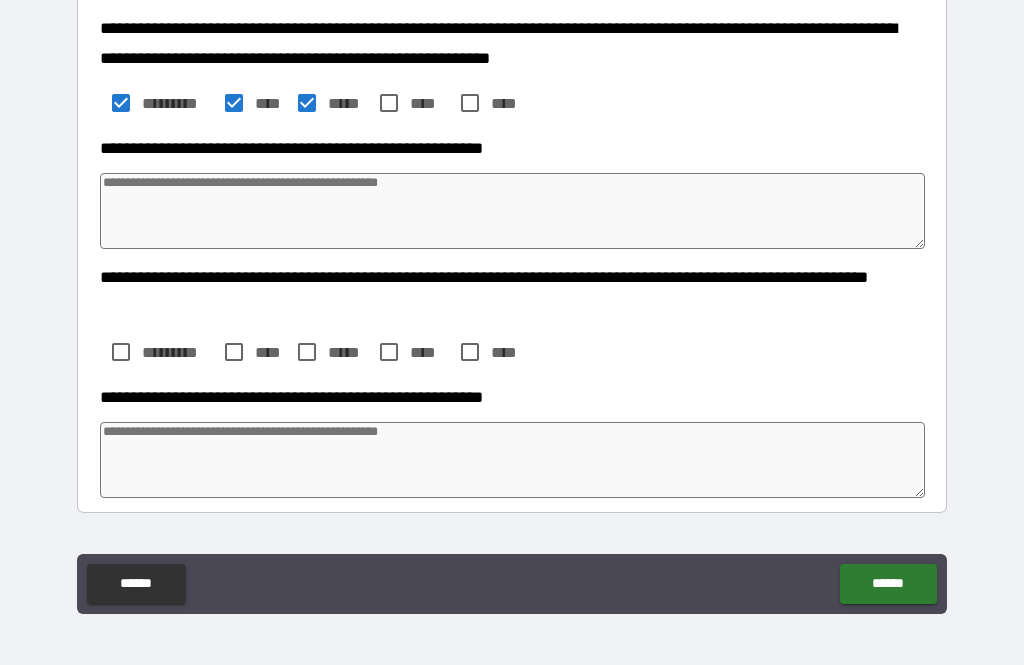 scroll, scrollTop: 508, scrollLeft: 0, axis: vertical 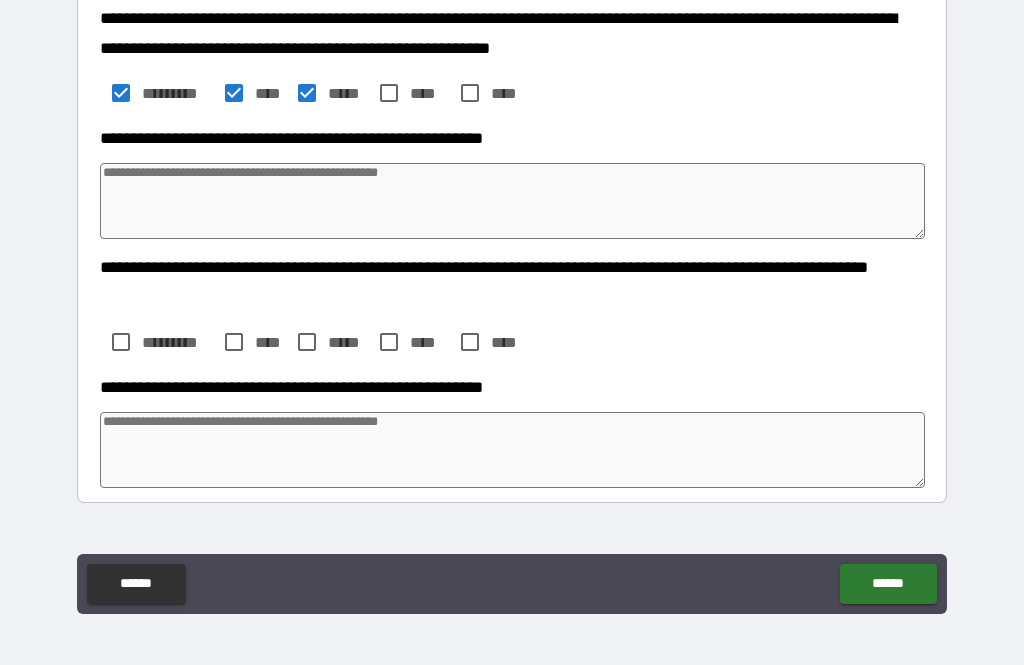 click at bounding box center (513, 201) 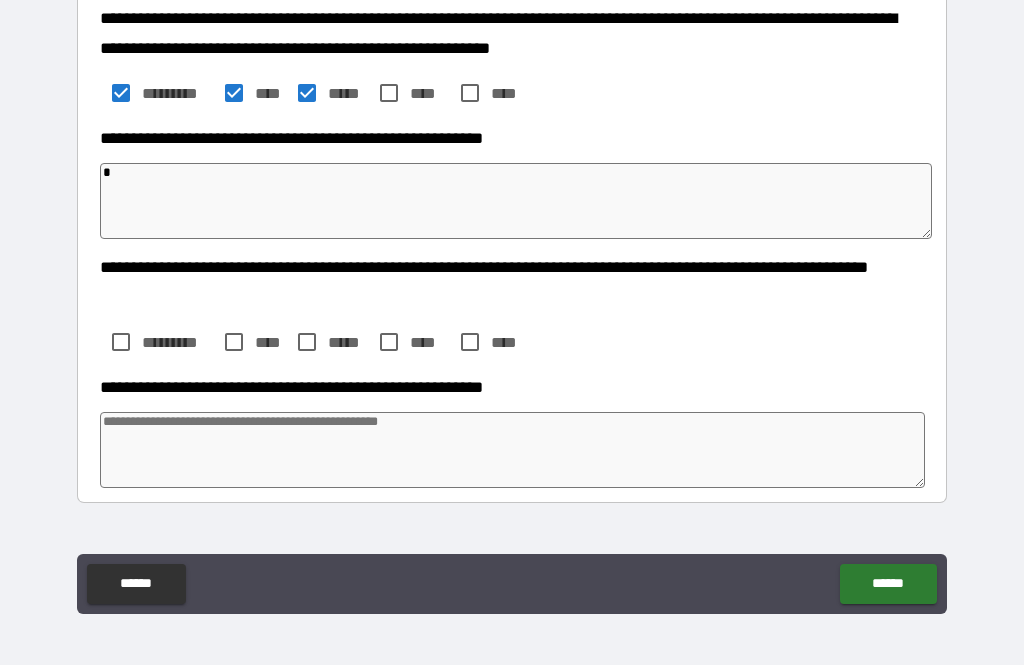 type on "*" 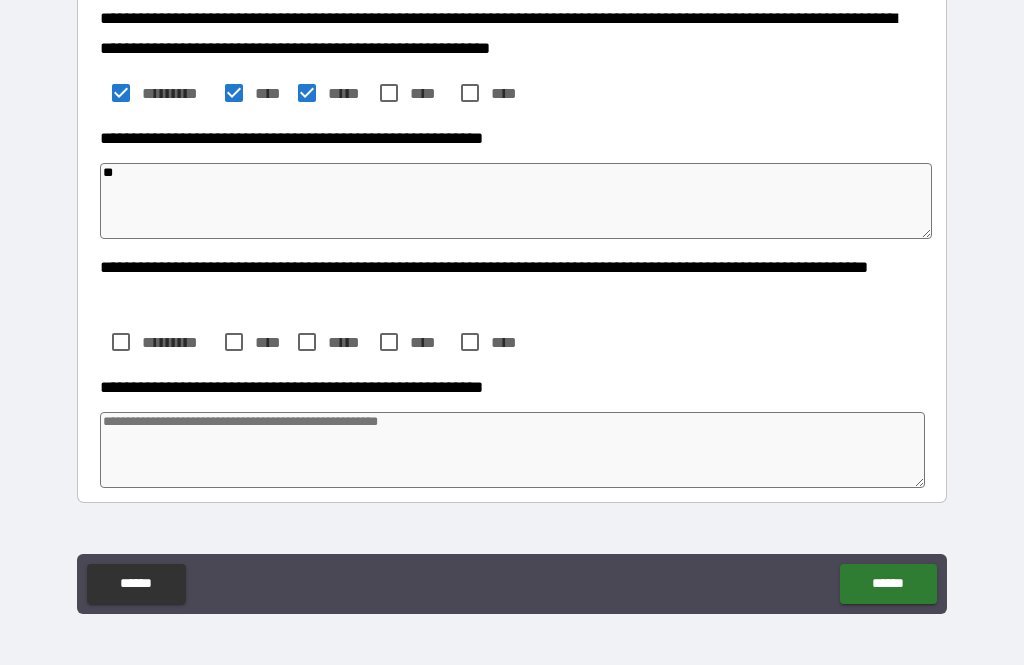 type on "*" 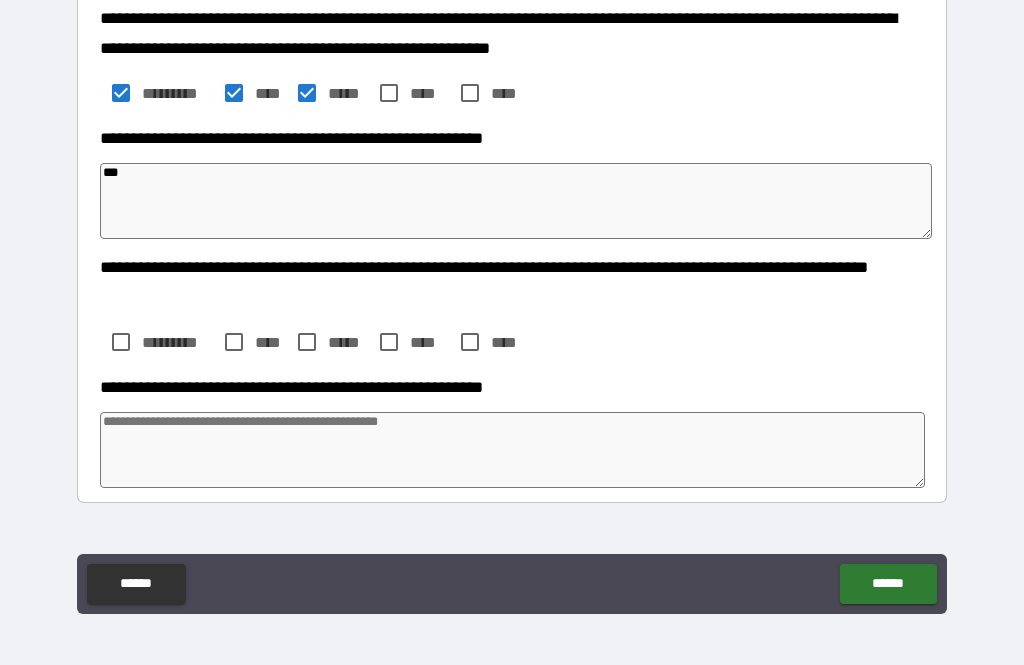 type on "*" 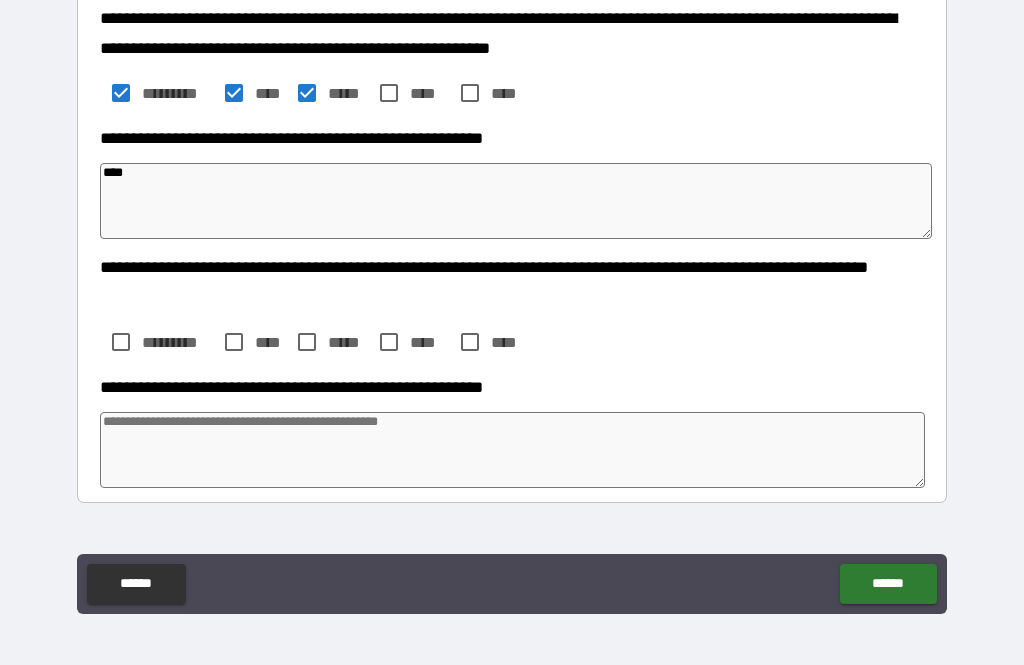 type on "*" 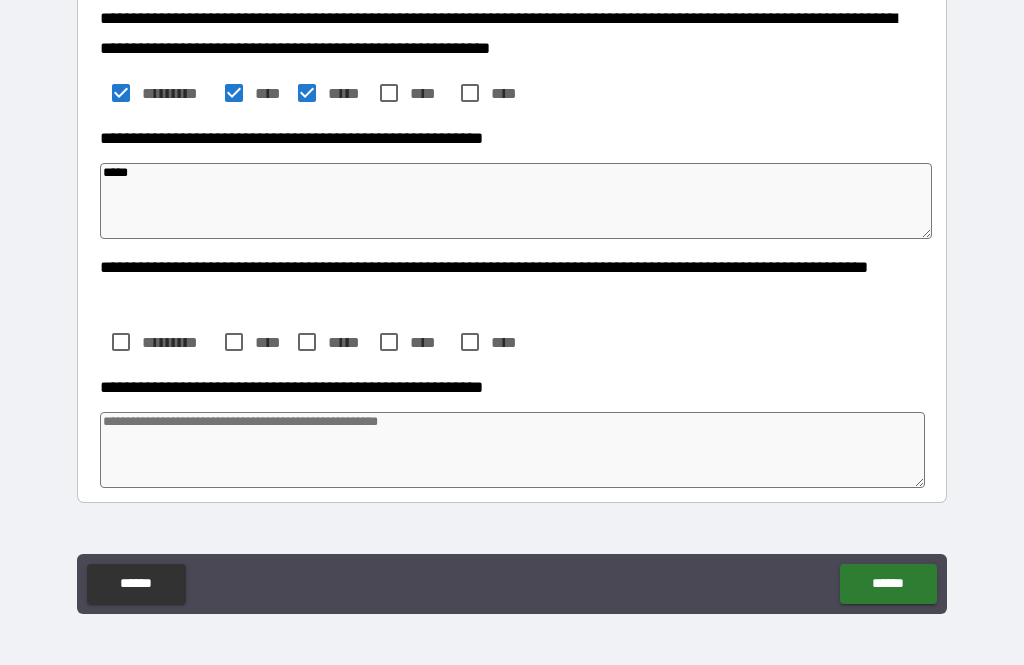 type on "*" 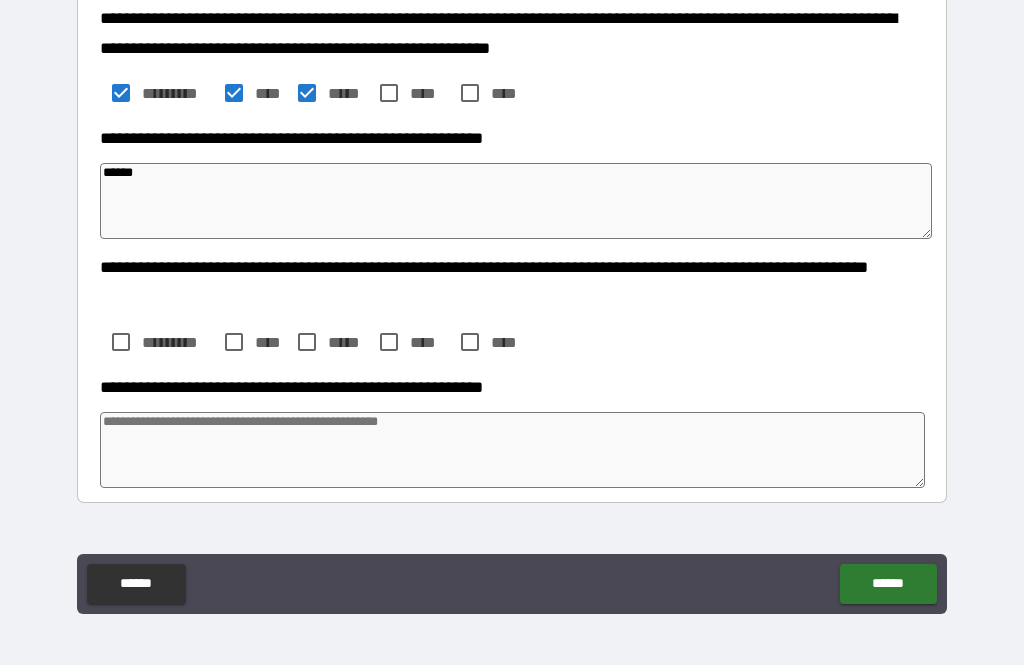 type on "*" 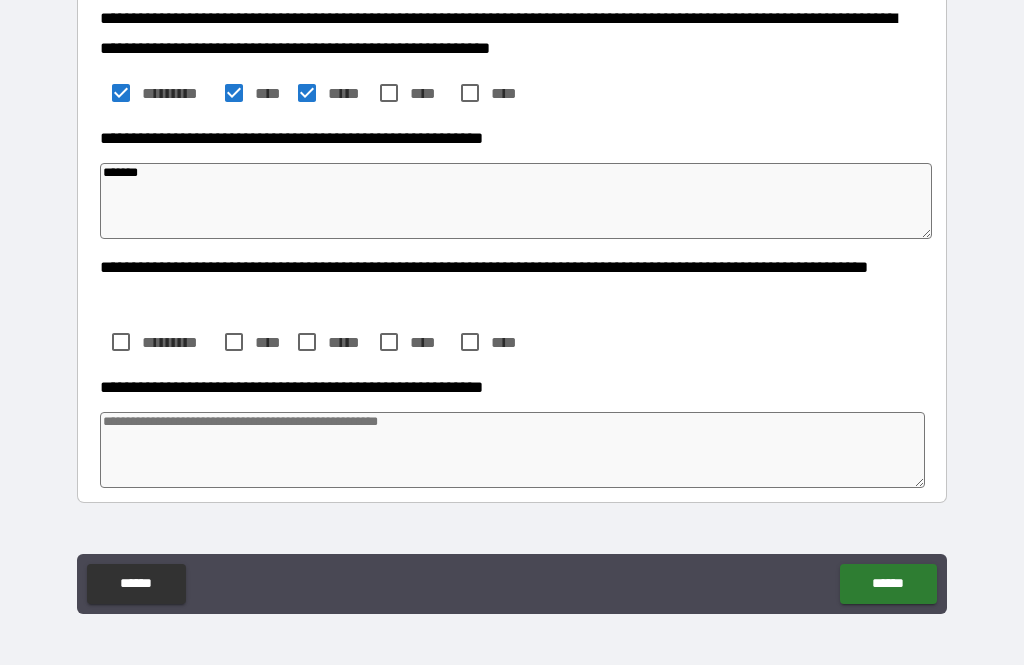 type on "*" 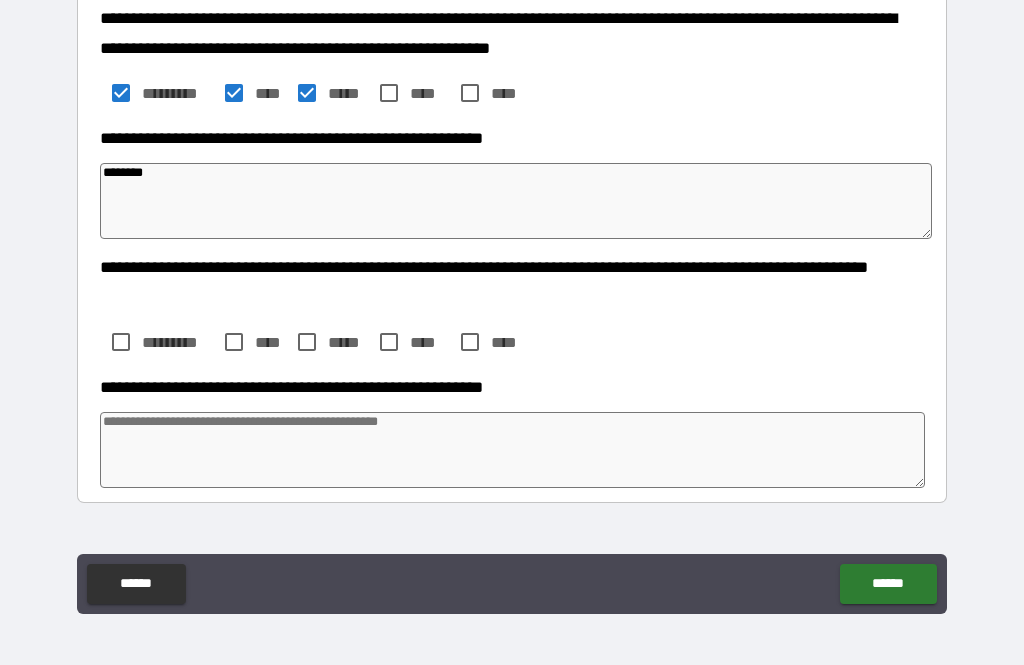 type on "*" 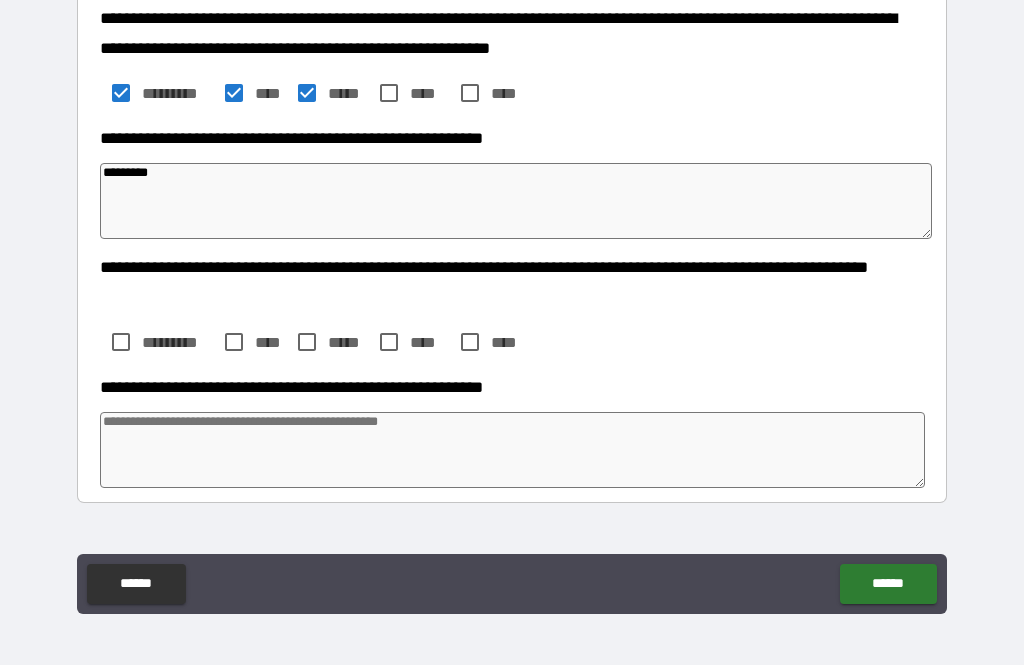 type on "*" 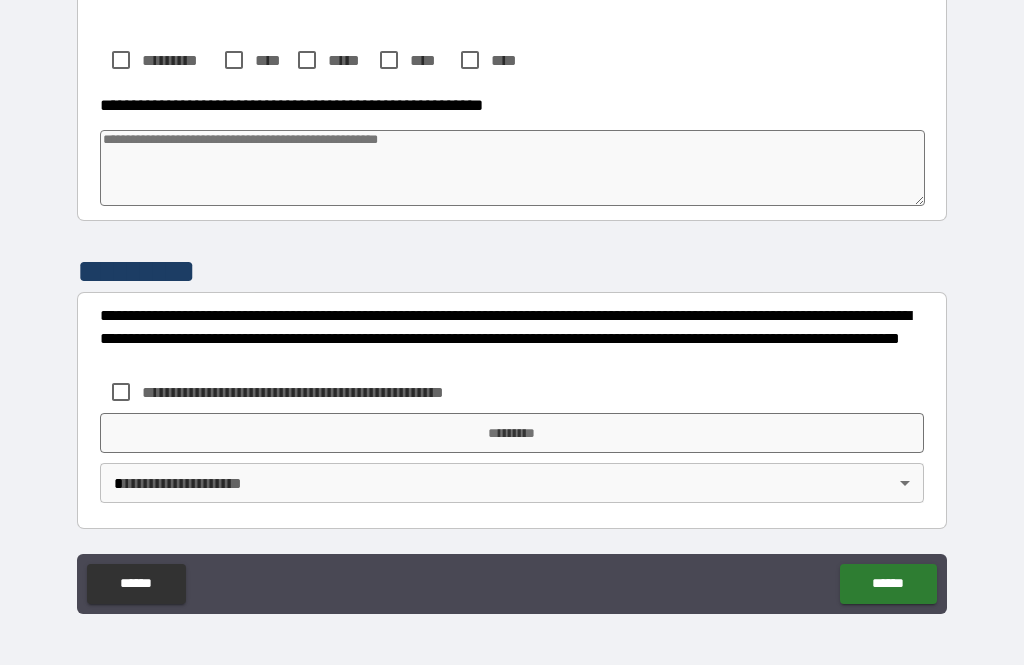 scroll, scrollTop: 790, scrollLeft: 0, axis: vertical 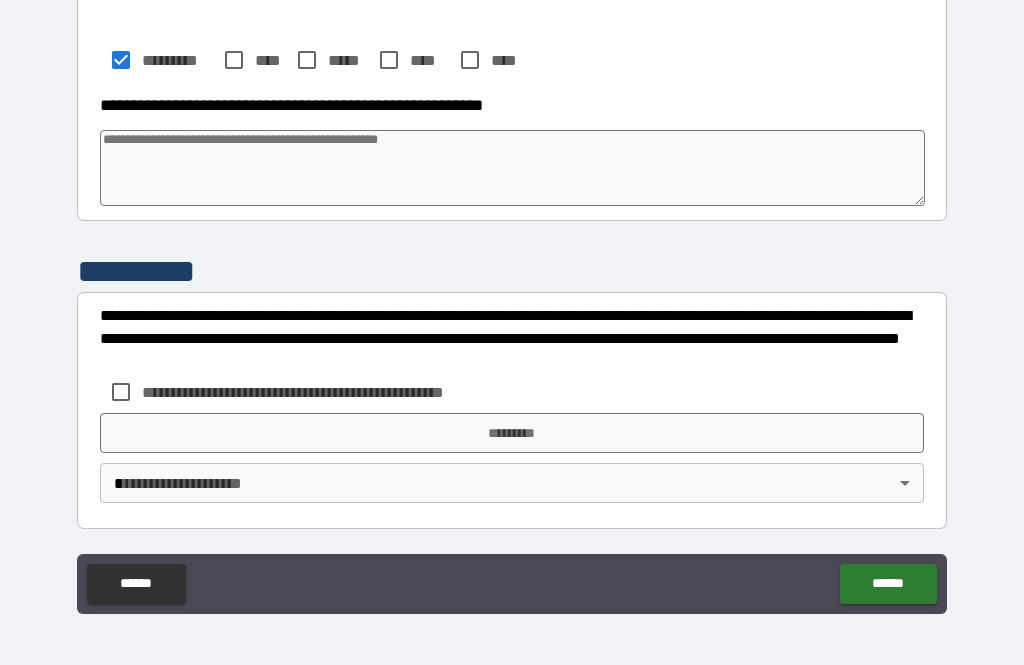 type on "*" 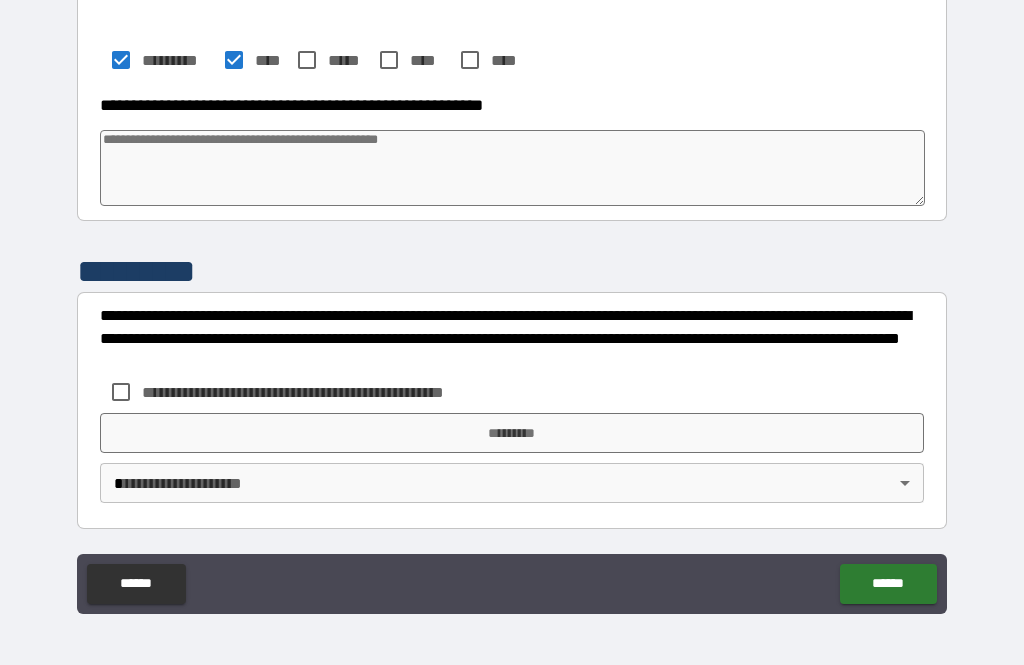 type on "*" 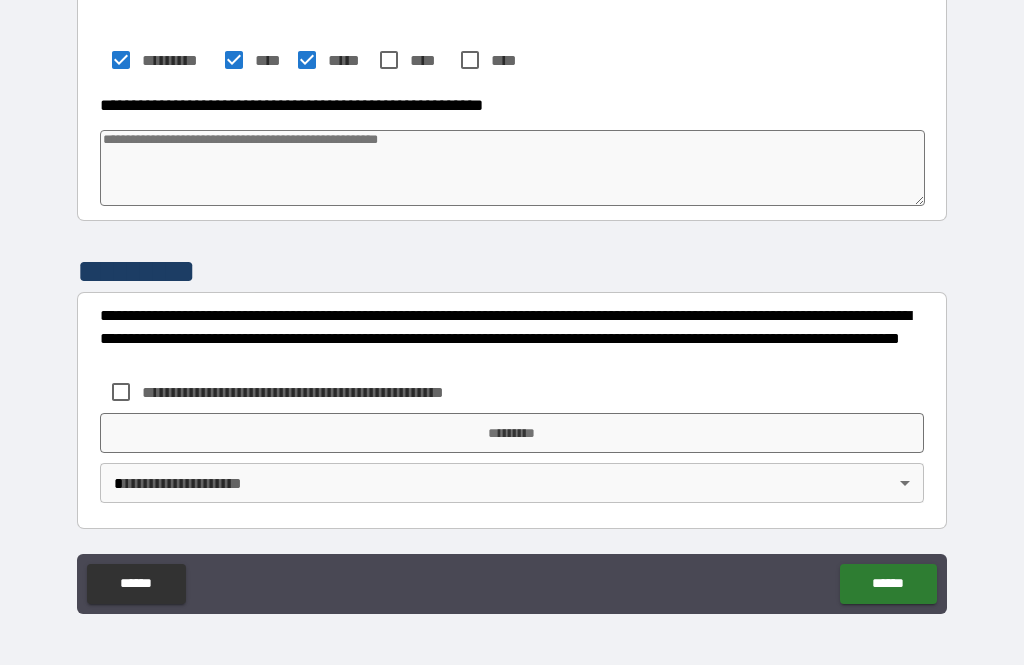 type on "*" 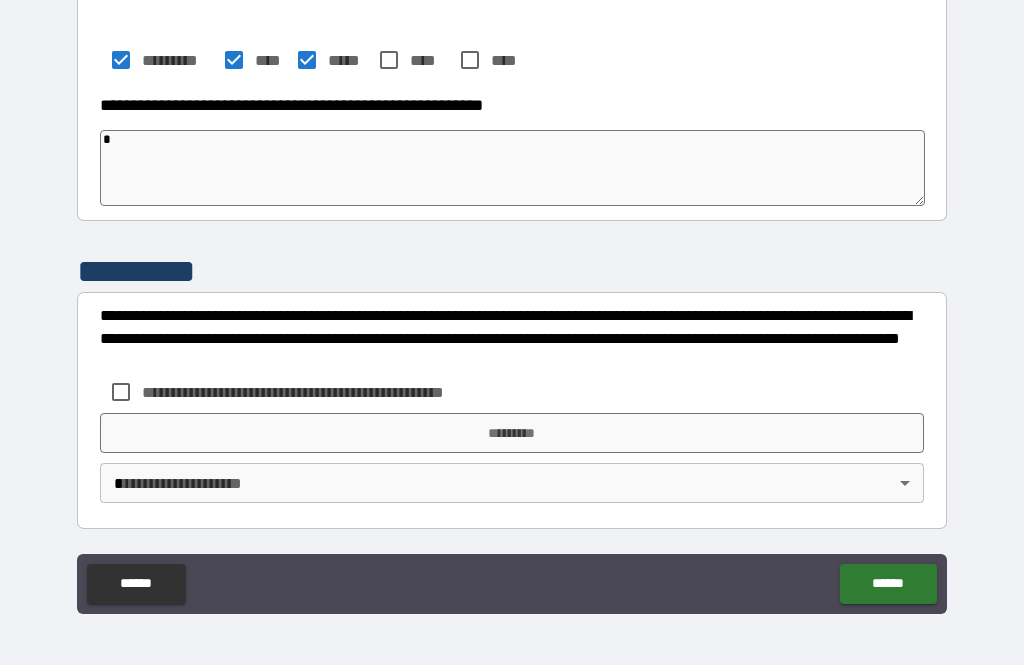 type on "*" 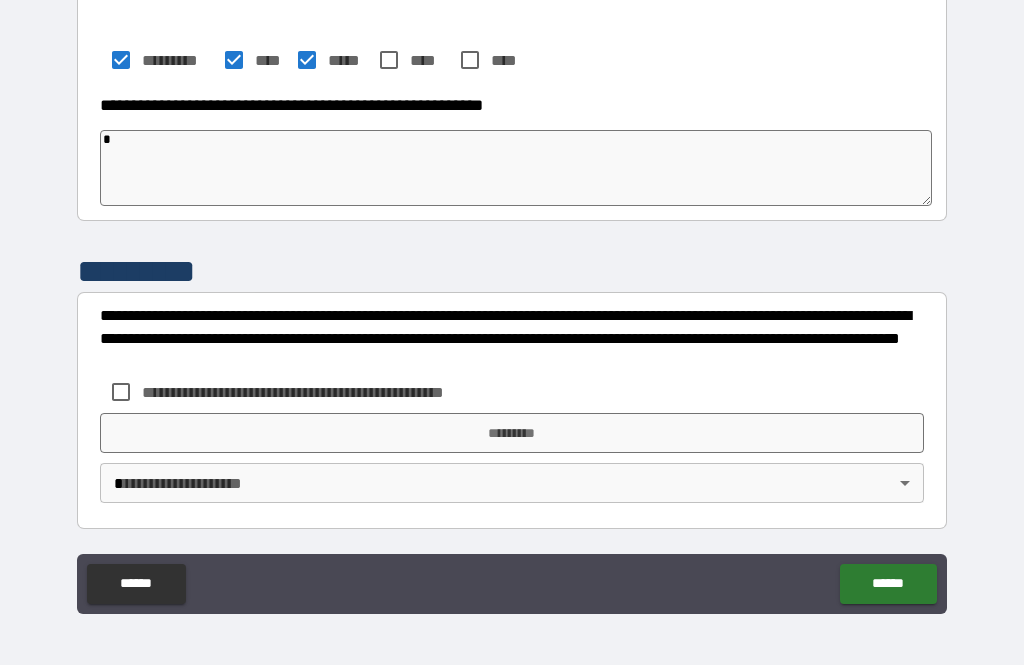 type on "*" 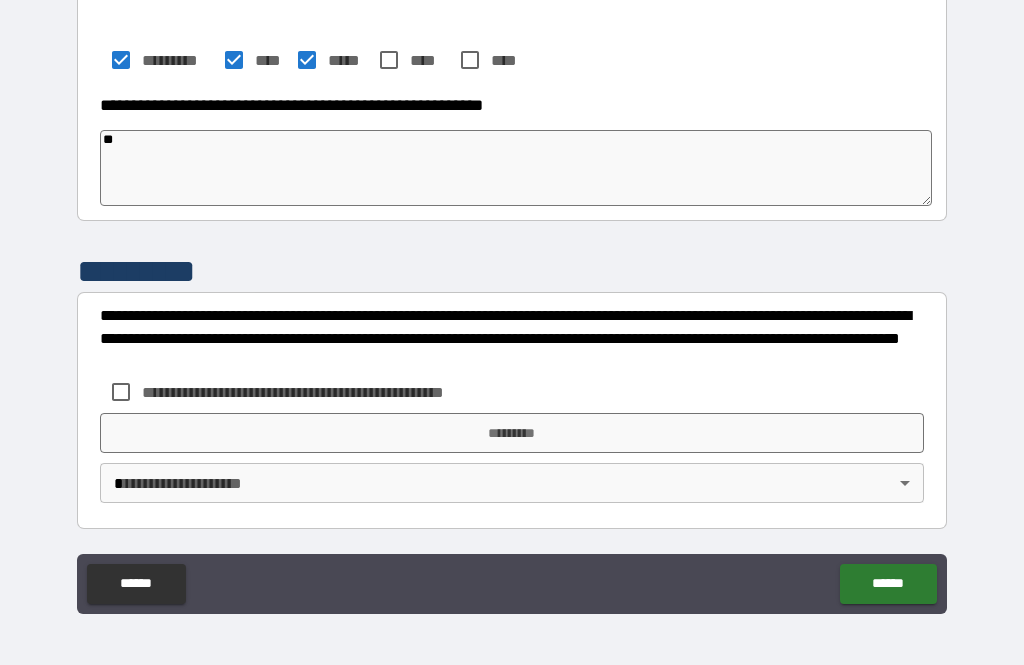 type on "*" 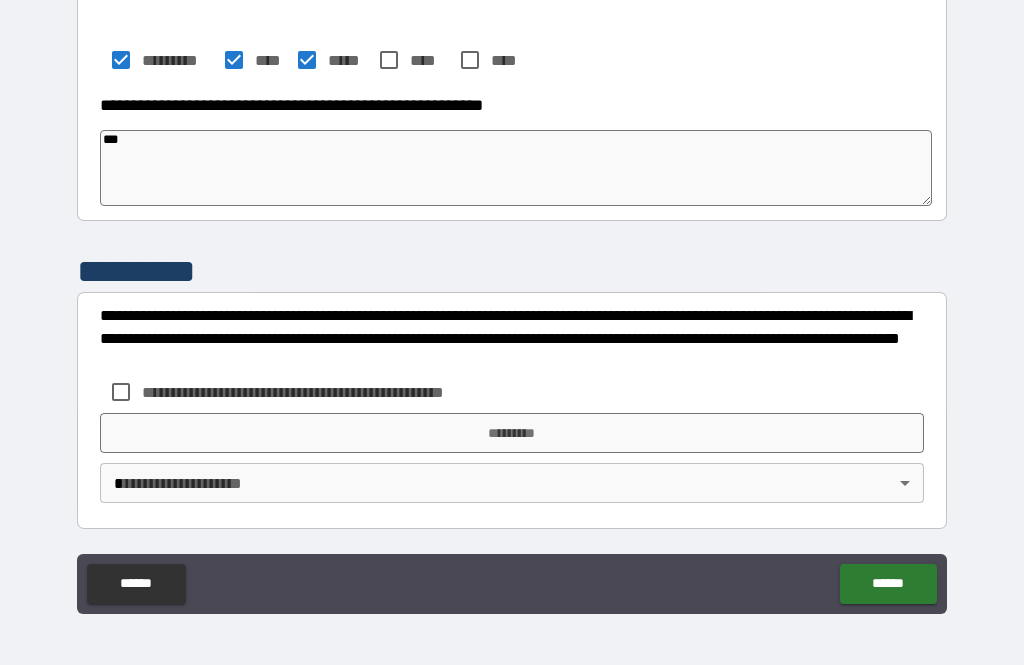 type on "*" 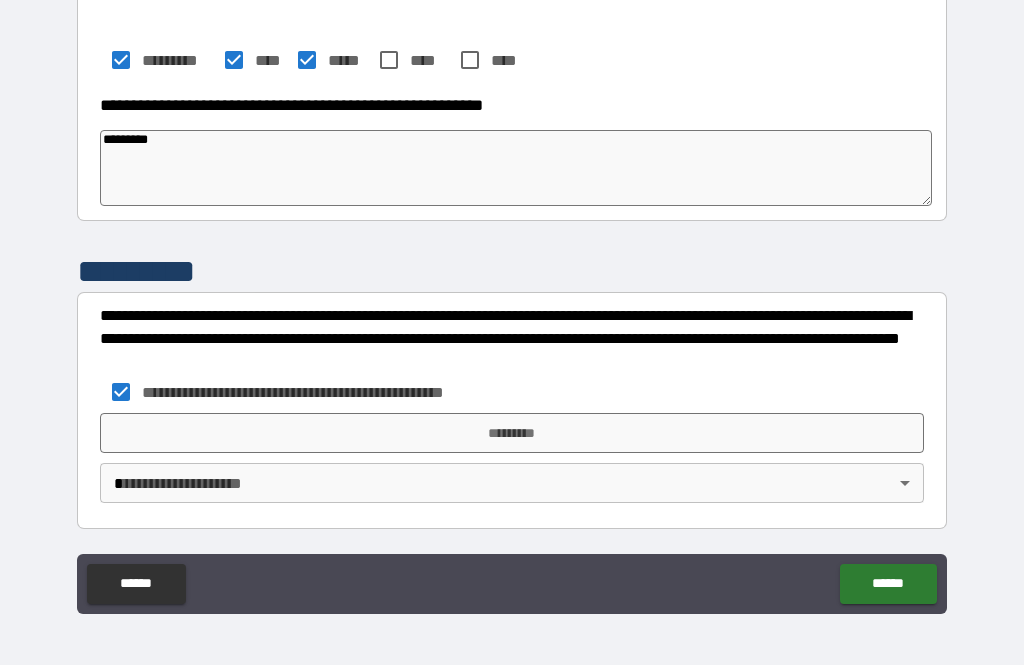 click on "*********" at bounding box center [512, 433] 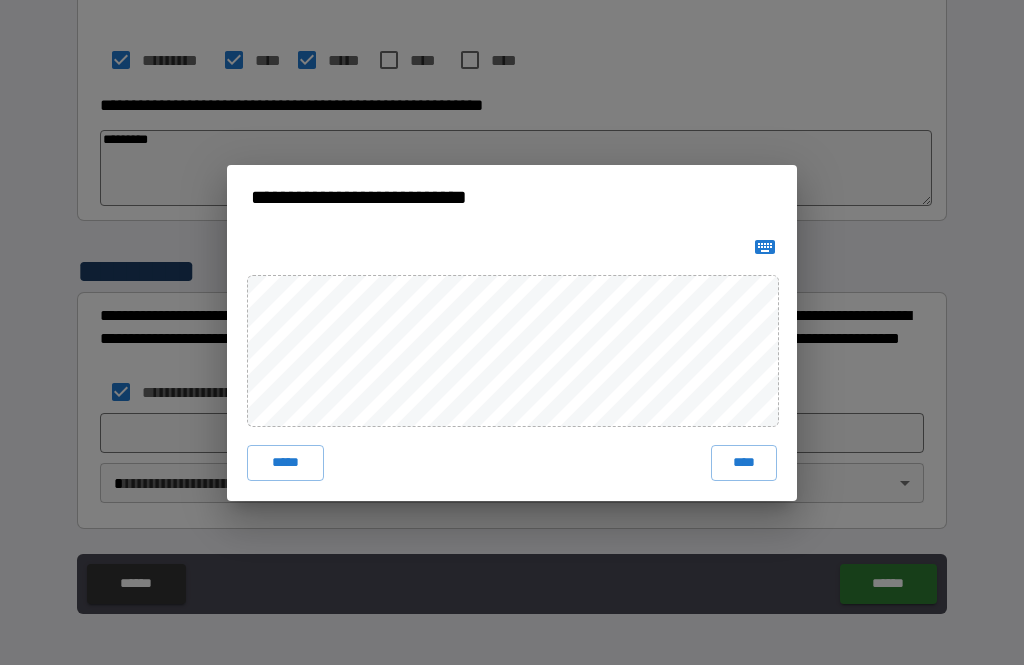 click on "****" at bounding box center [744, 463] 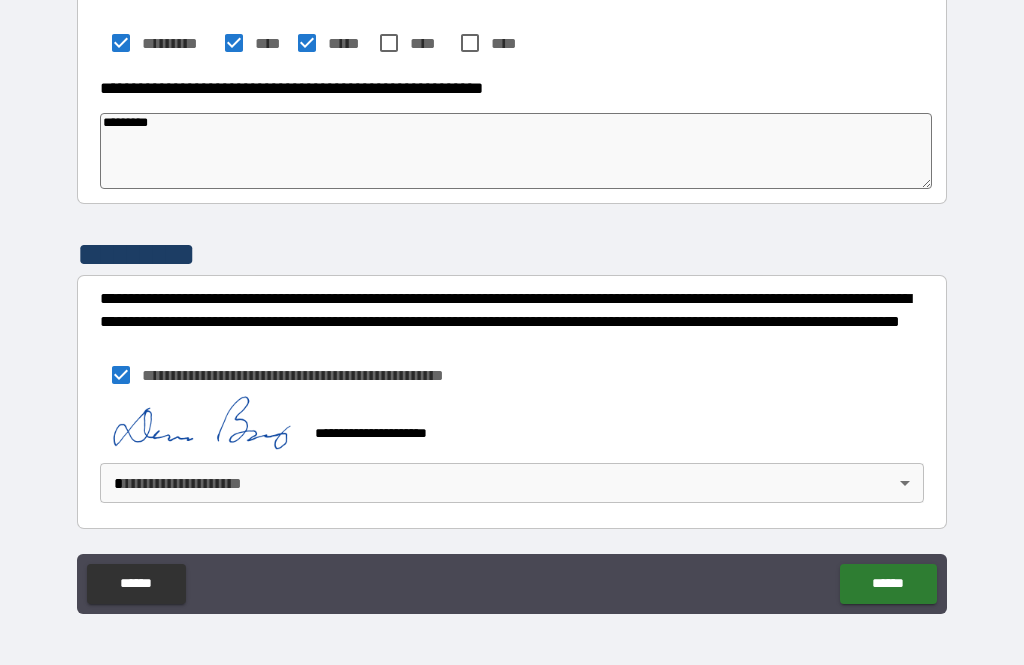scroll, scrollTop: 807, scrollLeft: 0, axis: vertical 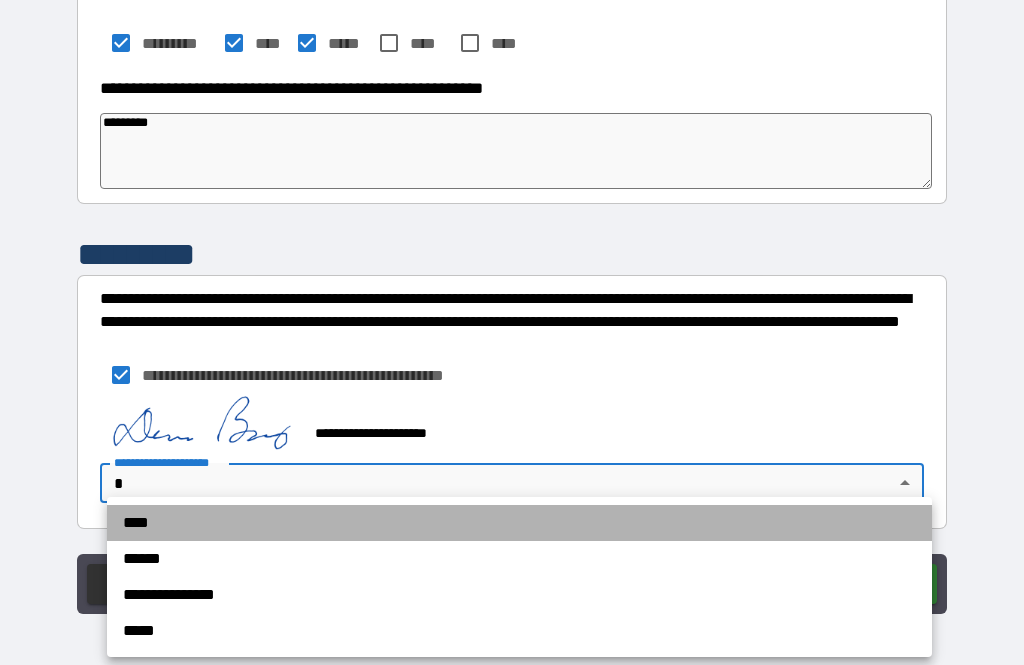 click on "****" at bounding box center [519, 523] 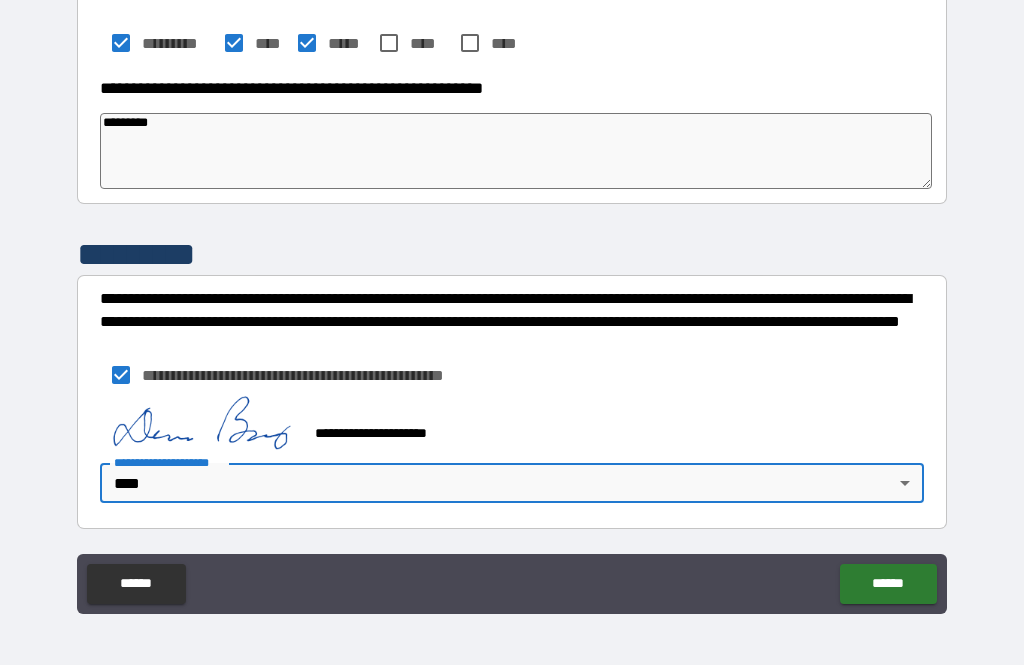 click on "******" at bounding box center (888, 584) 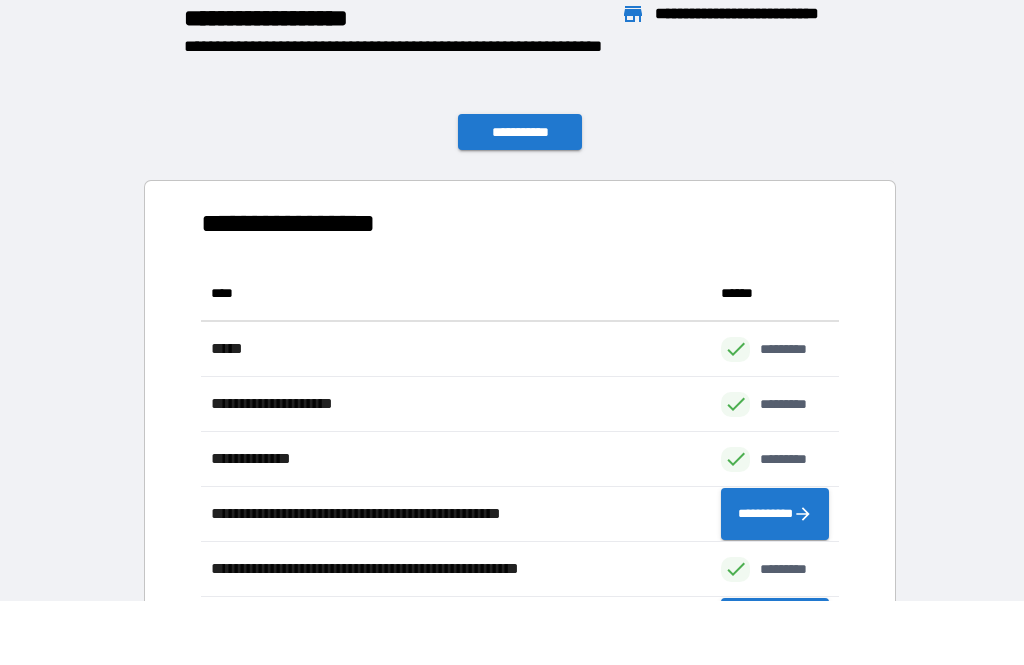 scroll, scrollTop: 386, scrollLeft: 638, axis: both 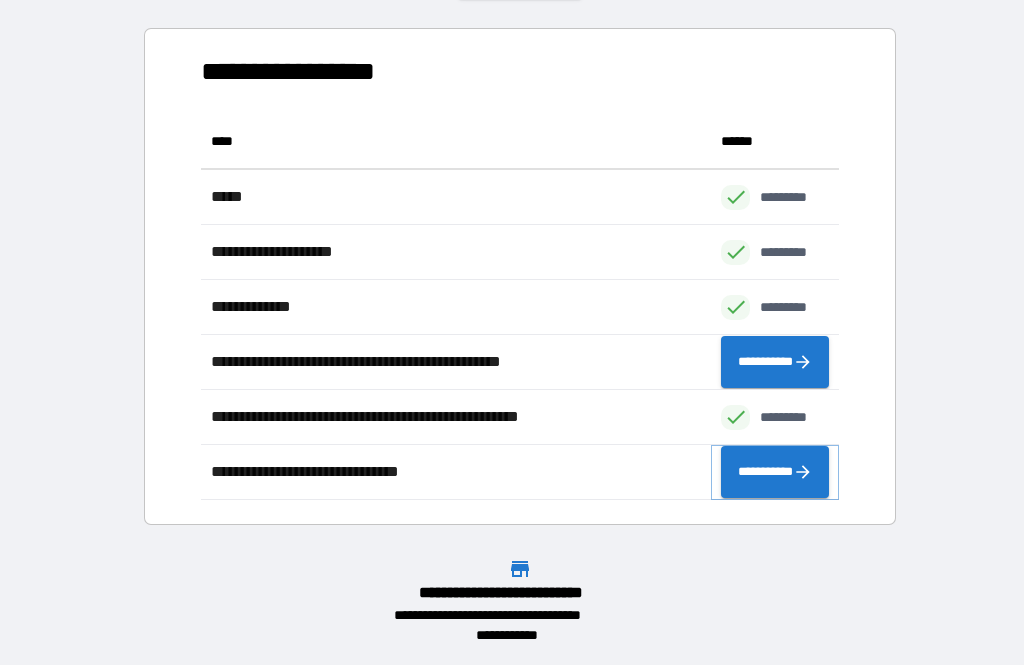 click on "**********" at bounding box center (775, 472) 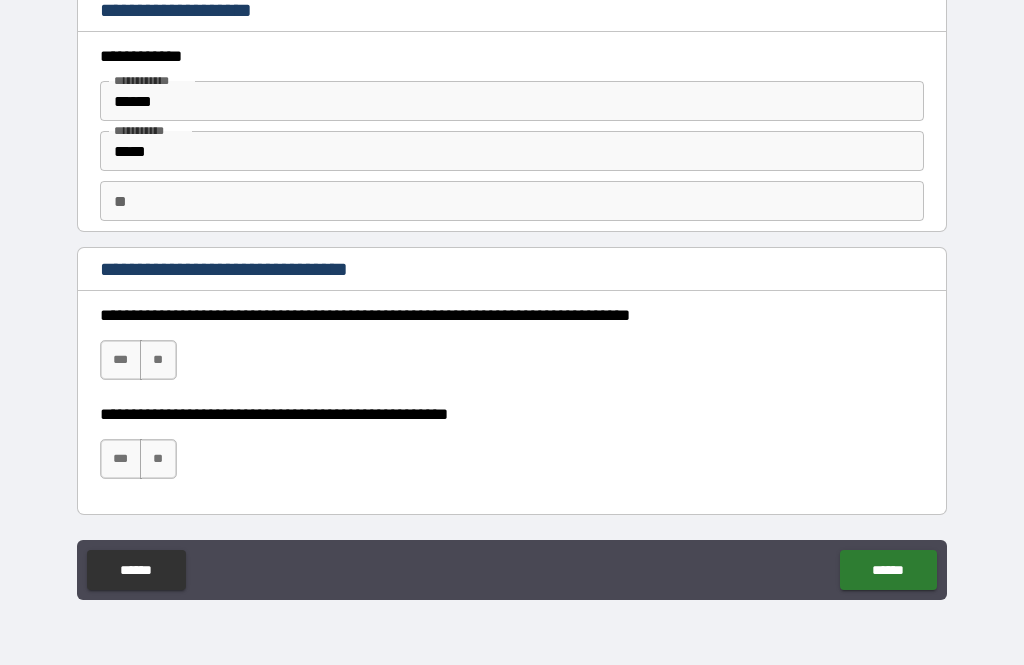 click on "***" at bounding box center (121, 360) 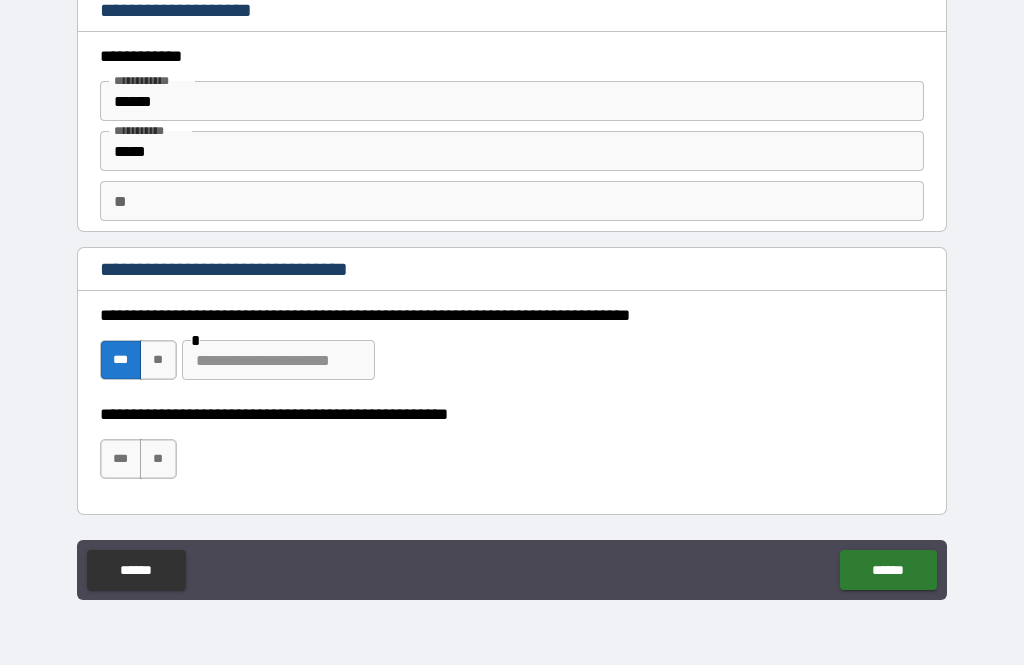 click on "***" at bounding box center [121, 459] 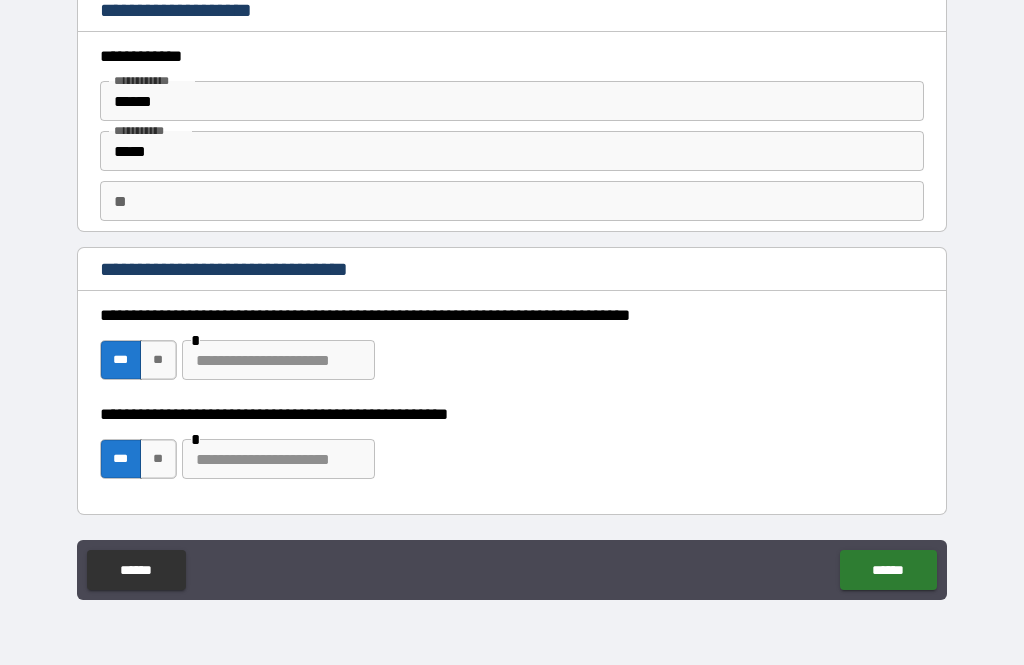 click at bounding box center (278, 360) 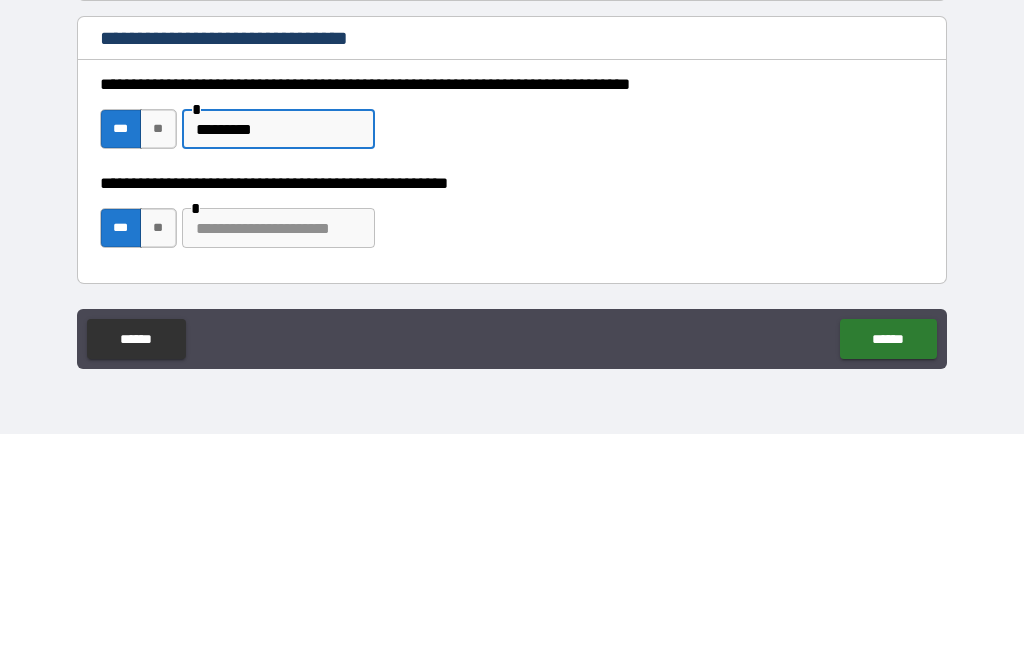 click at bounding box center [278, 459] 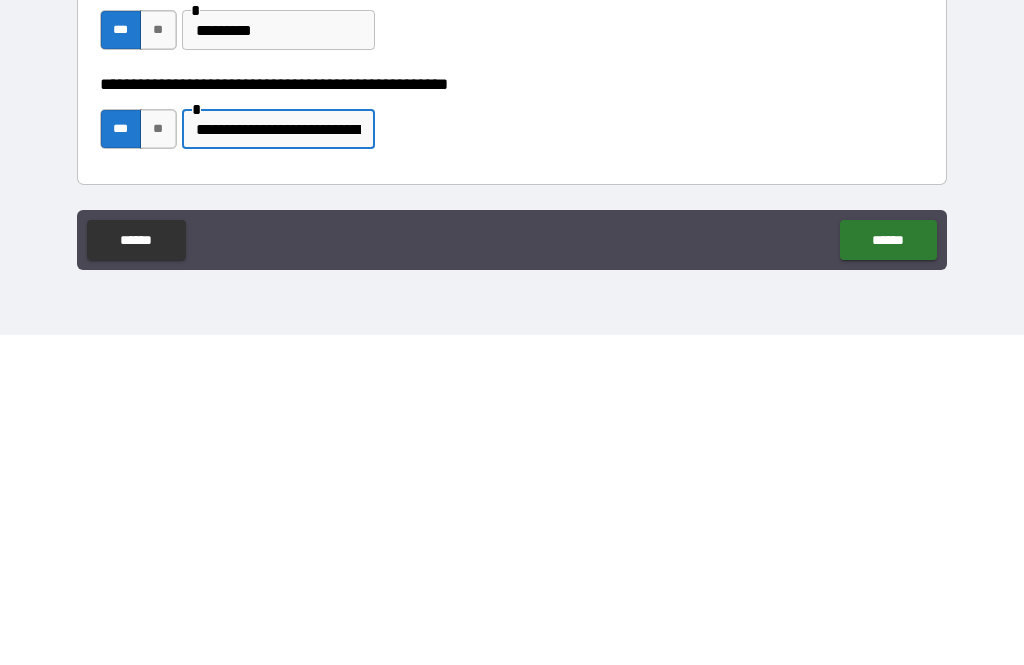 click on "**********" at bounding box center [278, 459] 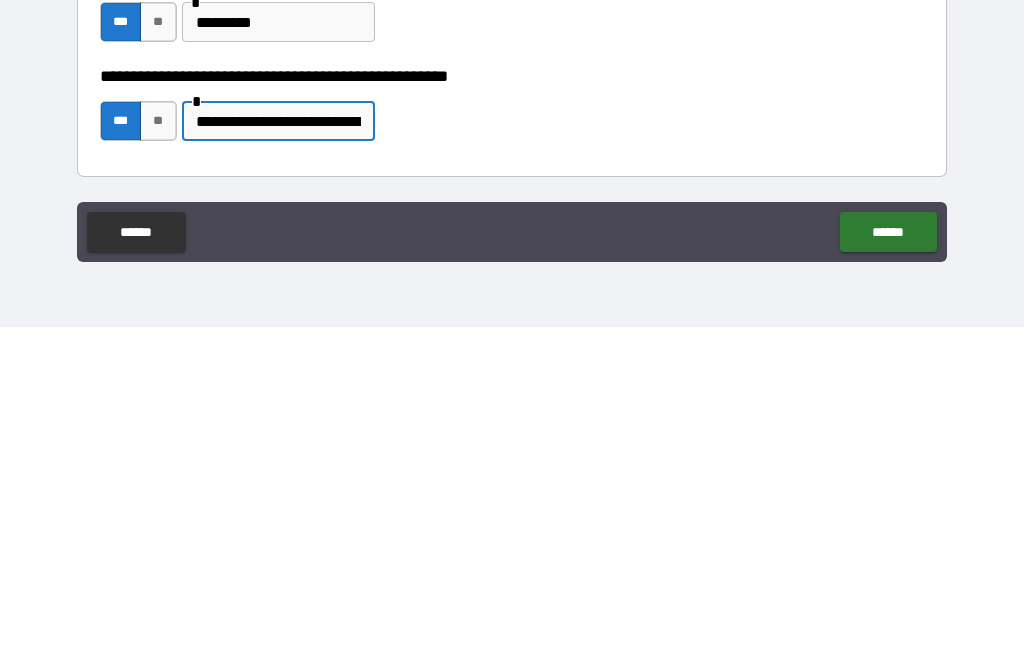 click on "******" at bounding box center (888, 570) 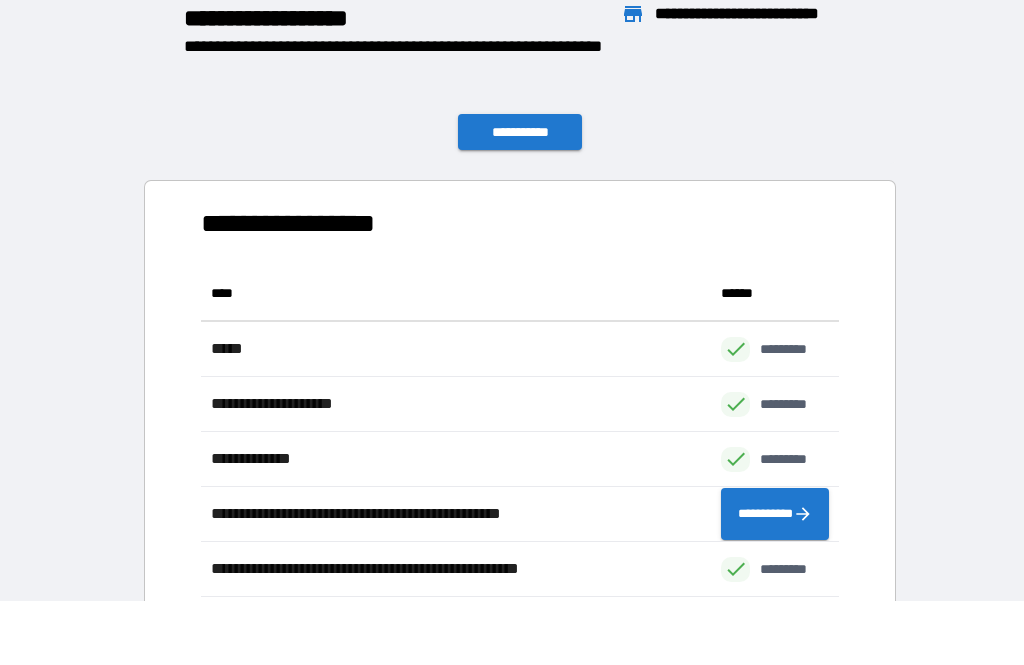 scroll, scrollTop: 386, scrollLeft: 638, axis: both 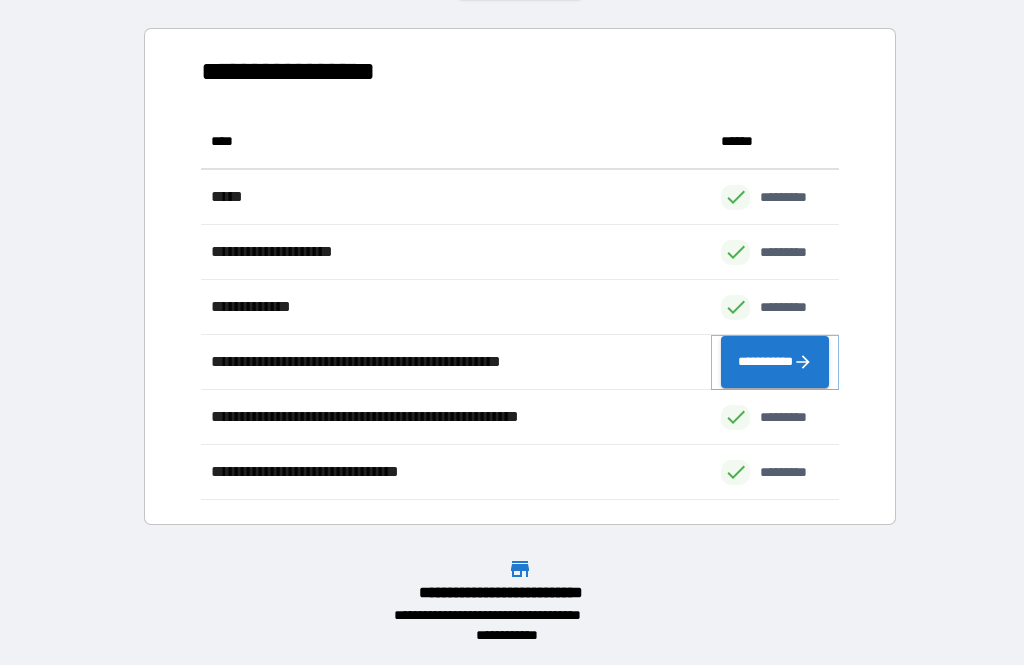 click on "**********" at bounding box center (775, 362) 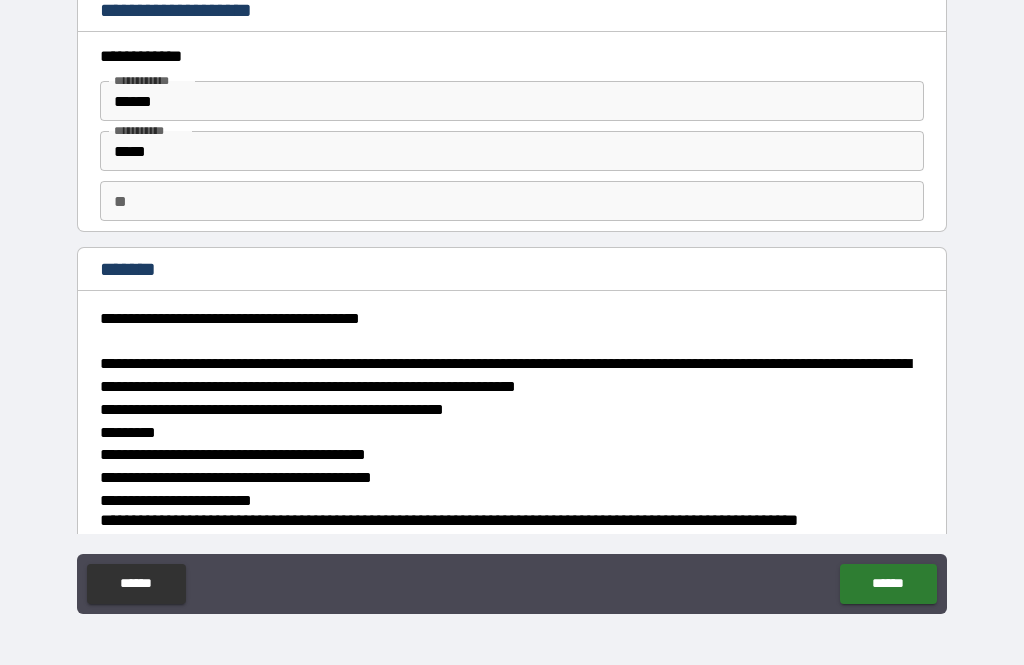 scroll, scrollTop: 0, scrollLeft: 0, axis: both 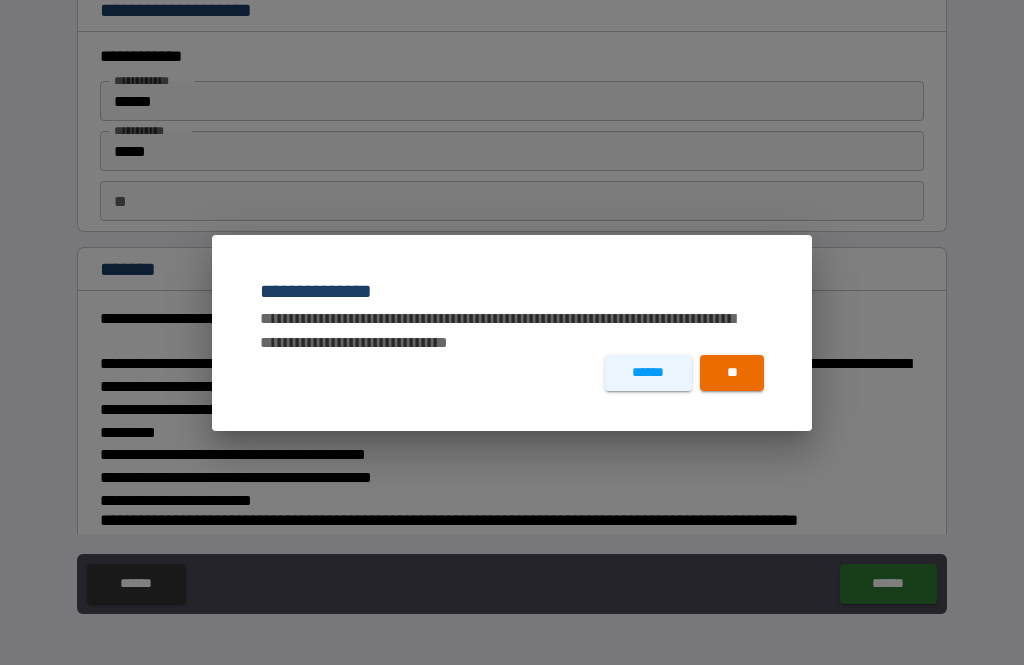click on "******" at bounding box center (648, 373) 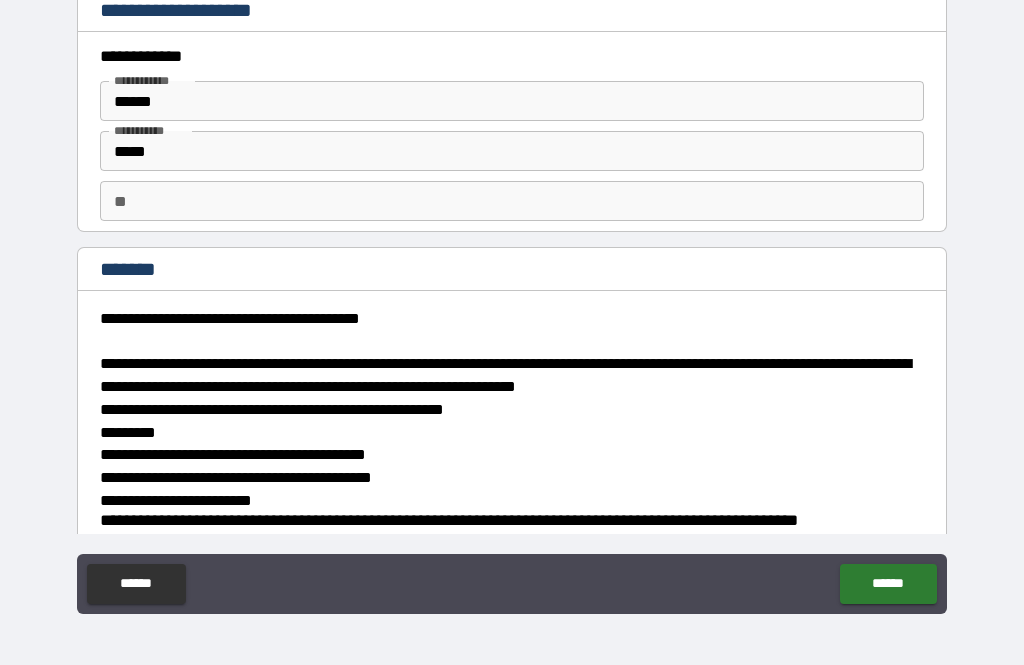 scroll, scrollTop: 0, scrollLeft: 0, axis: both 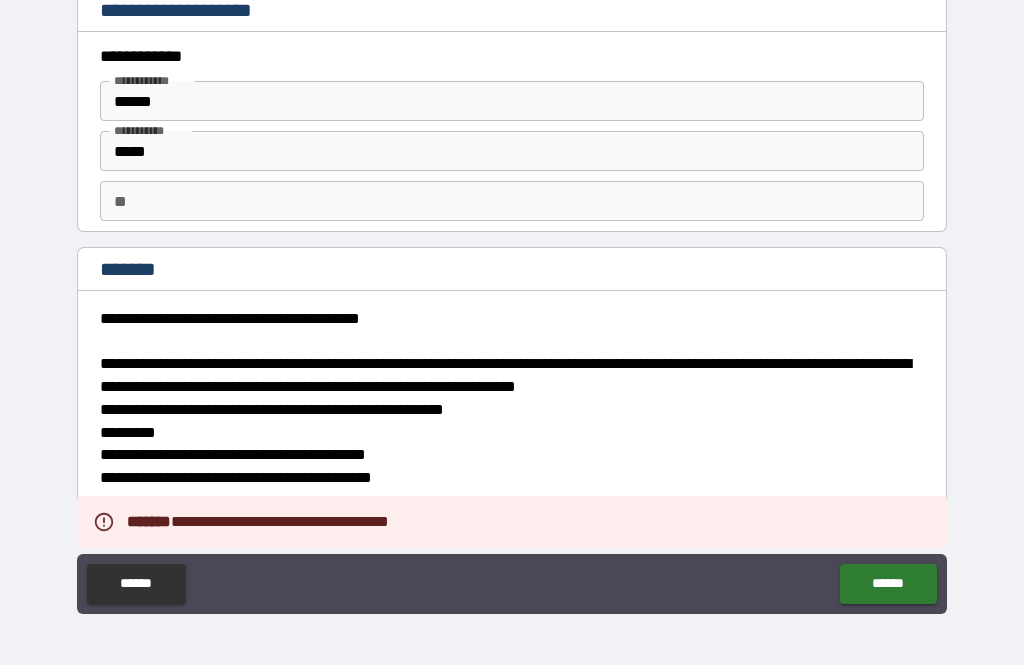 click on "**********" at bounding box center (512, 407) 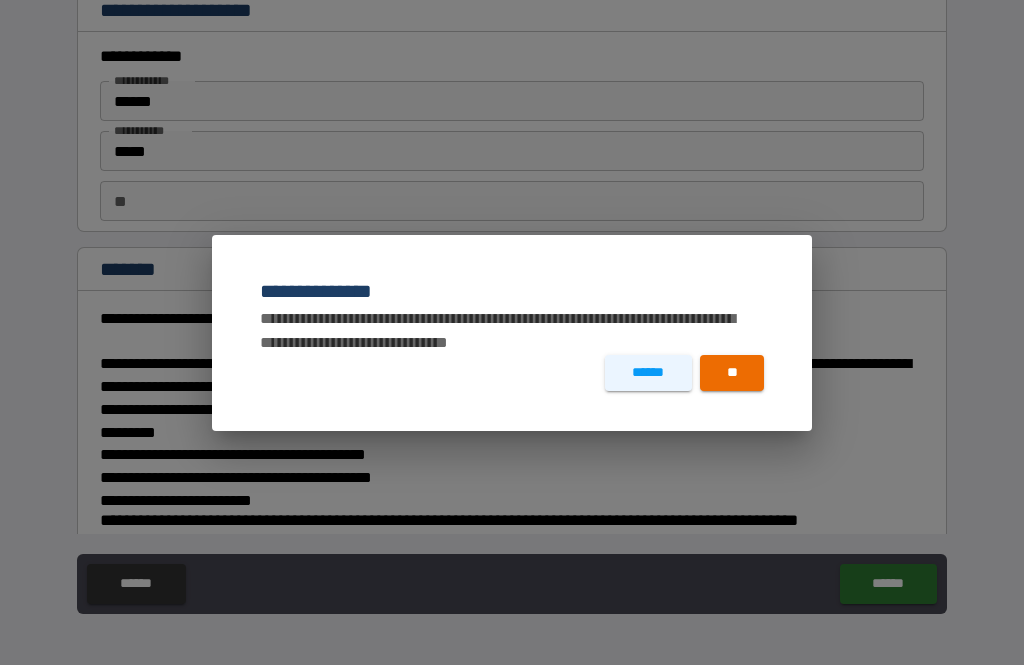 click on "**" at bounding box center [732, 373] 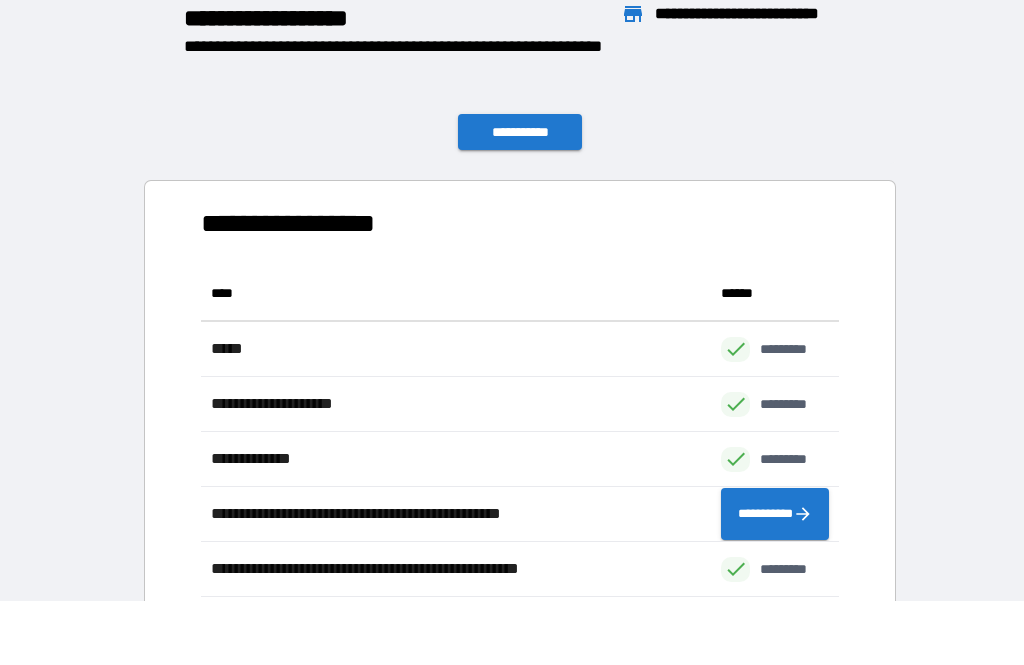 scroll, scrollTop: 386, scrollLeft: 638, axis: both 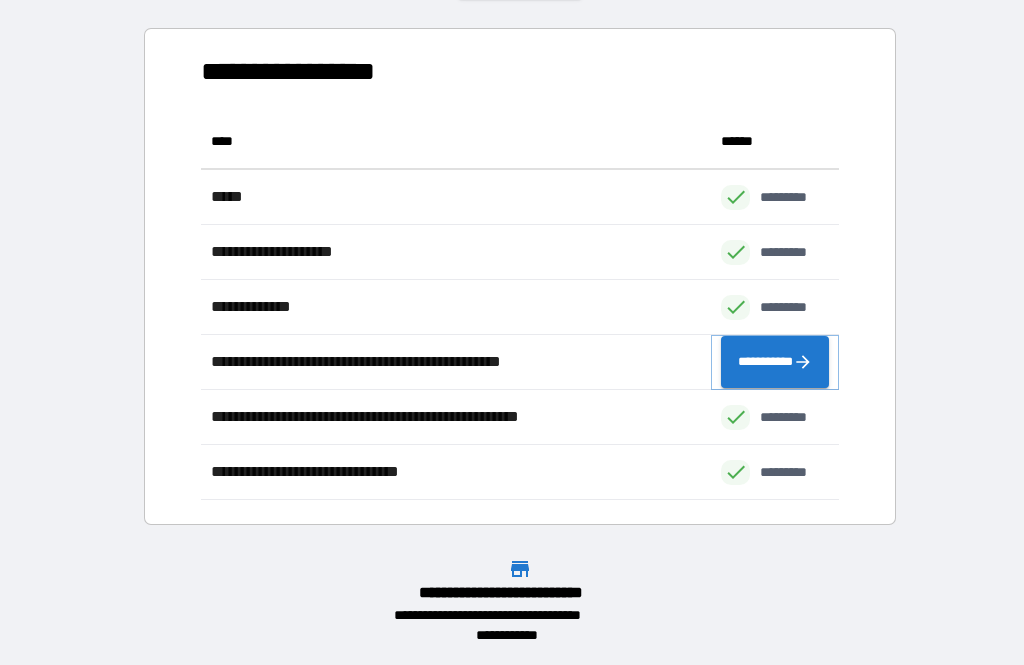 click 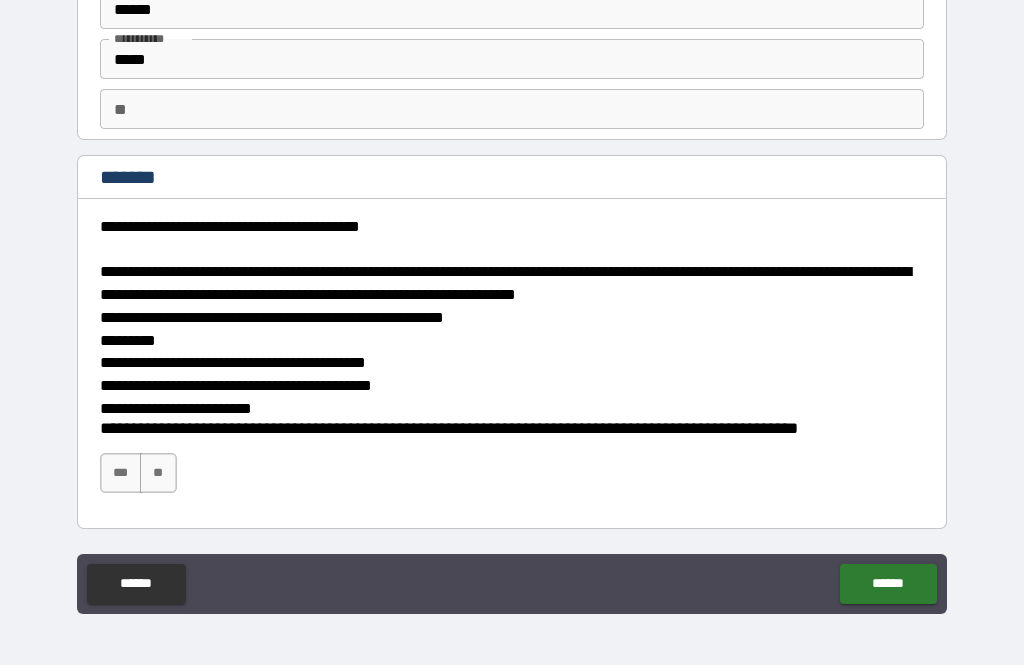 scroll, scrollTop: 92, scrollLeft: 0, axis: vertical 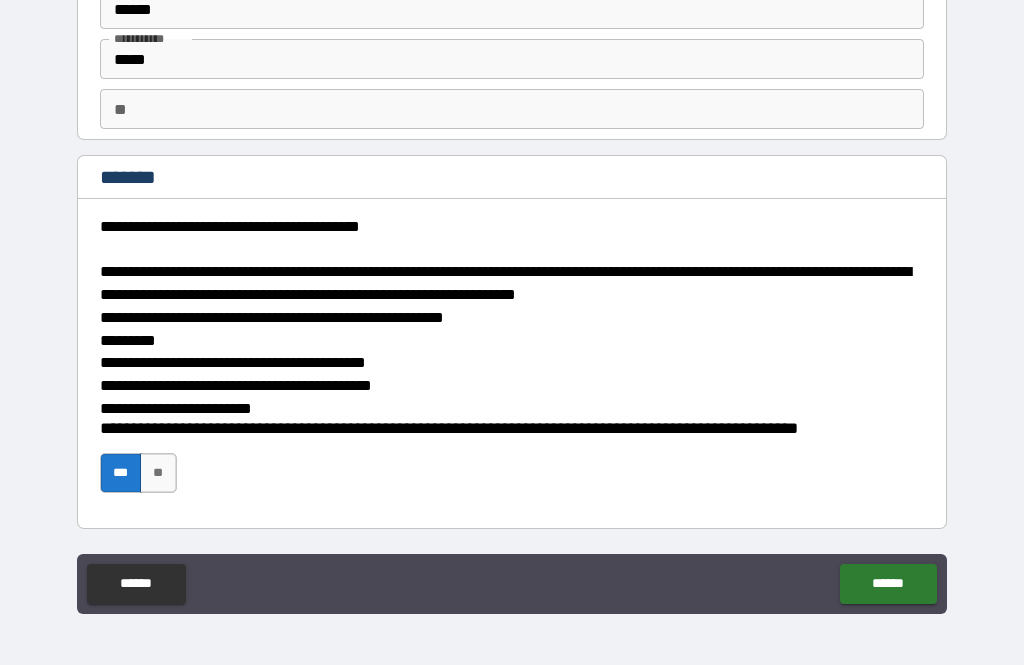 click on "******" at bounding box center (888, 584) 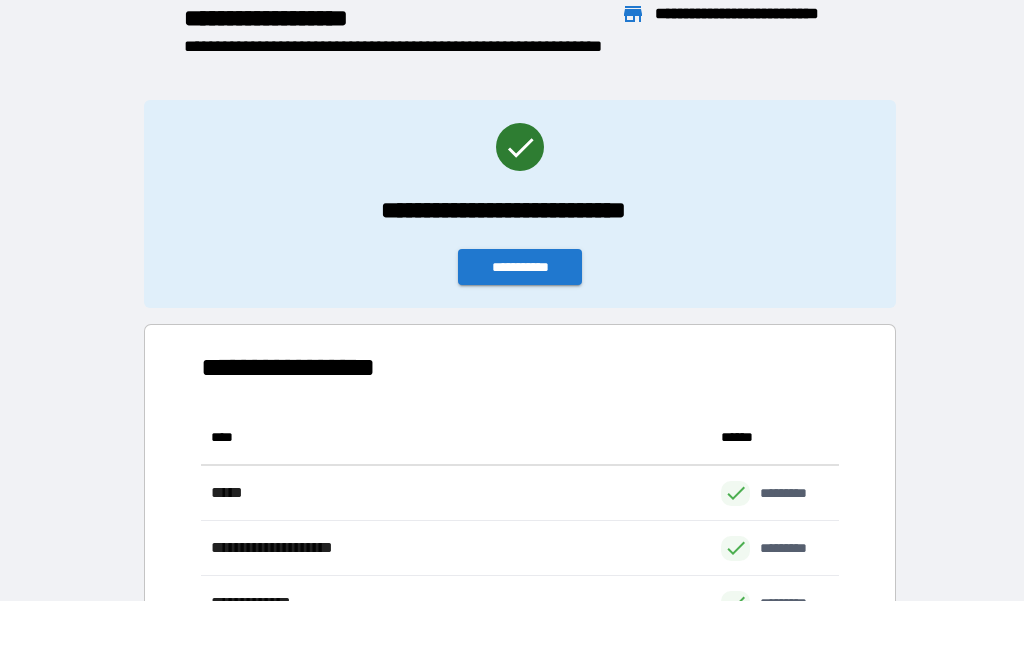 scroll, scrollTop: 386, scrollLeft: 638, axis: both 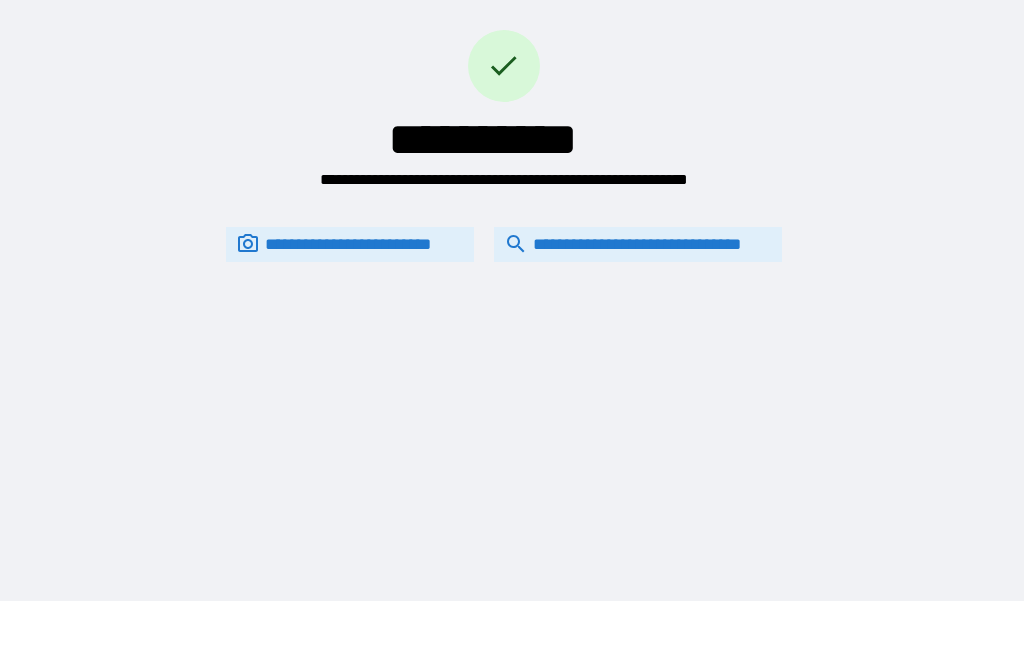 click on "**********" at bounding box center (504, 244) 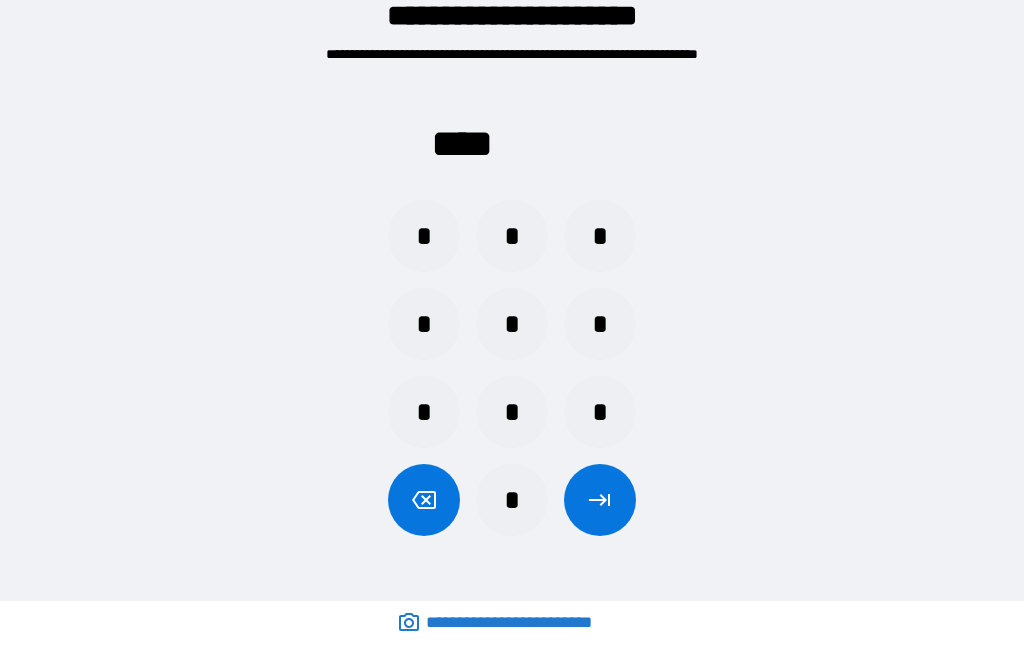 click on "*" at bounding box center (512, 412) 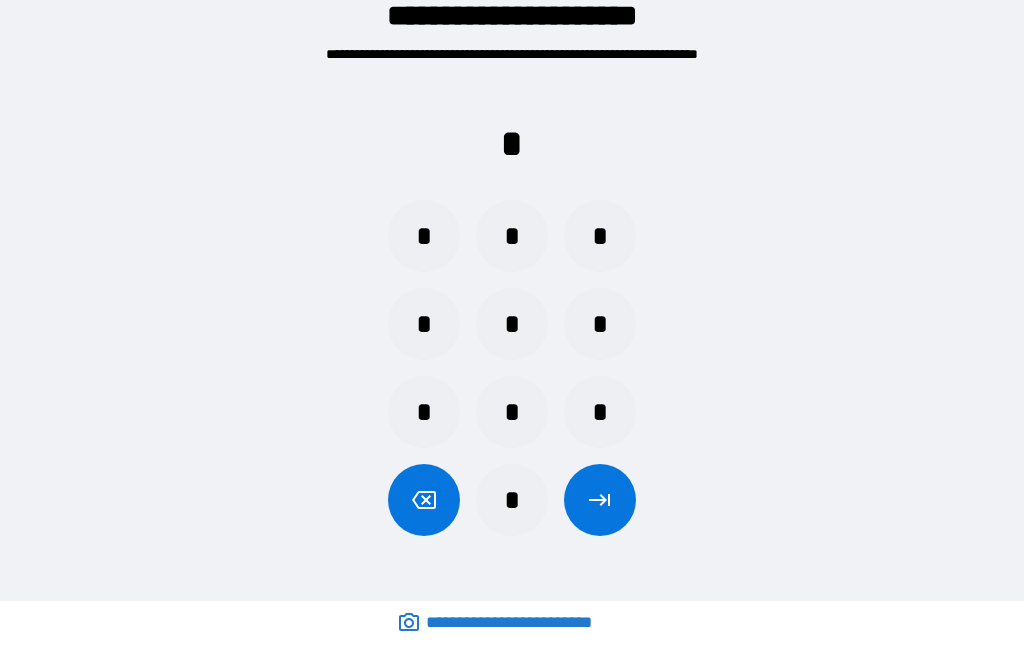 click on "*" at bounding box center [512, 412] 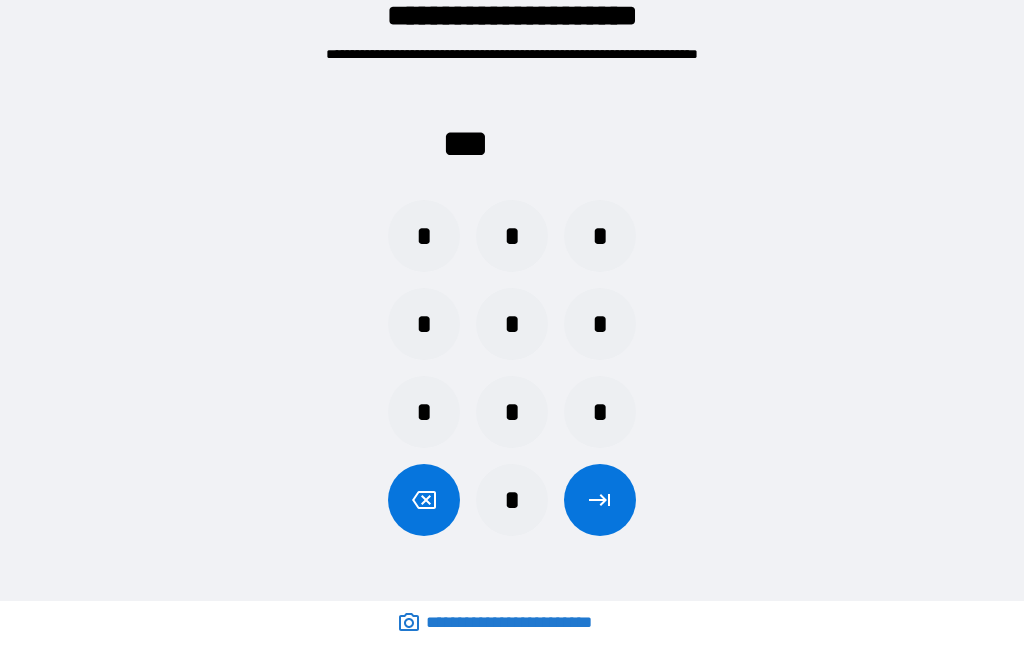 click at bounding box center (600, 500) 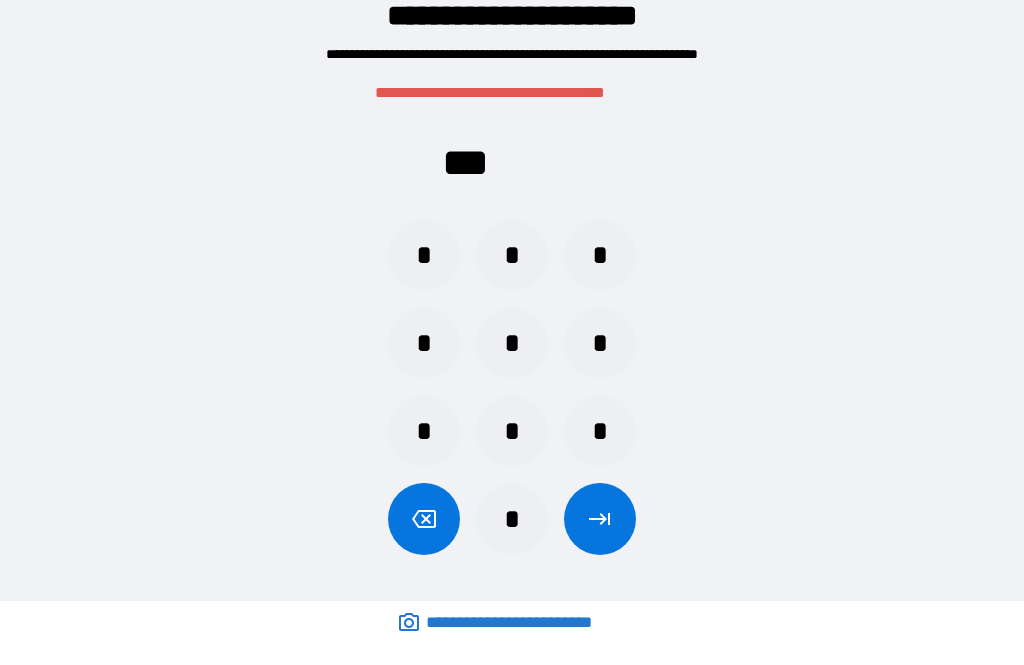 click on "**********" at bounding box center [512, 313] 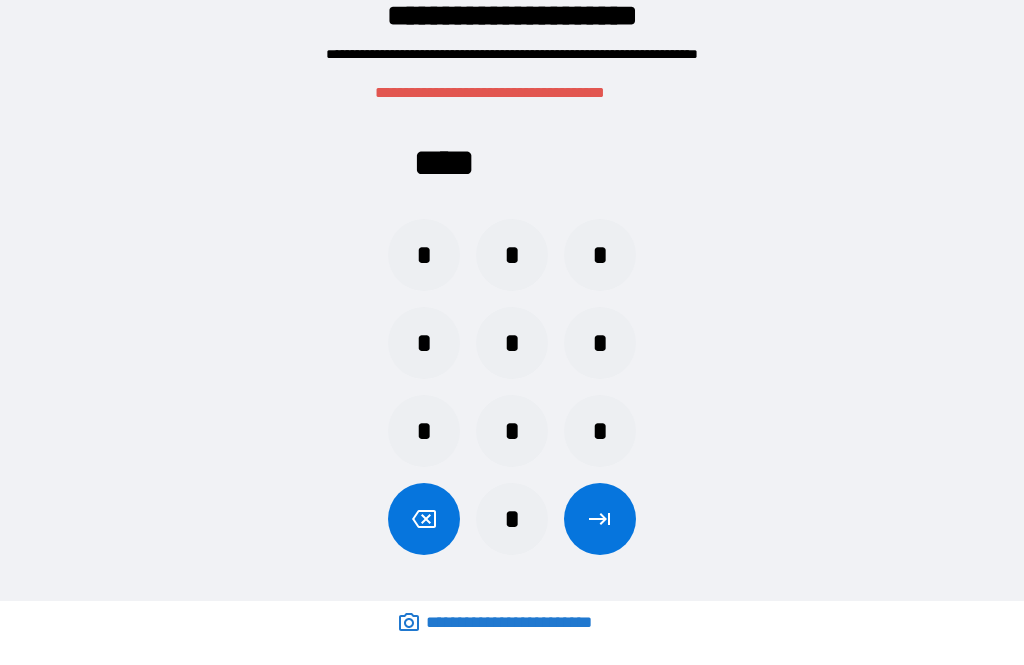 click at bounding box center (600, 519) 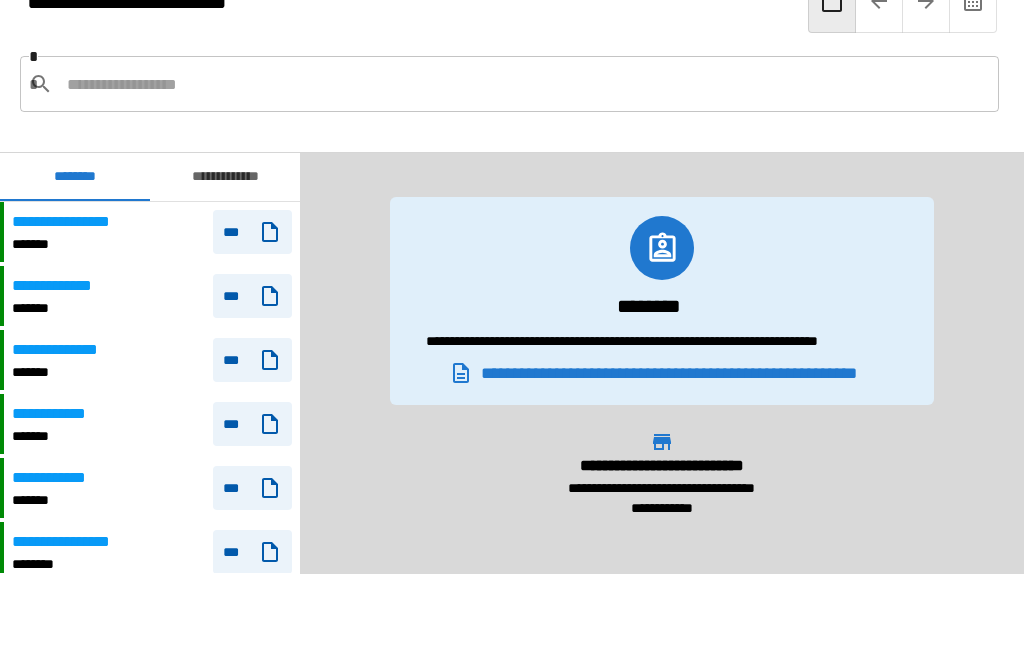 click at bounding box center [525, 84] 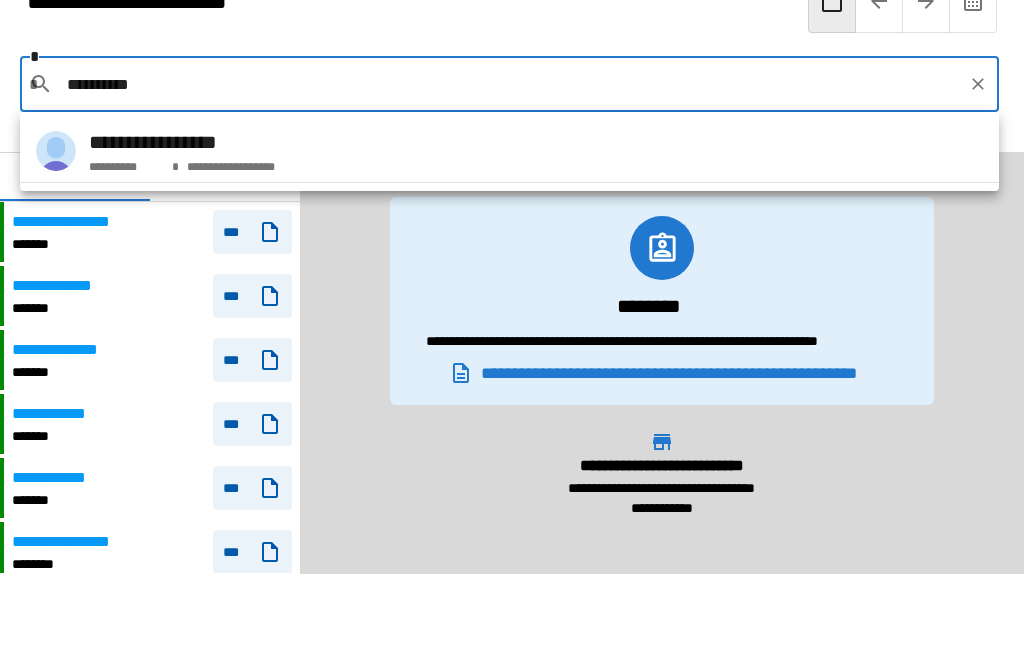 click on "**********" at bounding box center [228, 163] 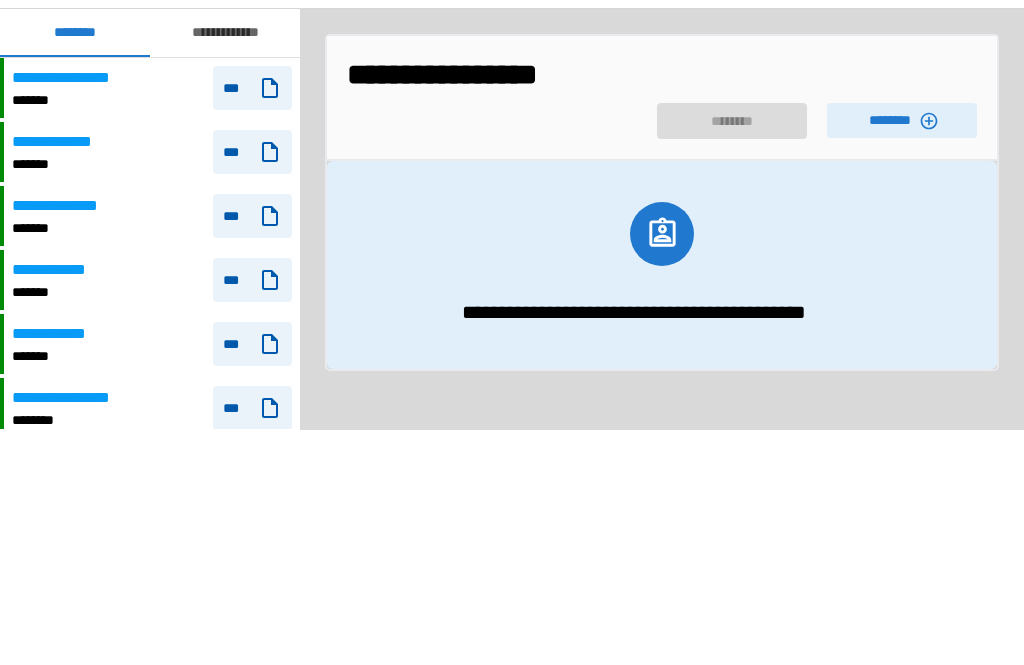 click on "********" at bounding box center [902, 264] 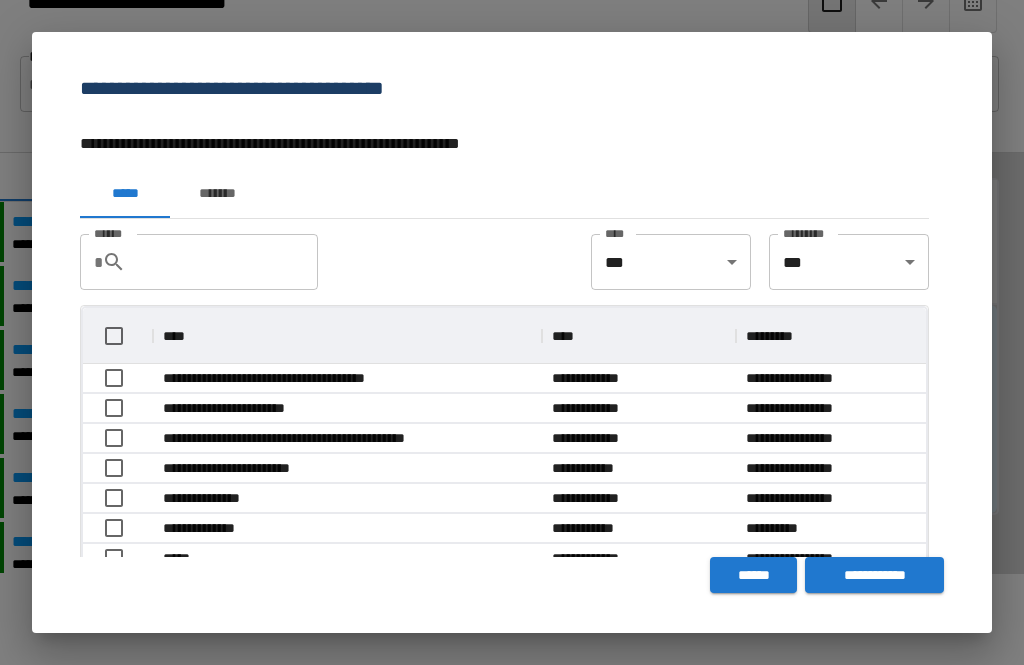 scroll, scrollTop: 1, scrollLeft: 1, axis: both 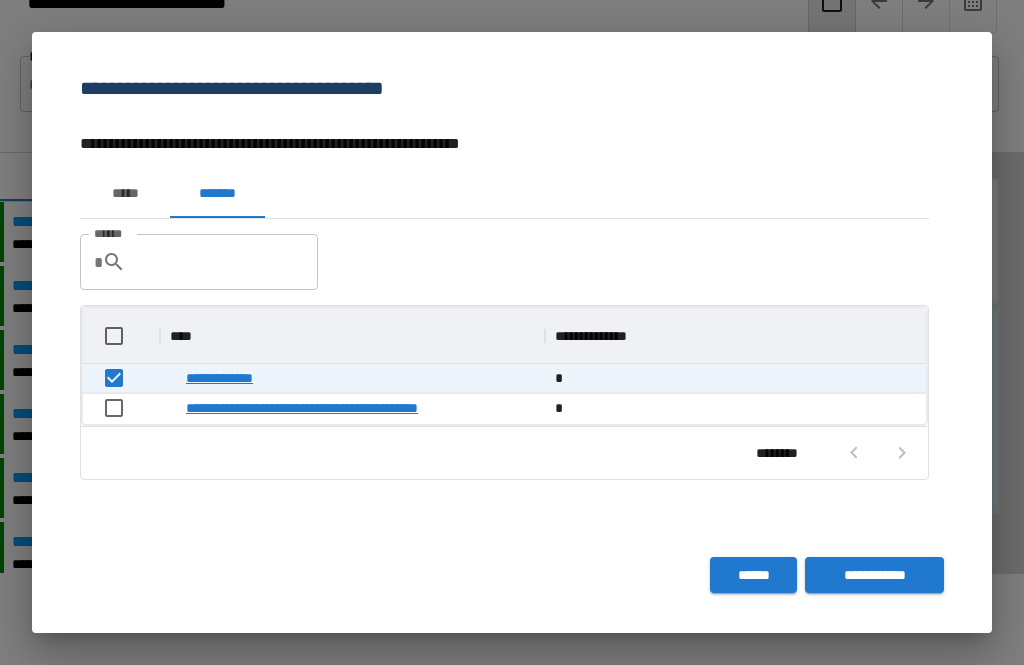 click on "**********" at bounding box center (874, 575) 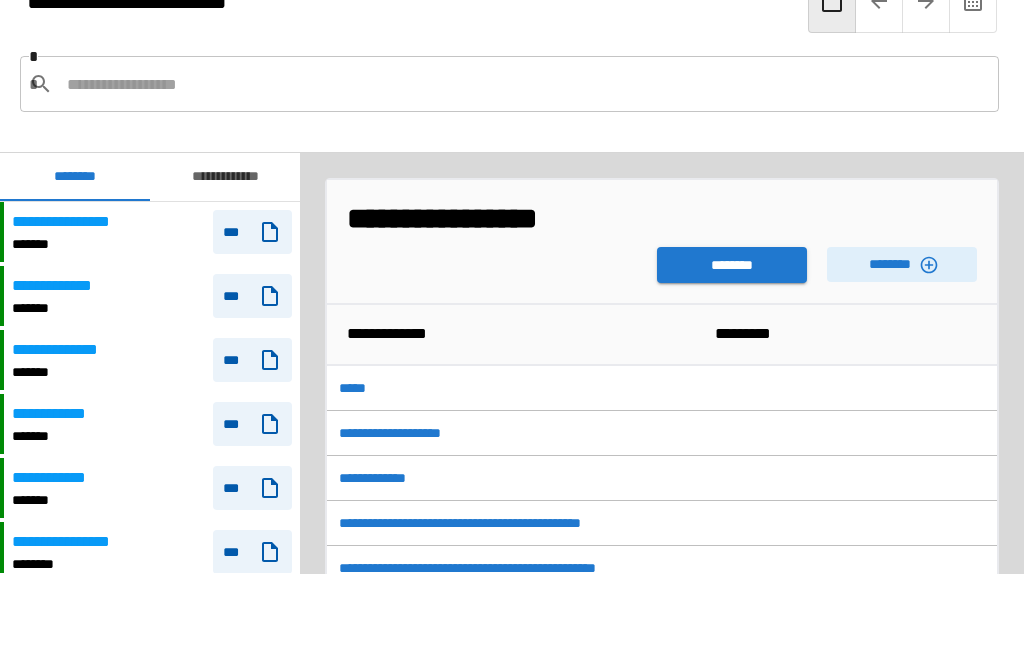 click on "********" at bounding box center (732, 265) 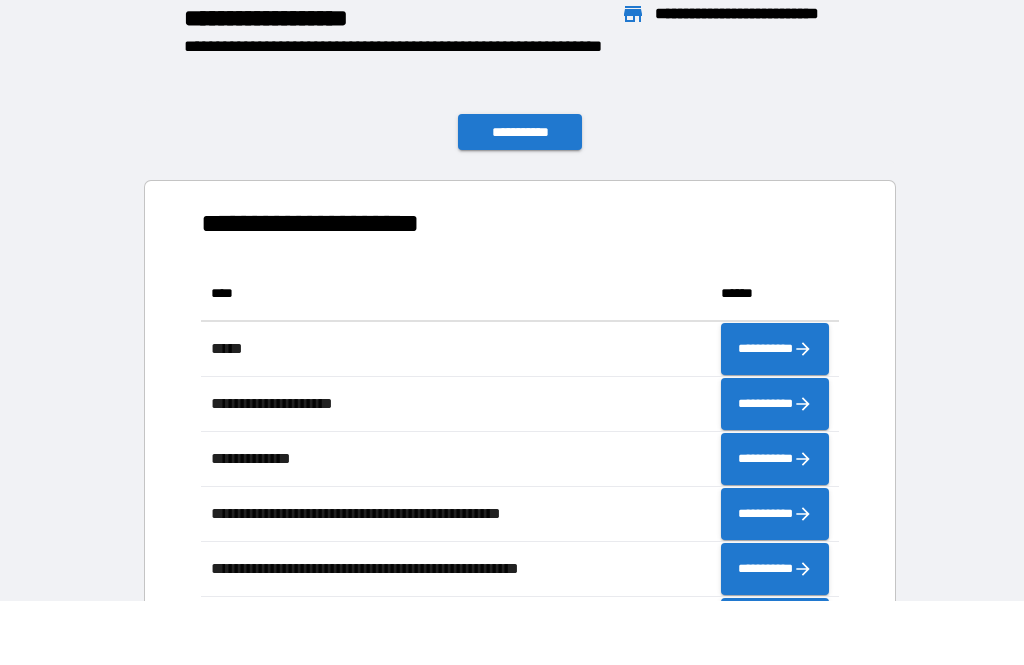scroll, scrollTop: 386, scrollLeft: 638, axis: both 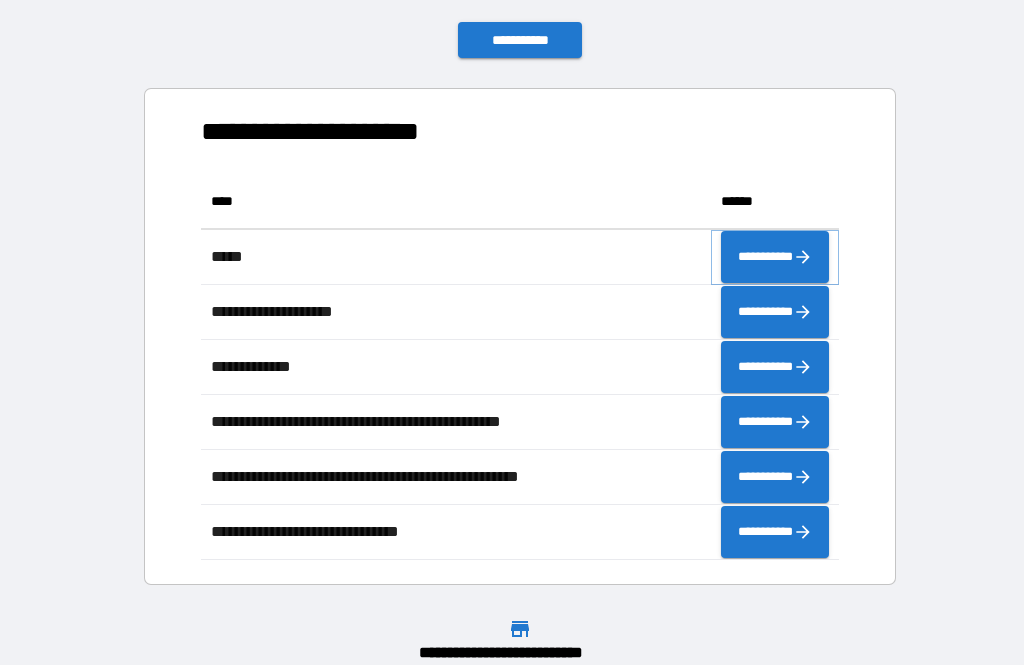 click on "**********" at bounding box center (775, 257) 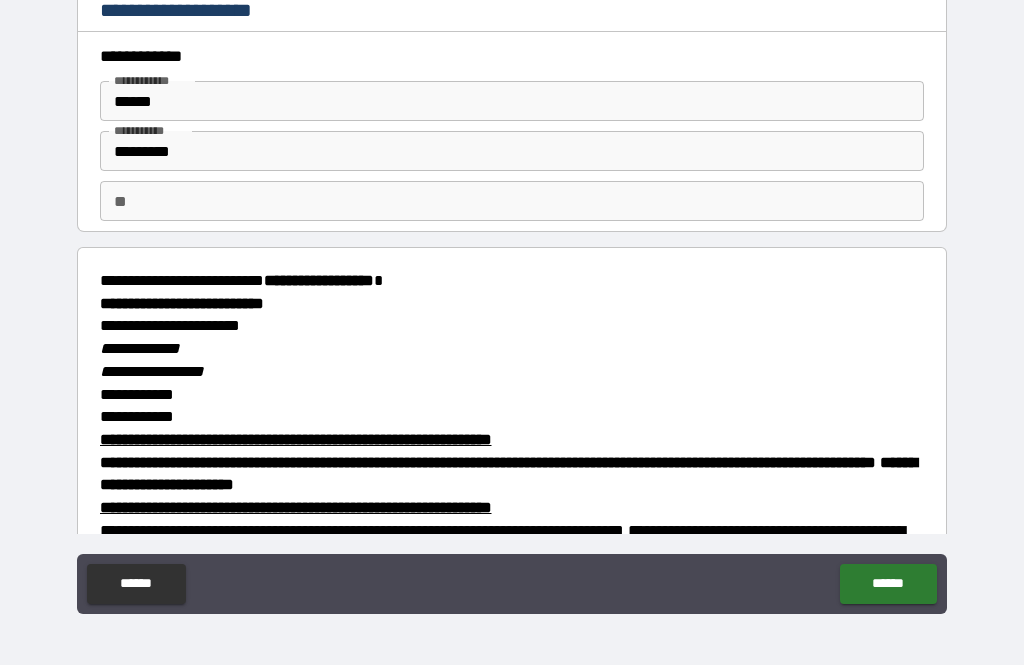 scroll, scrollTop: 0, scrollLeft: 0, axis: both 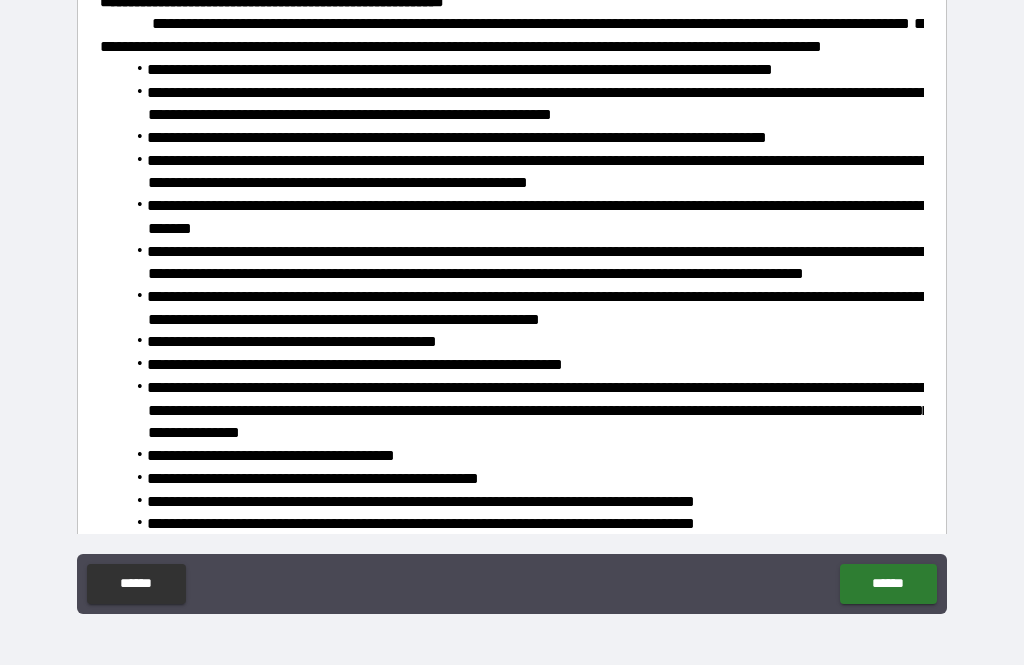 click on "******" at bounding box center [888, 584] 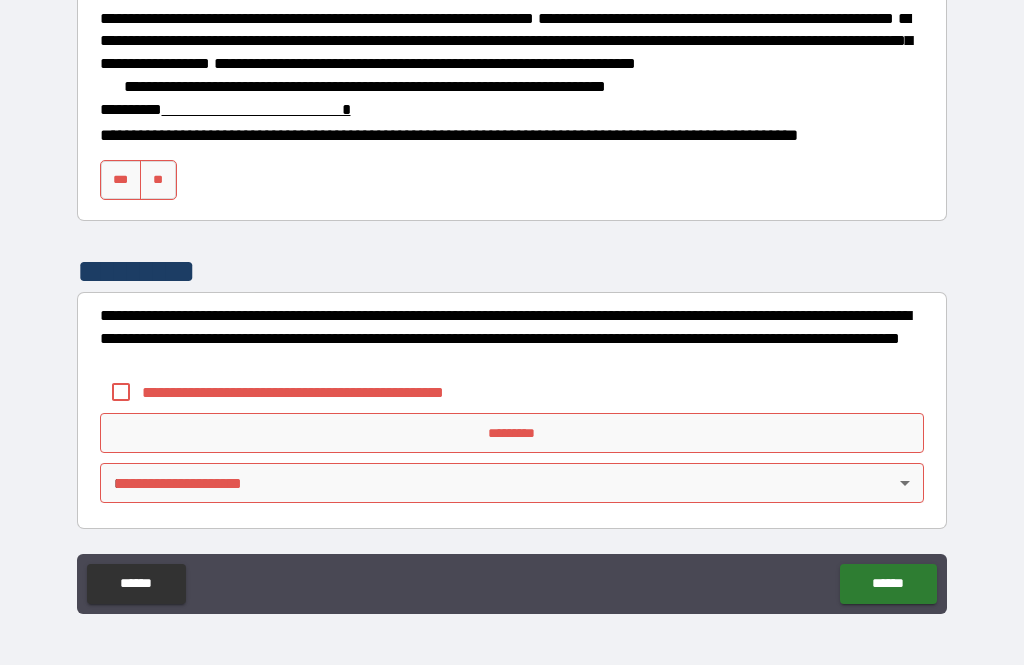 scroll, scrollTop: 2989, scrollLeft: 0, axis: vertical 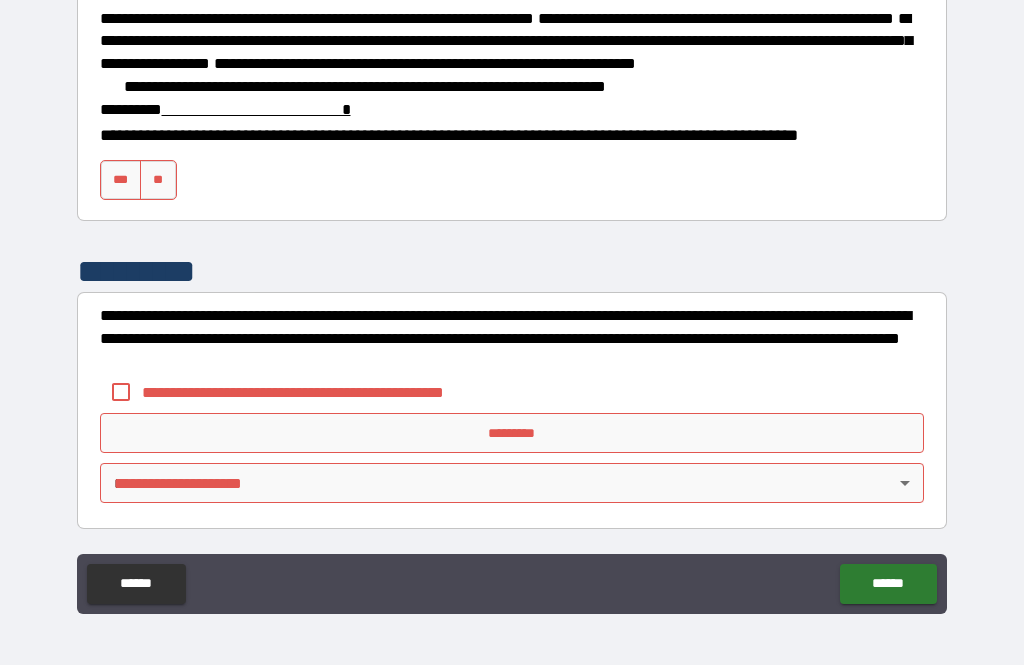 click at bounding box center (256, 109) 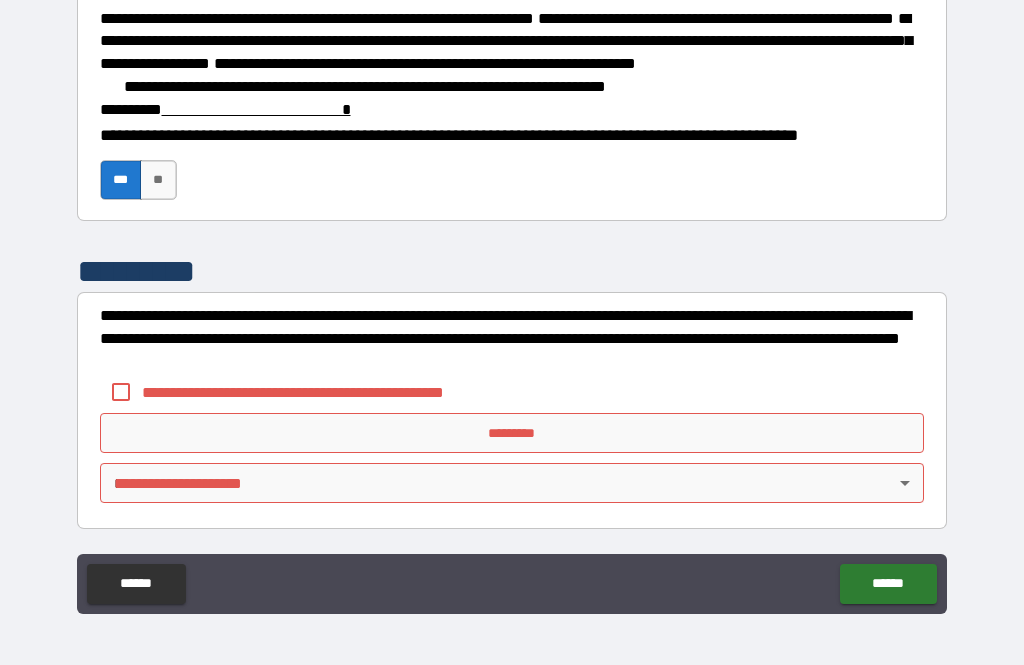 click at bounding box center (256, 109) 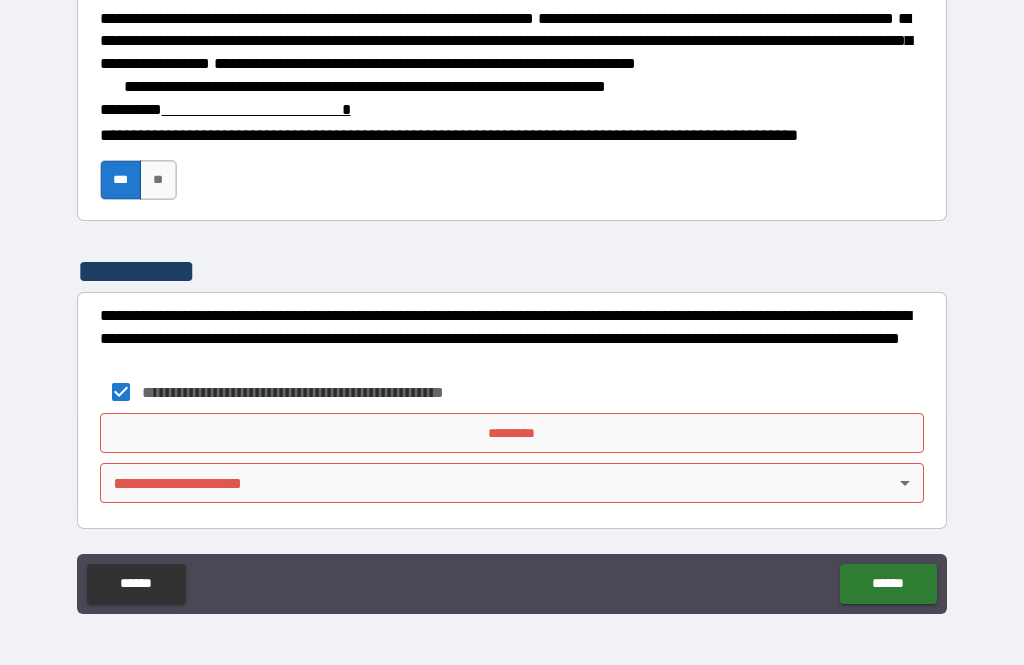 click on "**********" at bounding box center [512, 300] 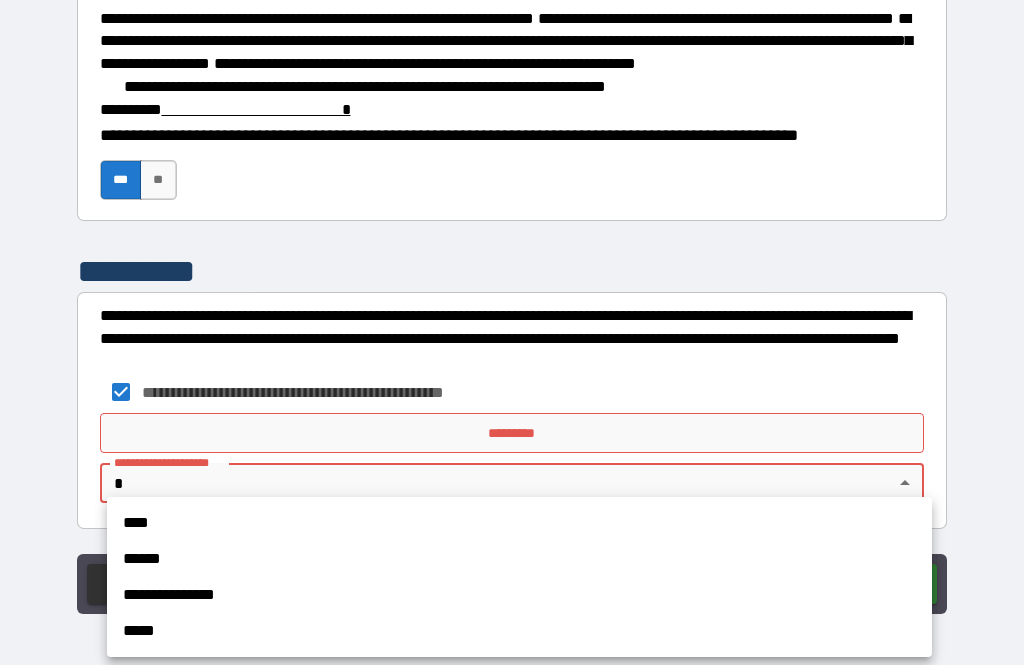click on "****" at bounding box center (519, 523) 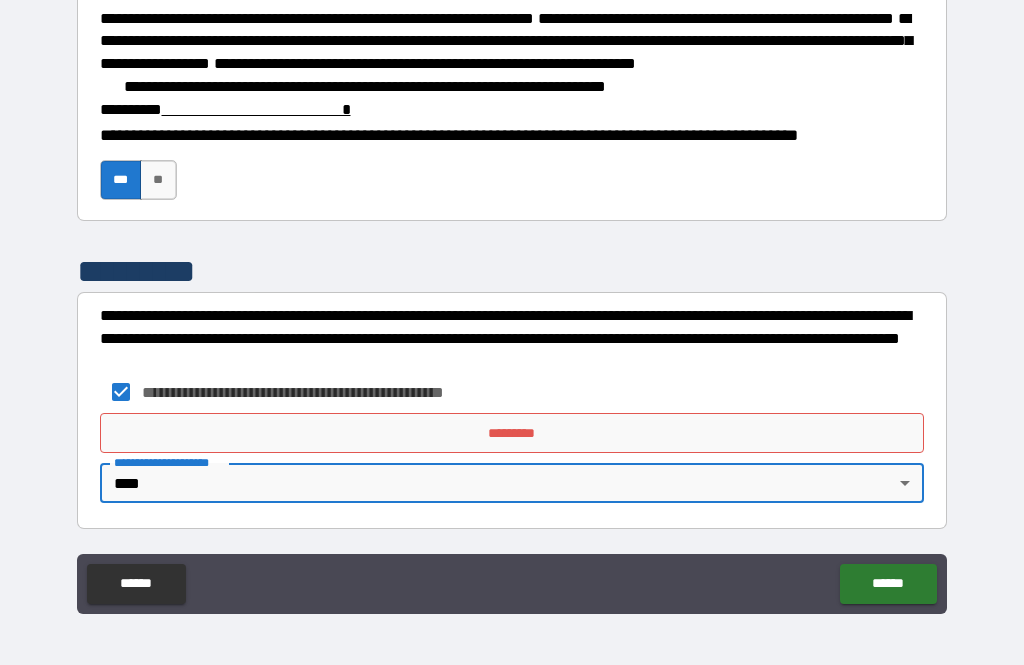 click on "*********" at bounding box center [512, 433] 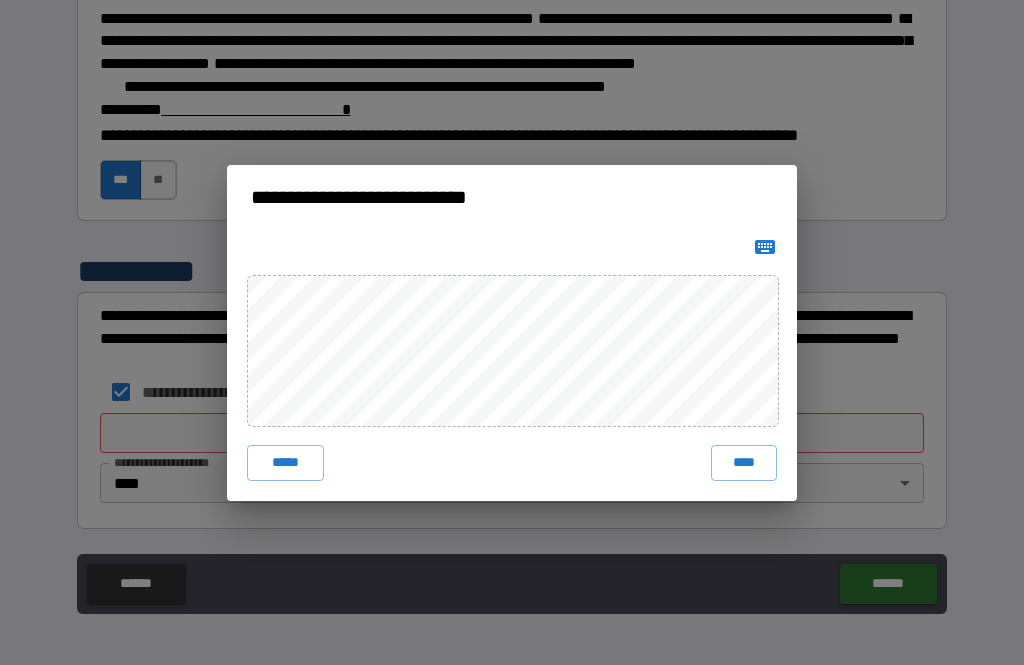click 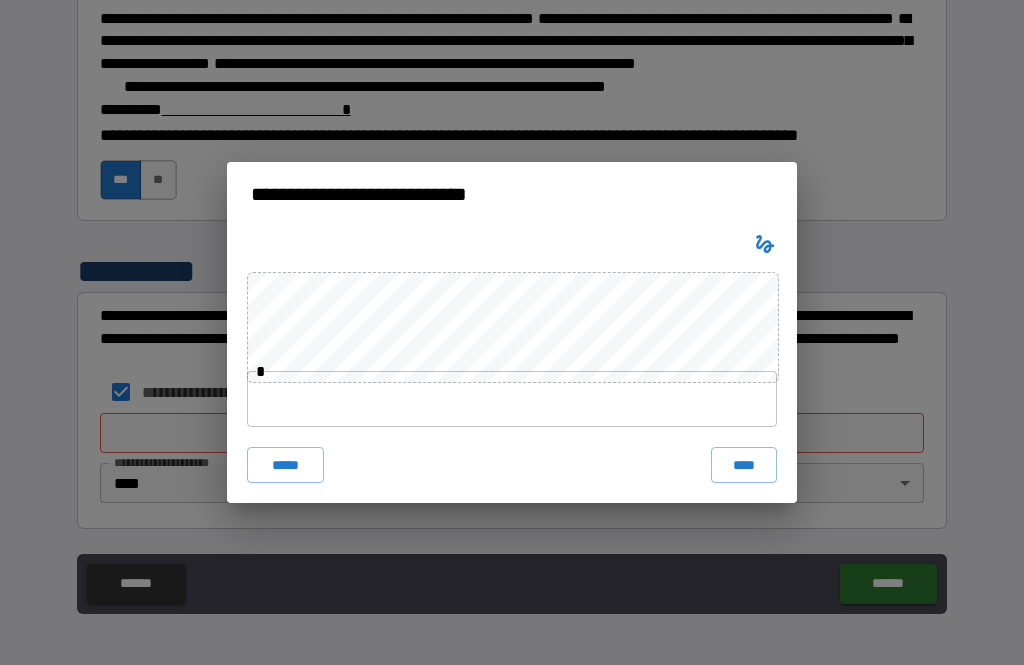 click on "*****" at bounding box center [285, 465] 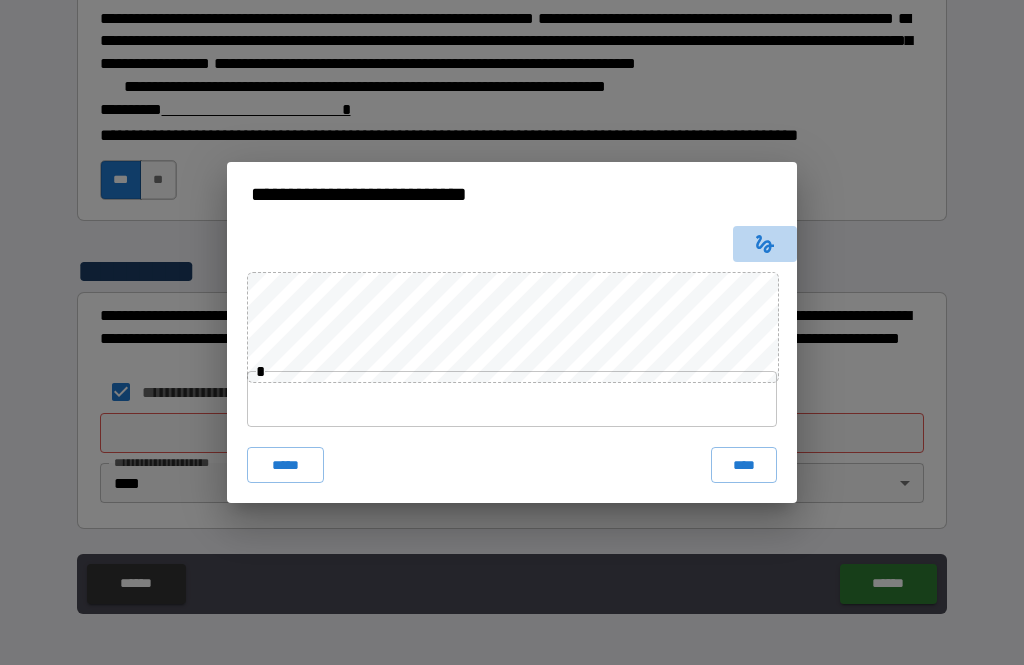 click 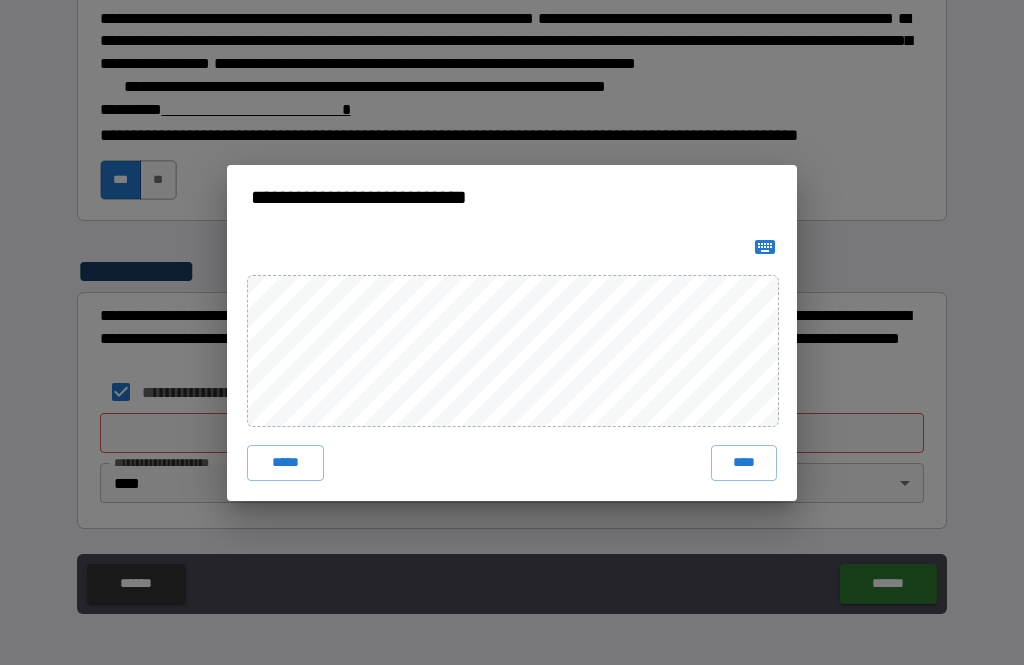 click 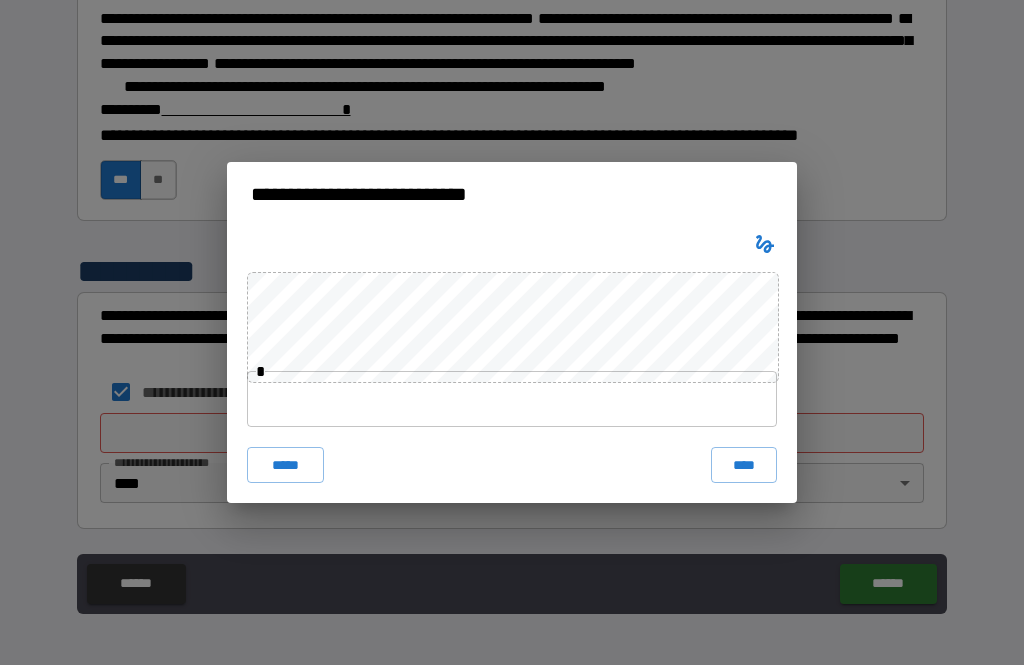 click at bounding box center [512, 399] 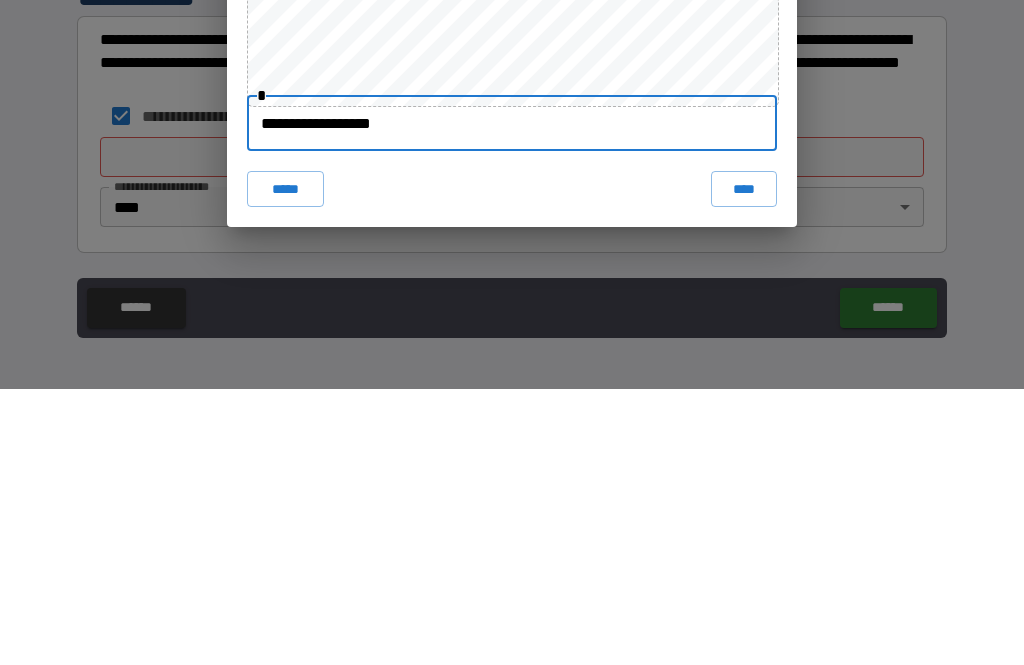 click on "****" at bounding box center [744, 465] 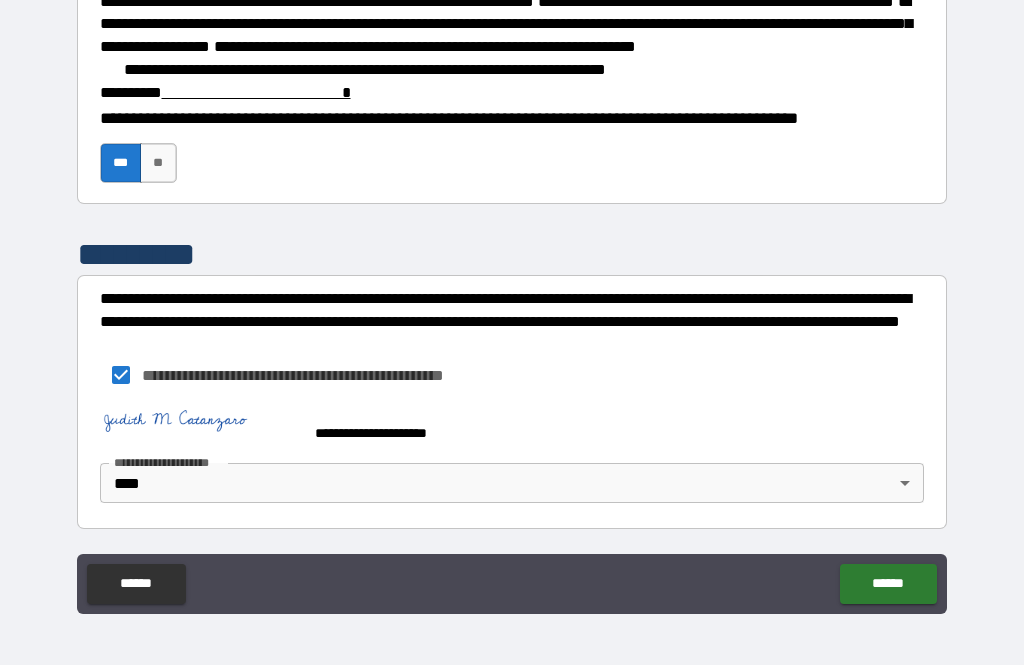 click at bounding box center [256, 92] 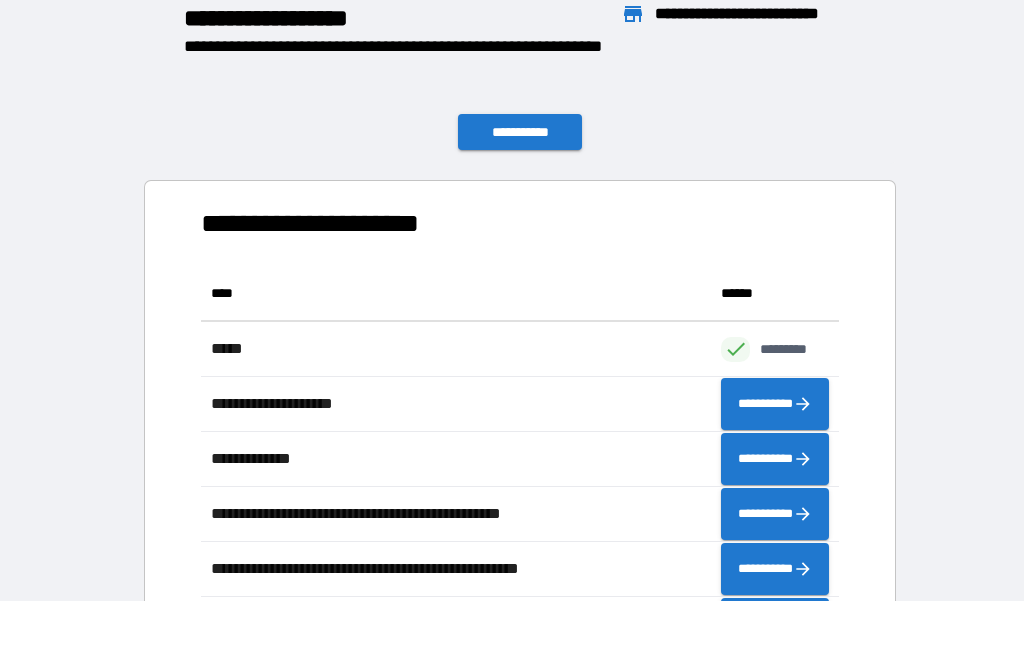 scroll, scrollTop: 386, scrollLeft: 638, axis: both 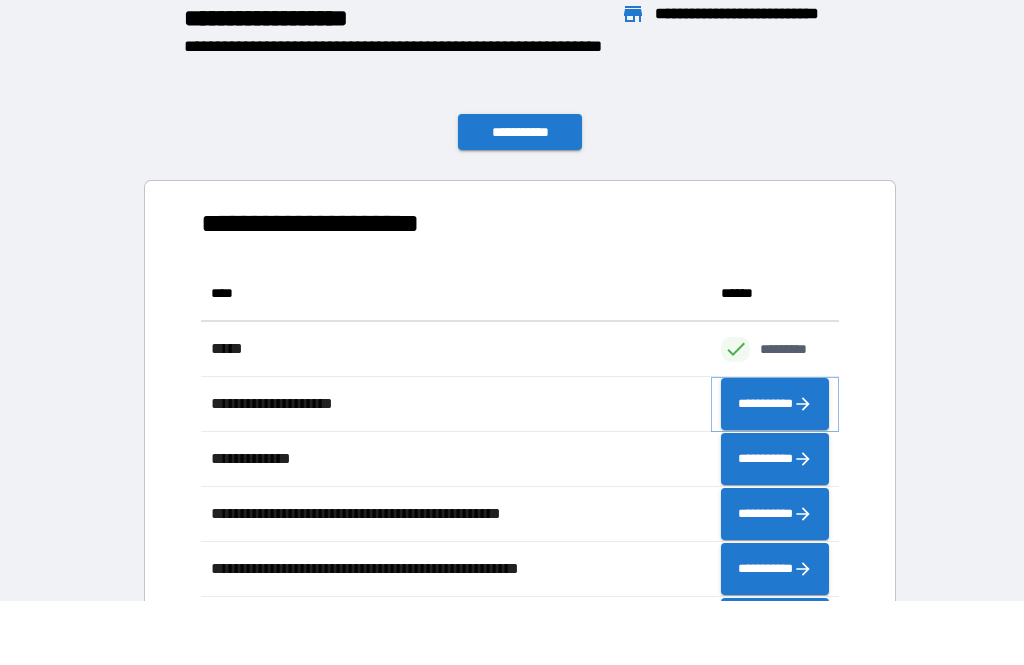 click on "**********" at bounding box center [775, 404] 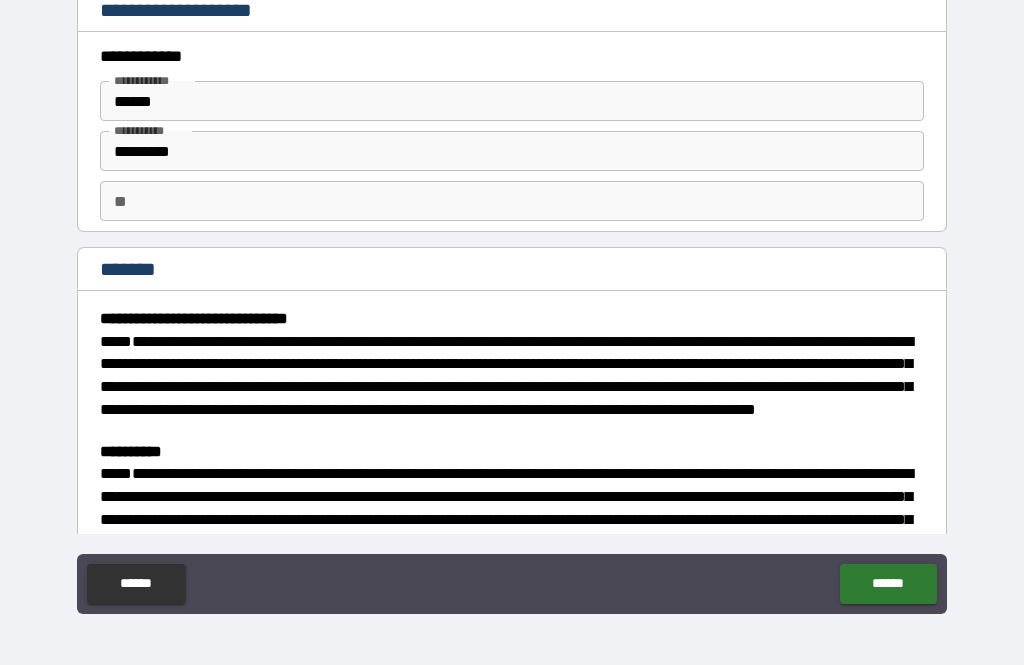 click on "**" at bounding box center [512, 201] 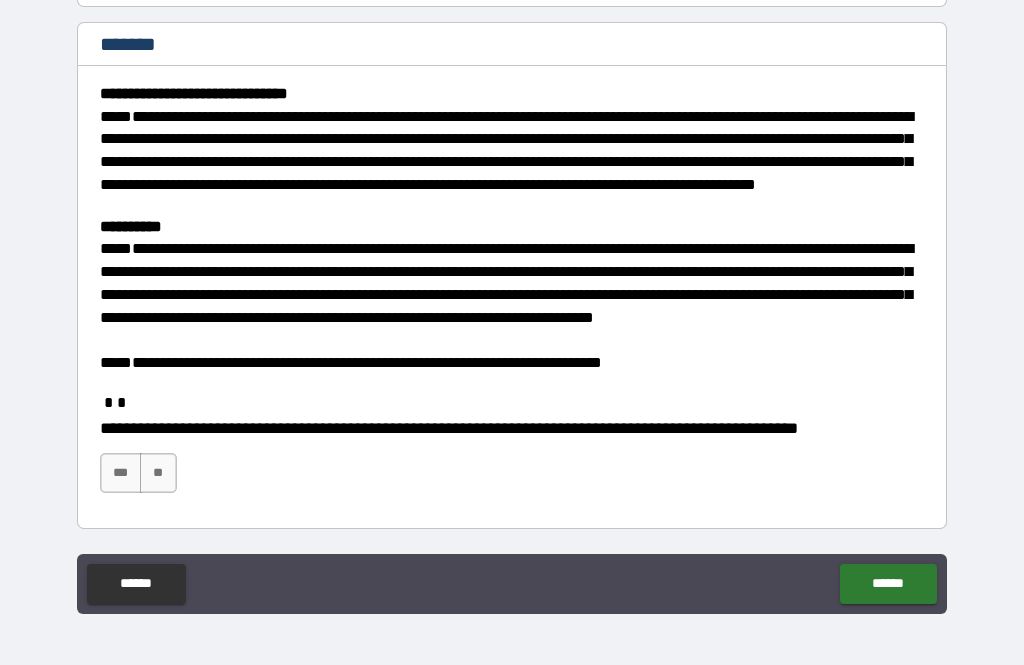scroll, scrollTop: 224, scrollLeft: 0, axis: vertical 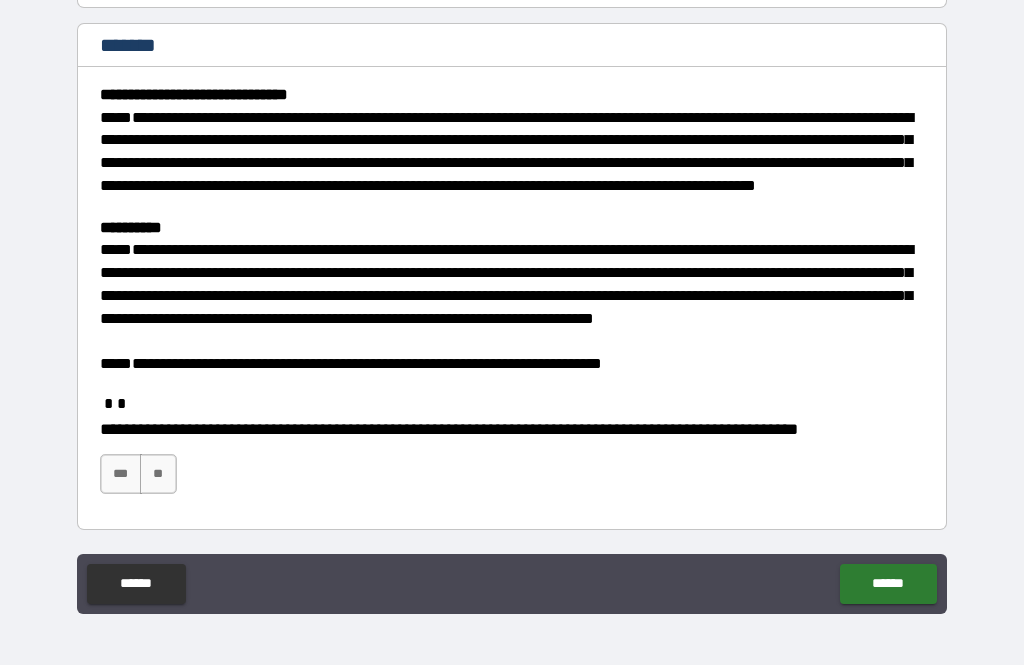 click on "***" at bounding box center [121, 474] 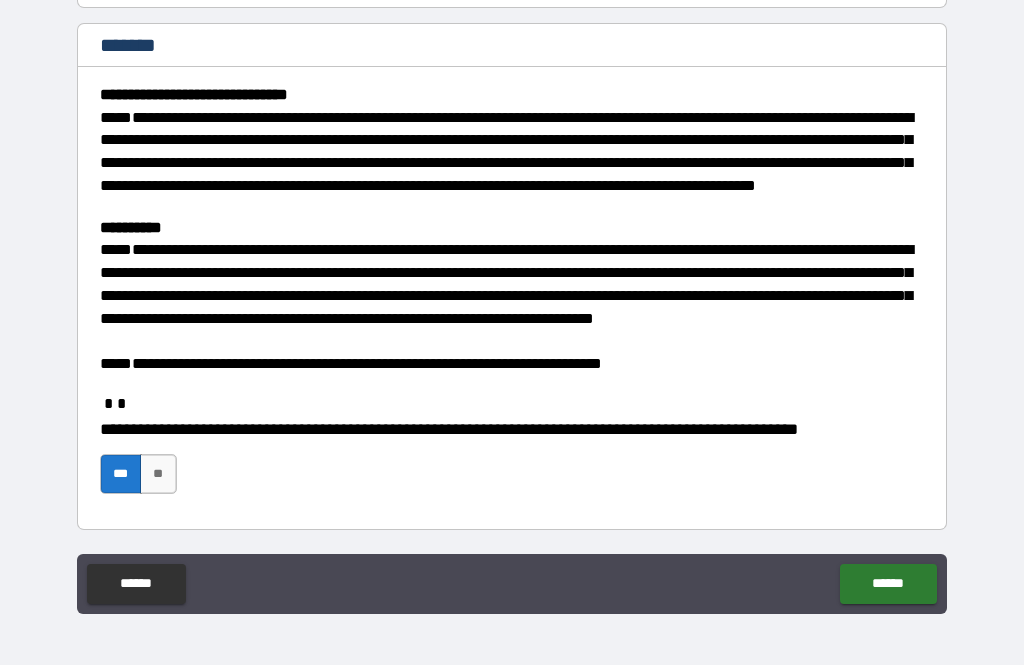 click on "******" at bounding box center (888, 584) 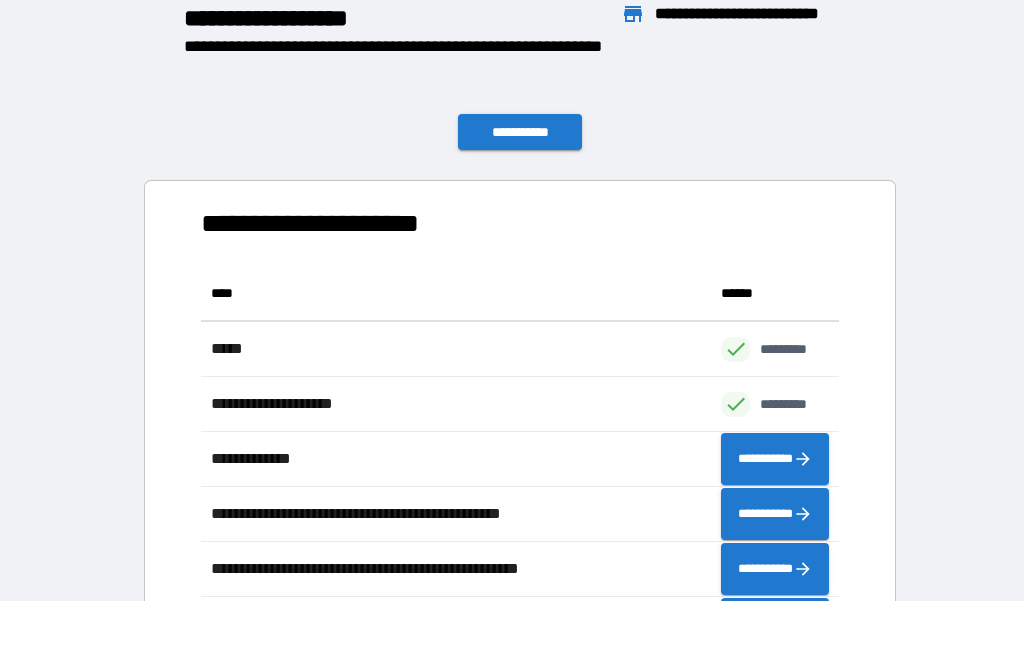 scroll, scrollTop: 386, scrollLeft: 638, axis: both 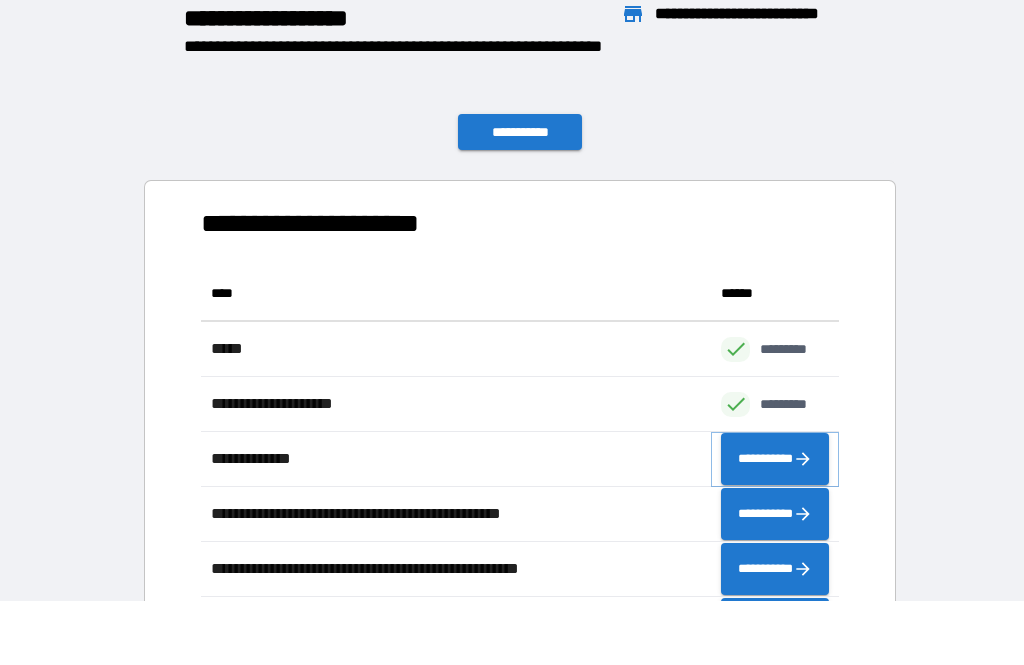 click on "**********" at bounding box center [775, 459] 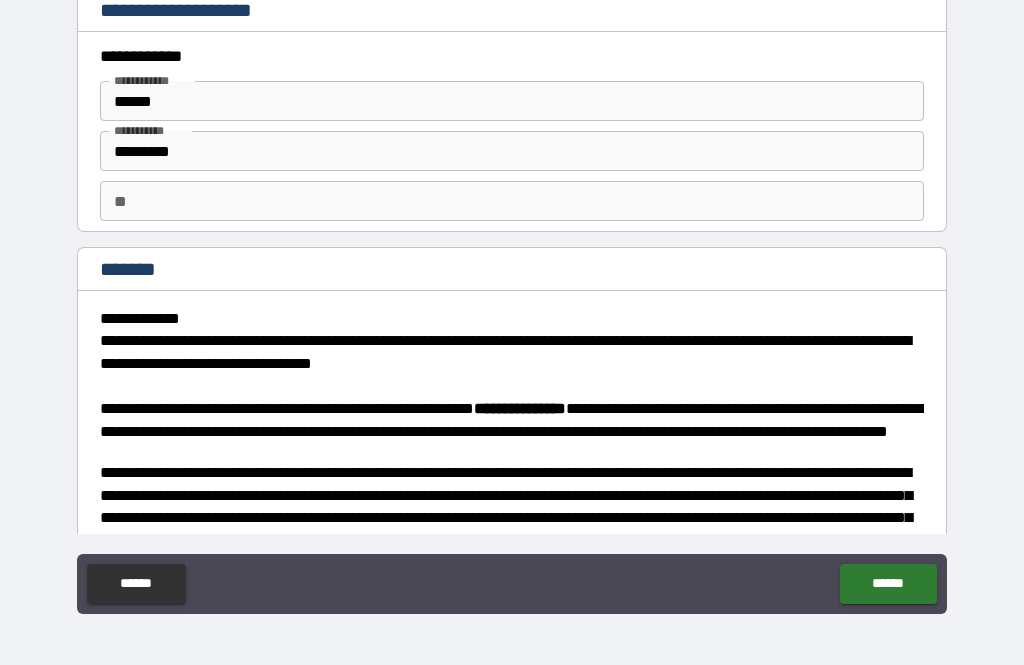 click on "**" at bounding box center (512, 201) 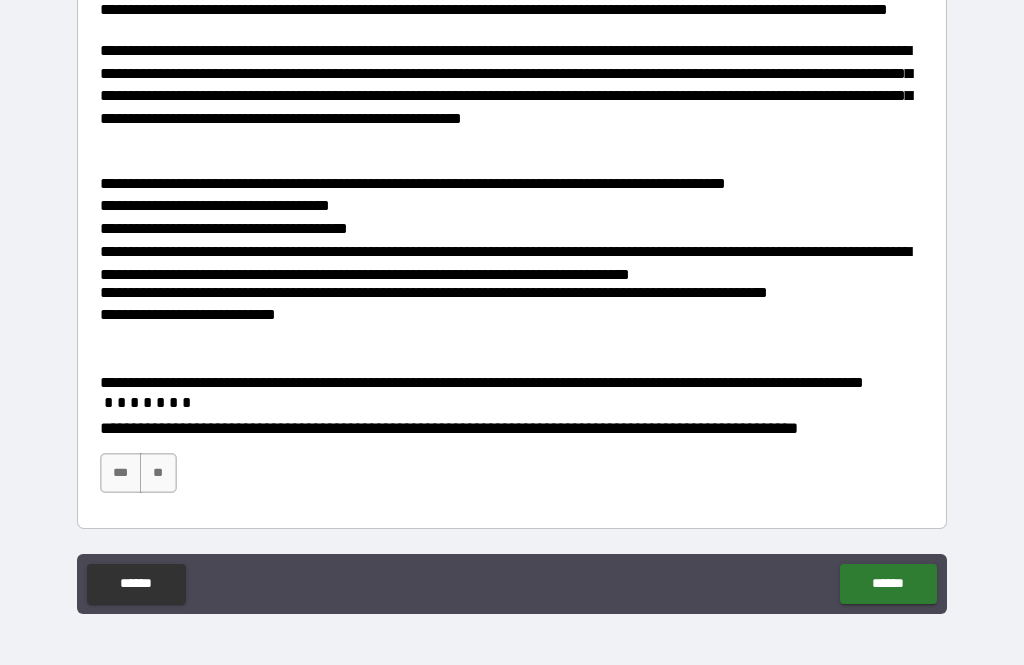 scroll, scrollTop: 422, scrollLeft: 0, axis: vertical 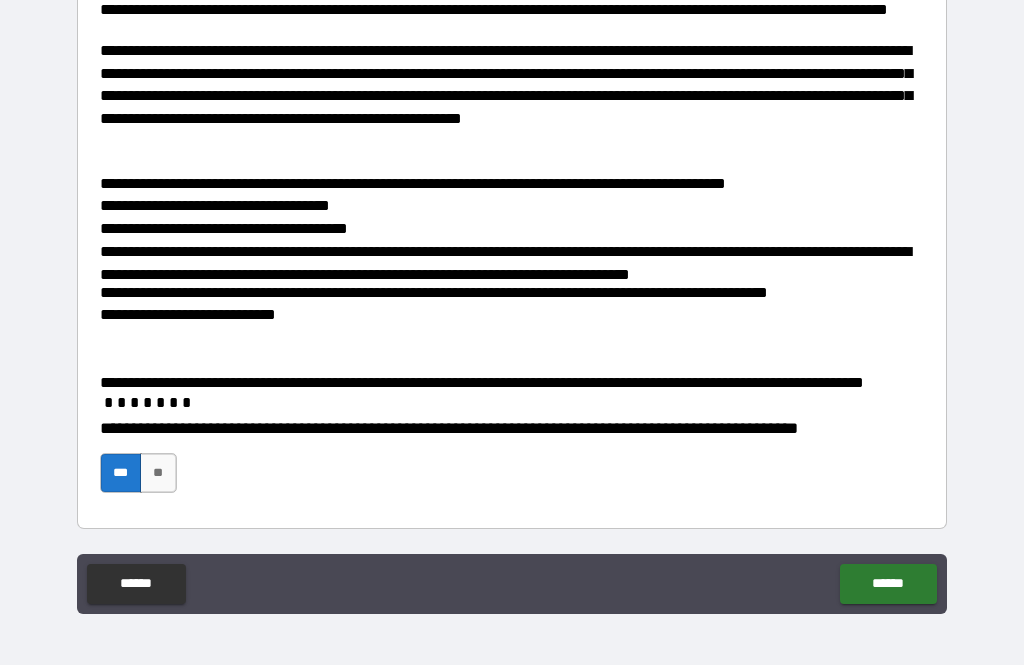 click on "******" at bounding box center (888, 584) 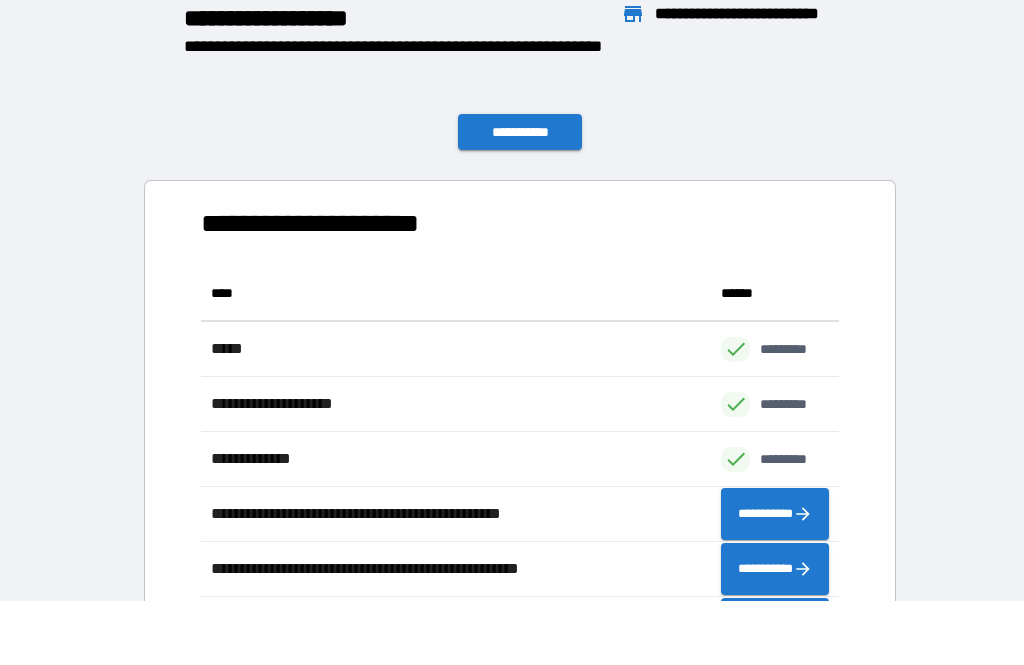 scroll, scrollTop: 386, scrollLeft: 638, axis: both 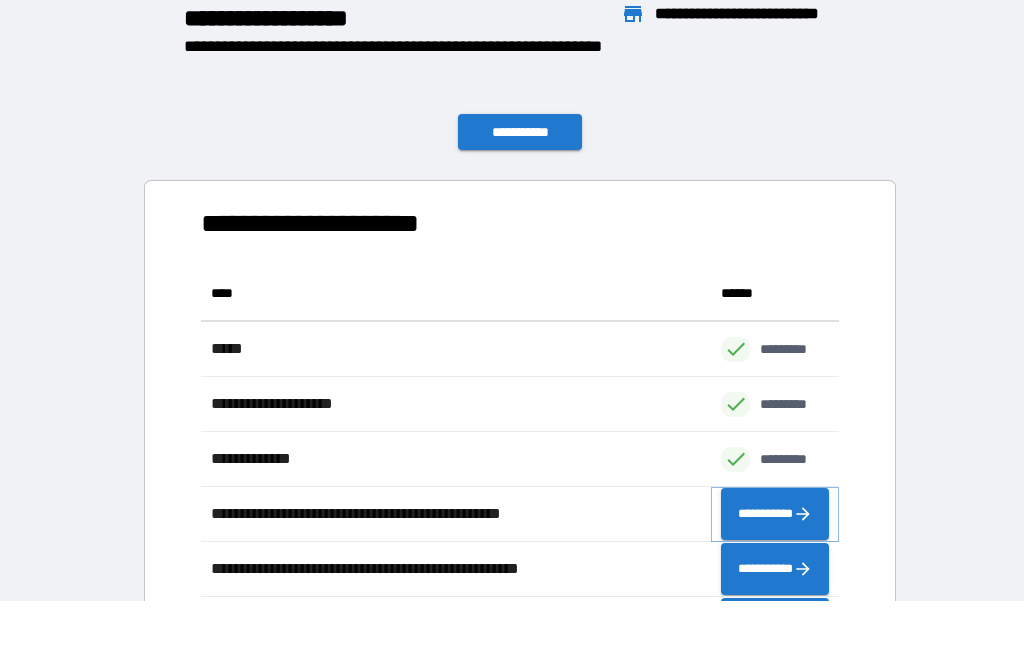 click on "**********" at bounding box center [775, 514] 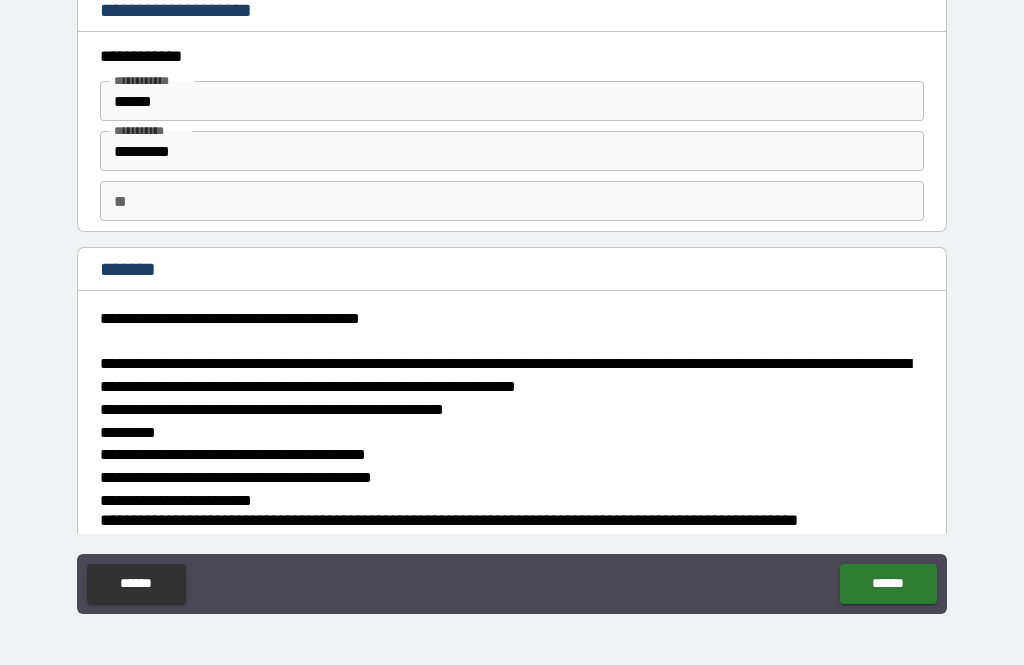 click on "**" at bounding box center (512, 201) 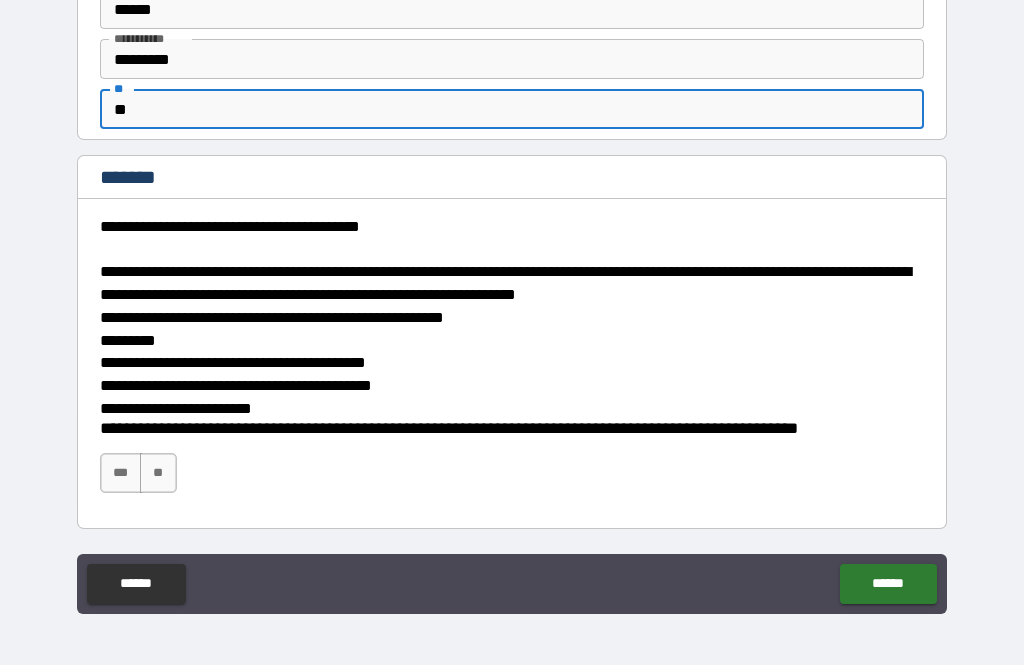 scroll, scrollTop: 92, scrollLeft: 0, axis: vertical 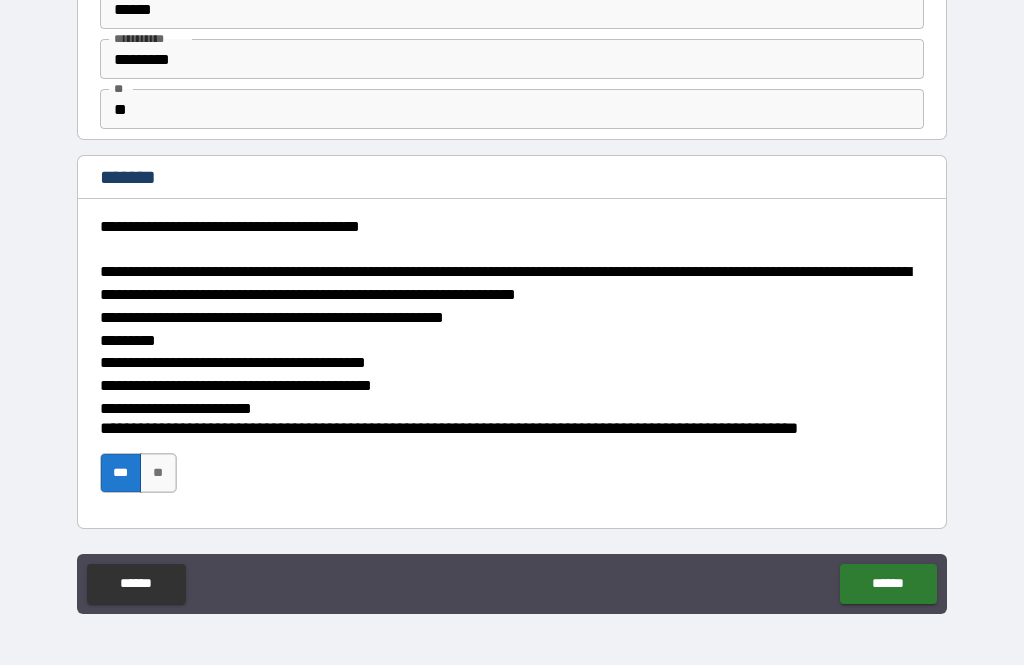 click on "******" at bounding box center [888, 584] 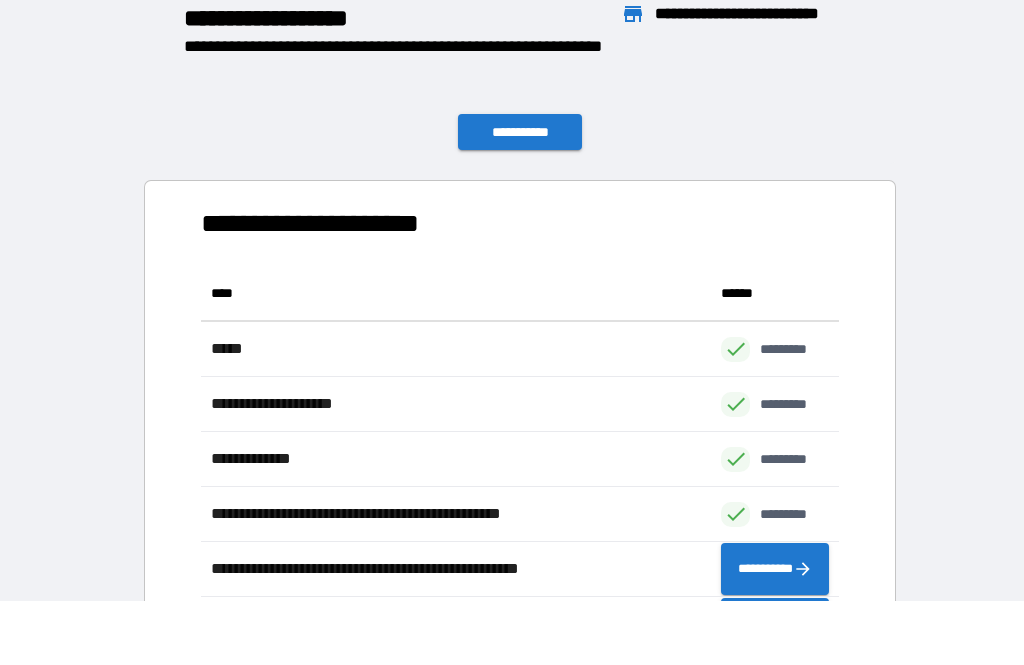 scroll, scrollTop: 386, scrollLeft: 638, axis: both 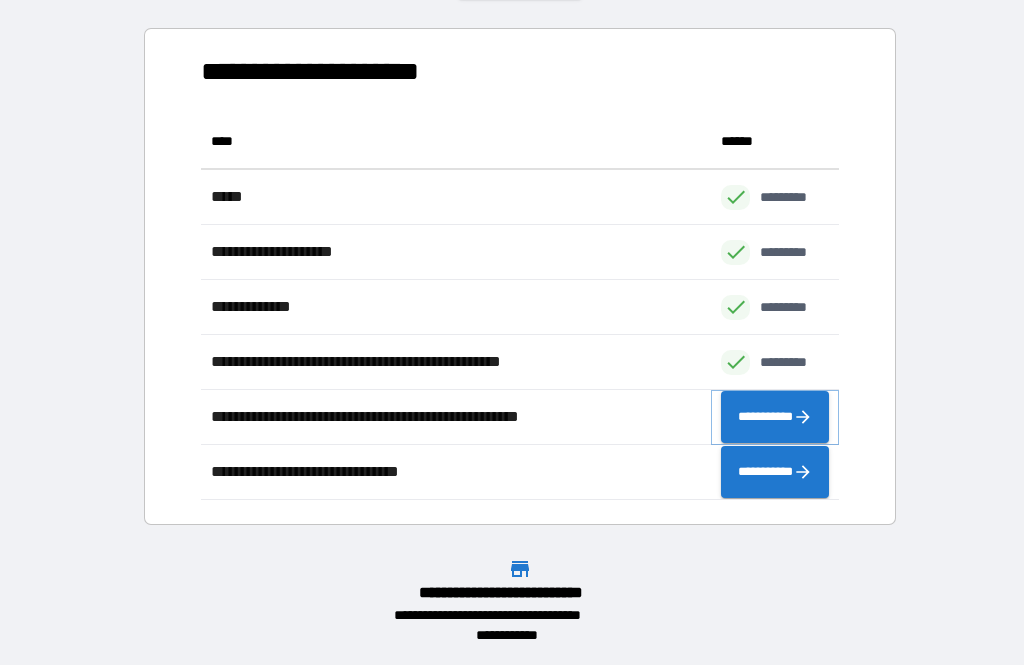 click on "**********" at bounding box center [775, 417] 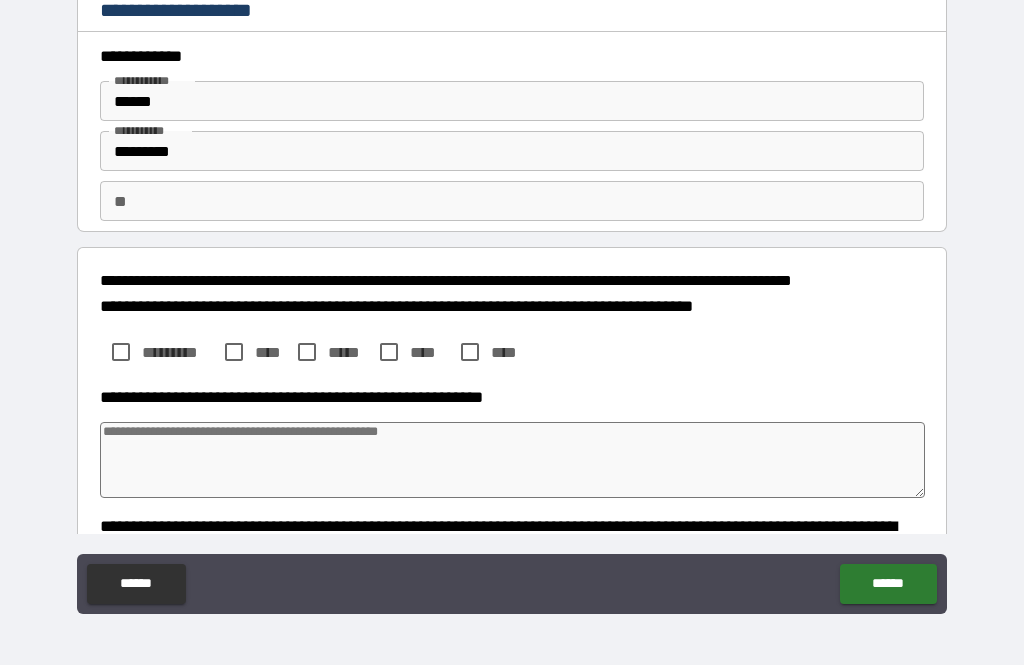 click on "**" at bounding box center [512, 201] 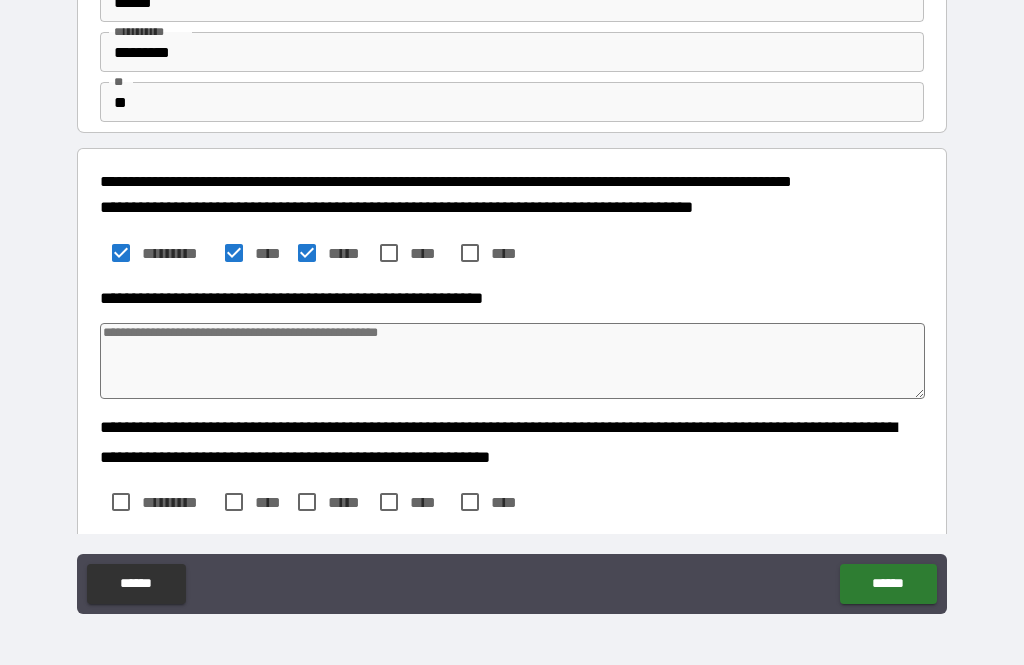 scroll, scrollTop: 123, scrollLeft: 0, axis: vertical 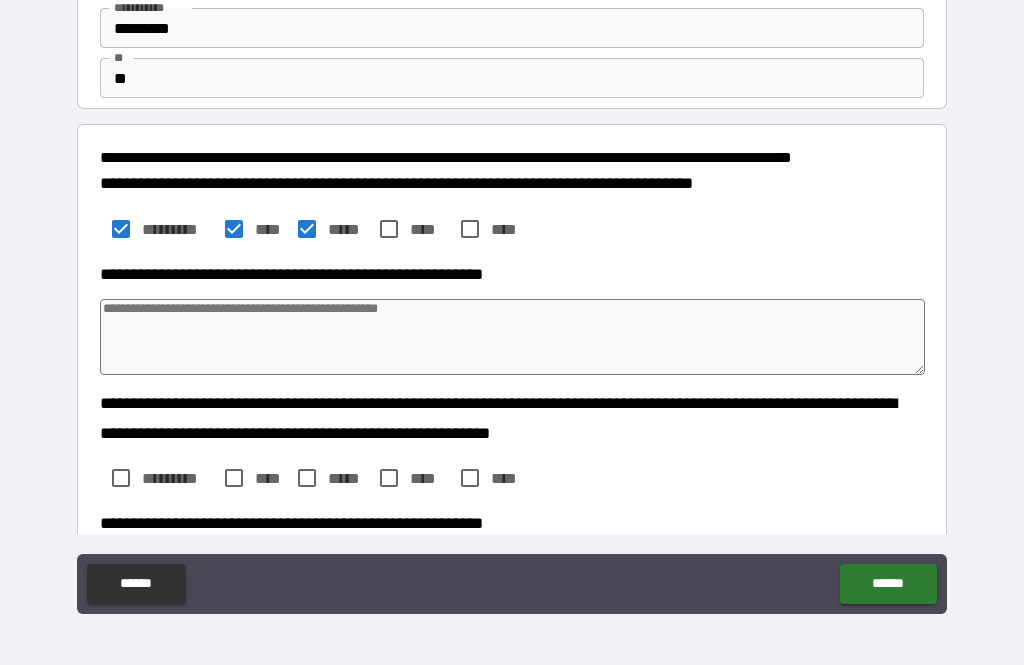 click at bounding box center (513, 337) 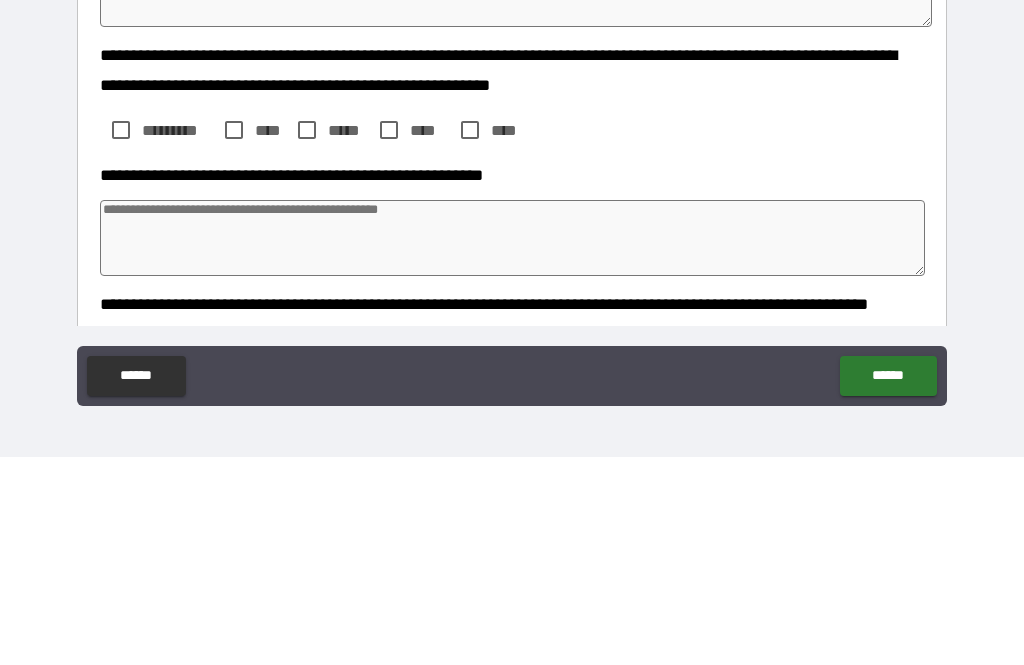 scroll, scrollTop: 262, scrollLeft: 0, axis: vertical 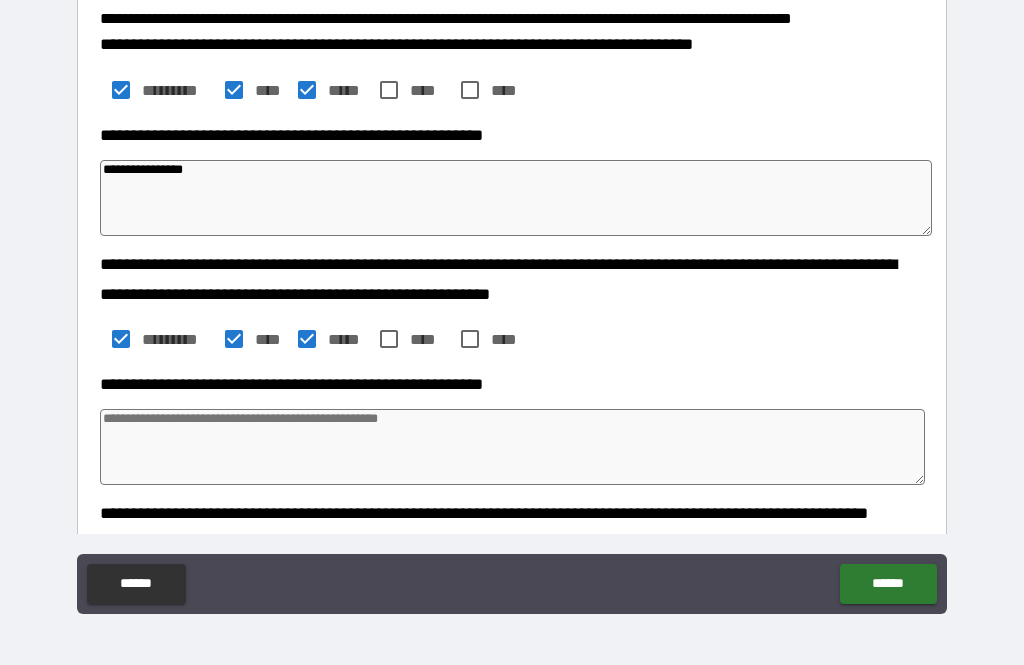 click at bounding box center [513, 447] 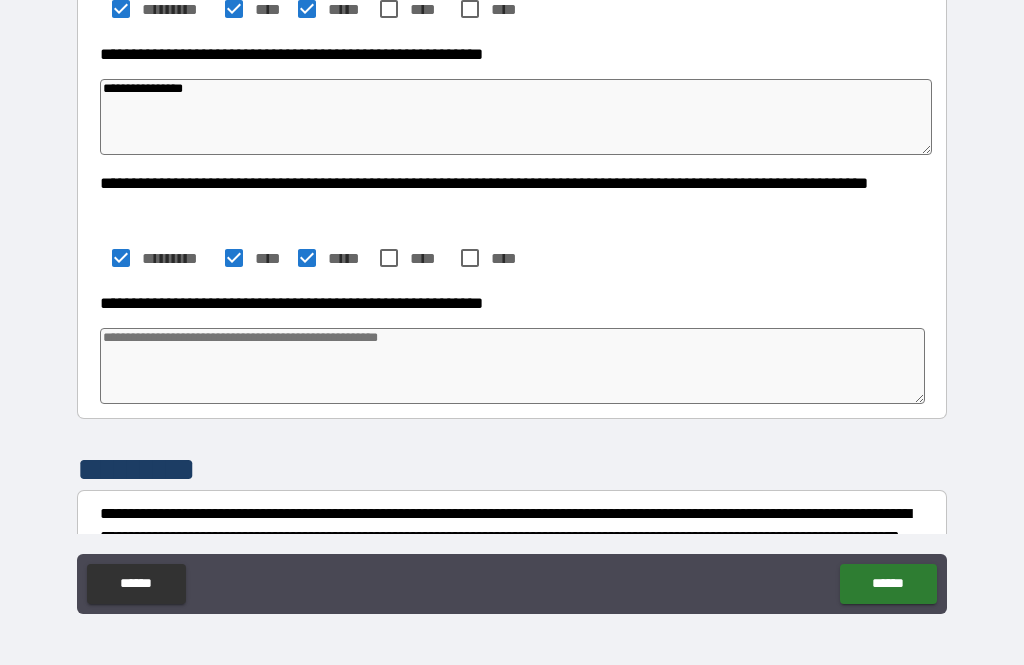 scroll, scrollTop: 598, scrollLeft: 0, axis: vertical 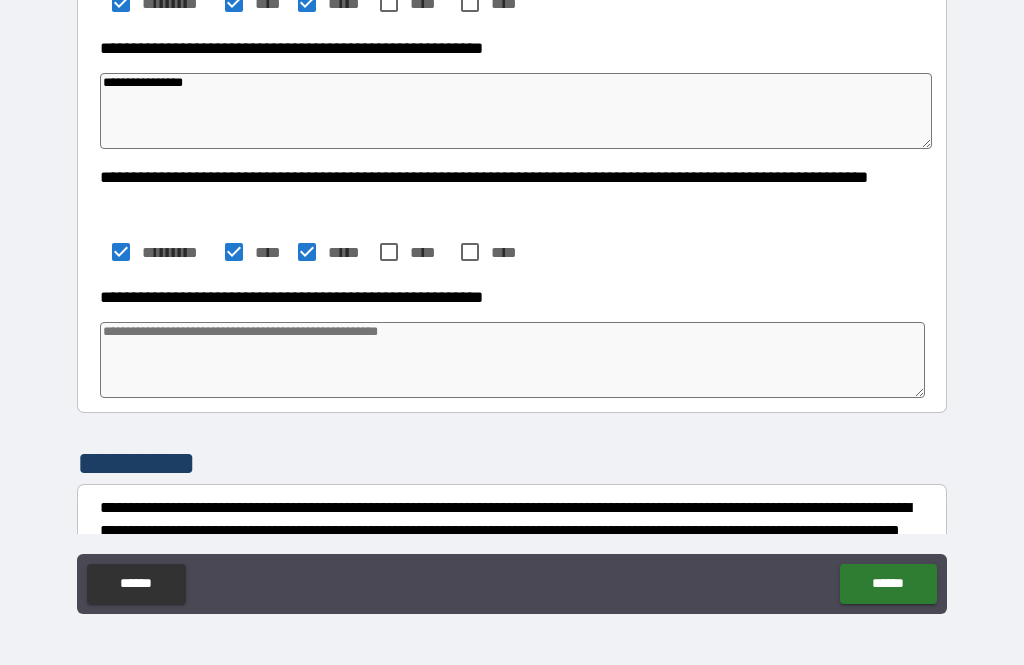click at bounding box center [513, 360] 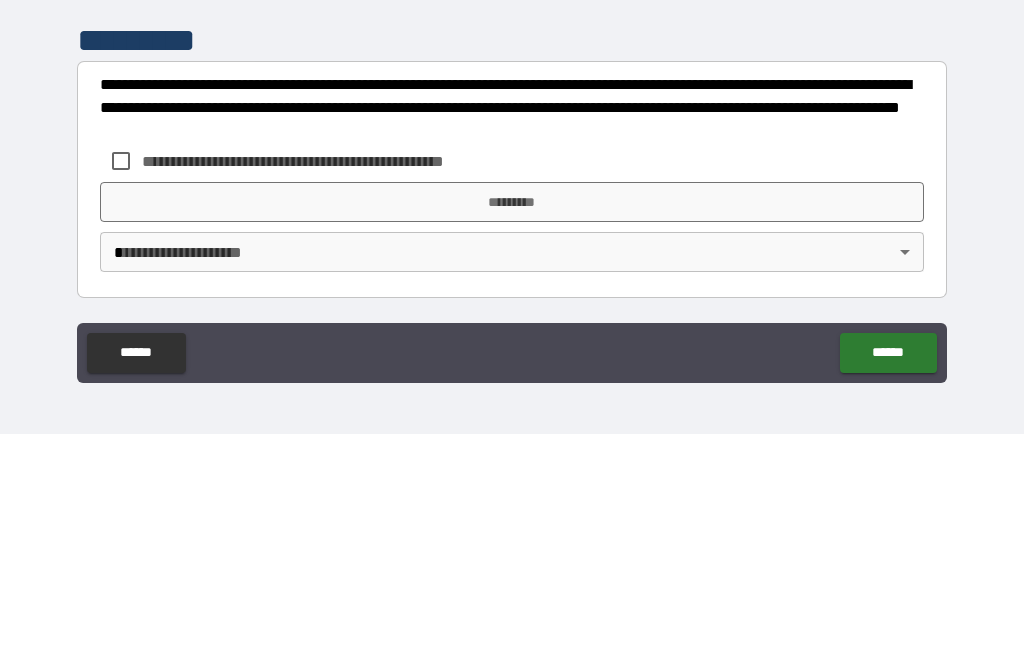 scroll, scrollTop: 790, scrollLeft: 0, axis: vertical 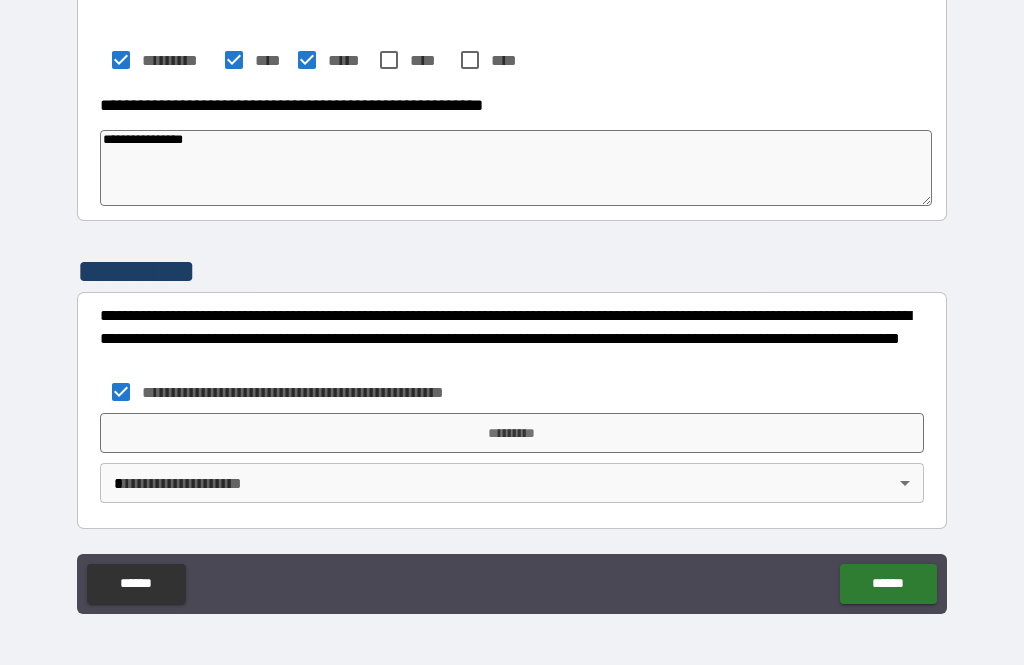 click on "*********" at bounding box center [512, 433] 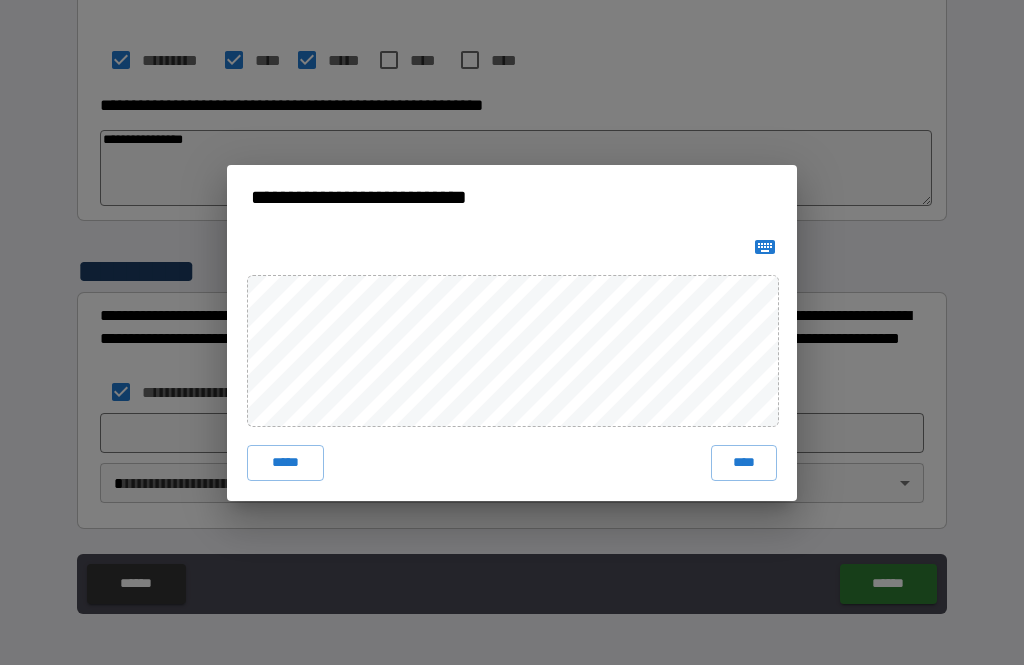 click 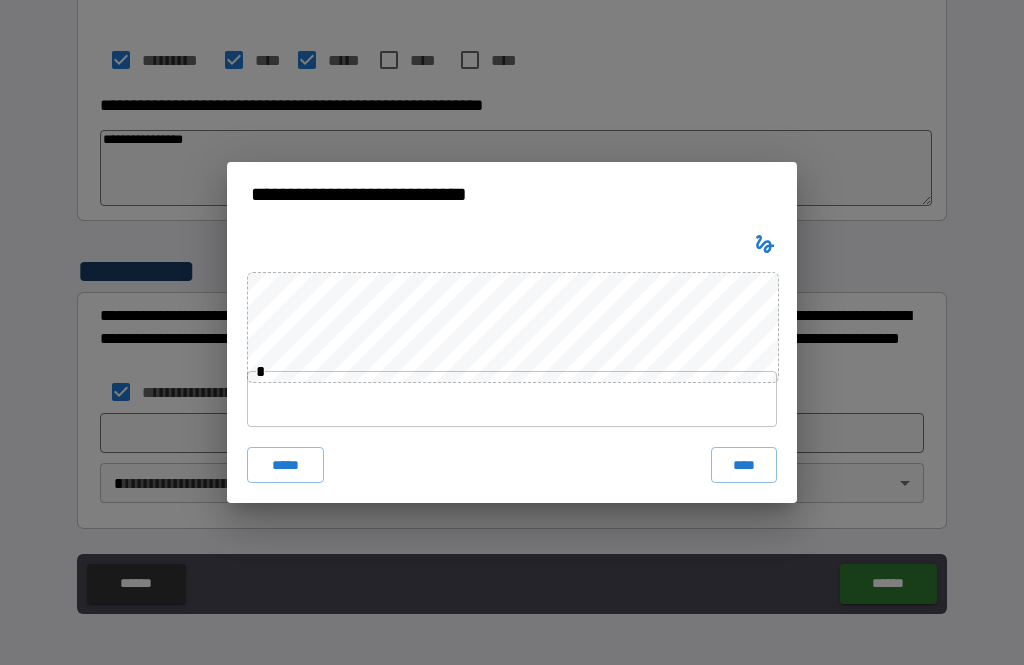 click at bounding box center [512, 399] 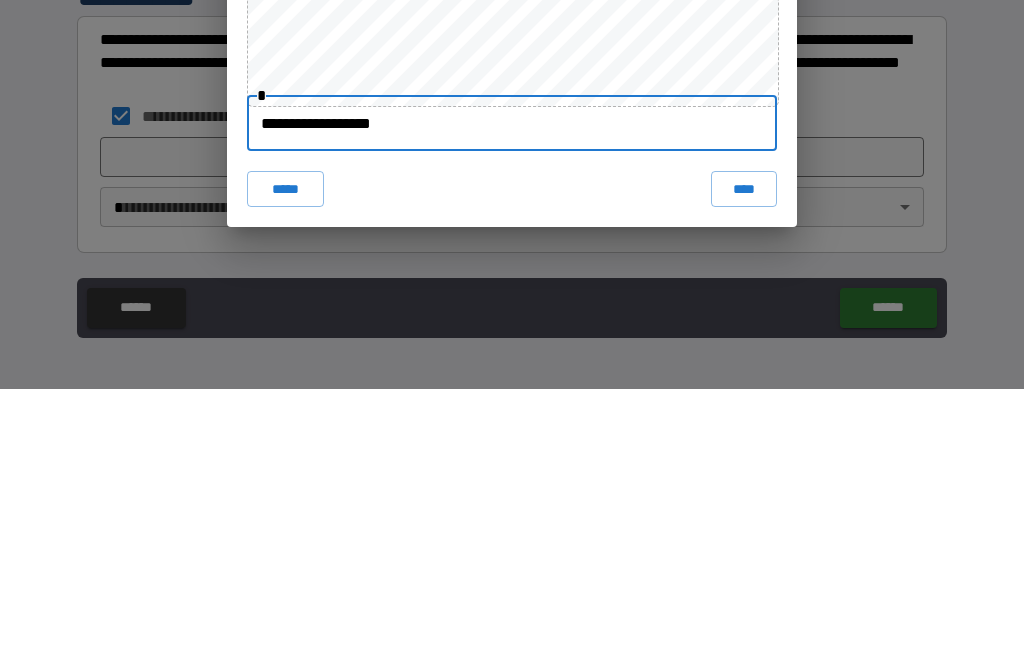 click on "****" at bounding box center (744, 465) 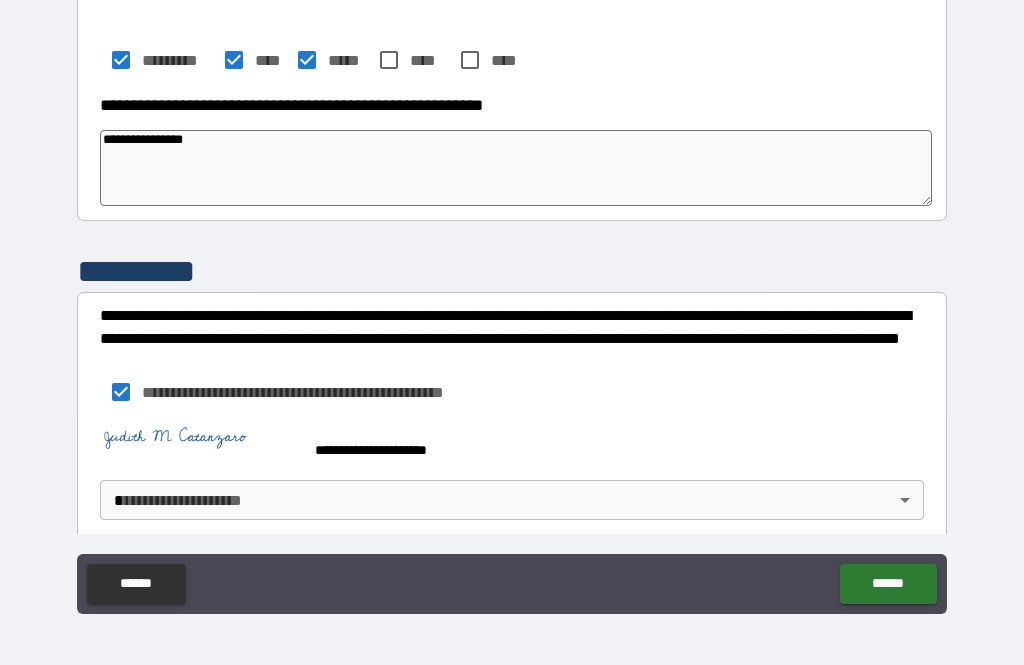 click on "**********" at bounding box center (512, 300) 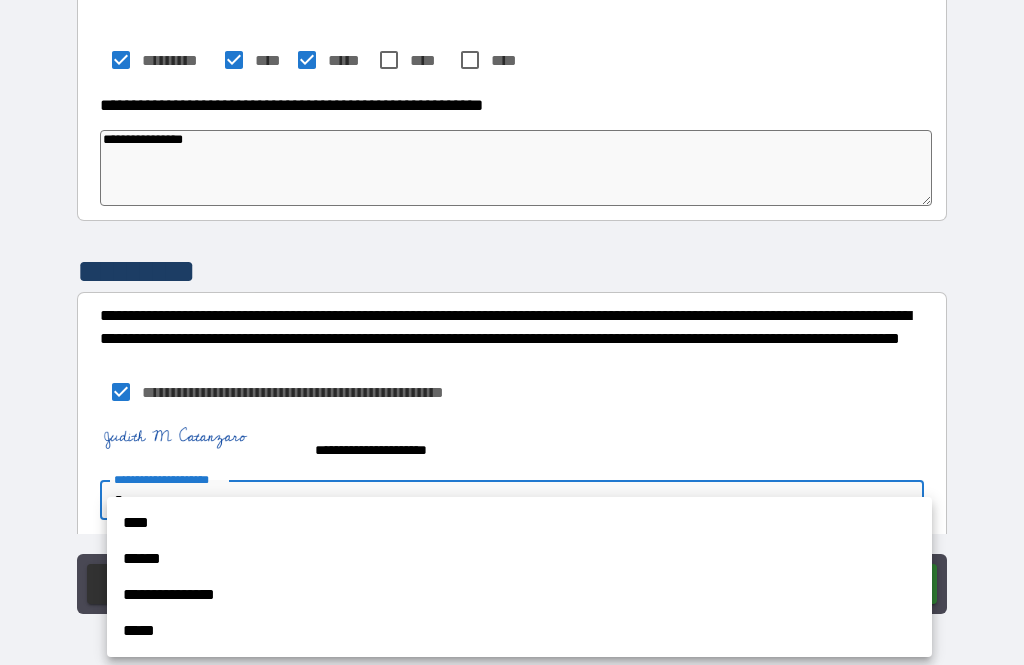 click on "****" at bounding box center [519, 523] 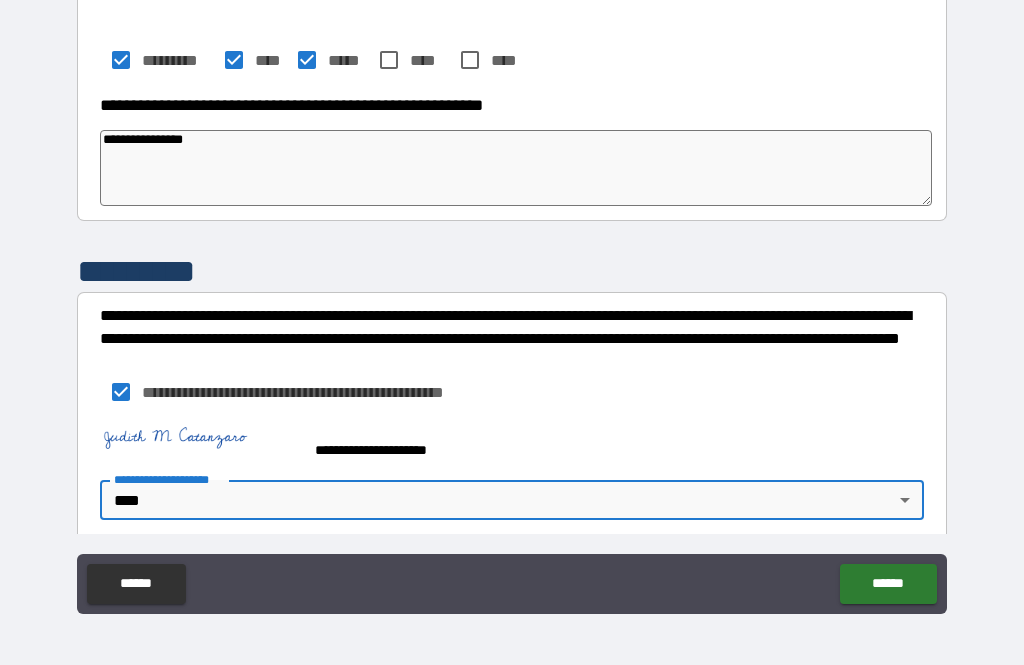 click on "******" at bounding box center (888, 584) 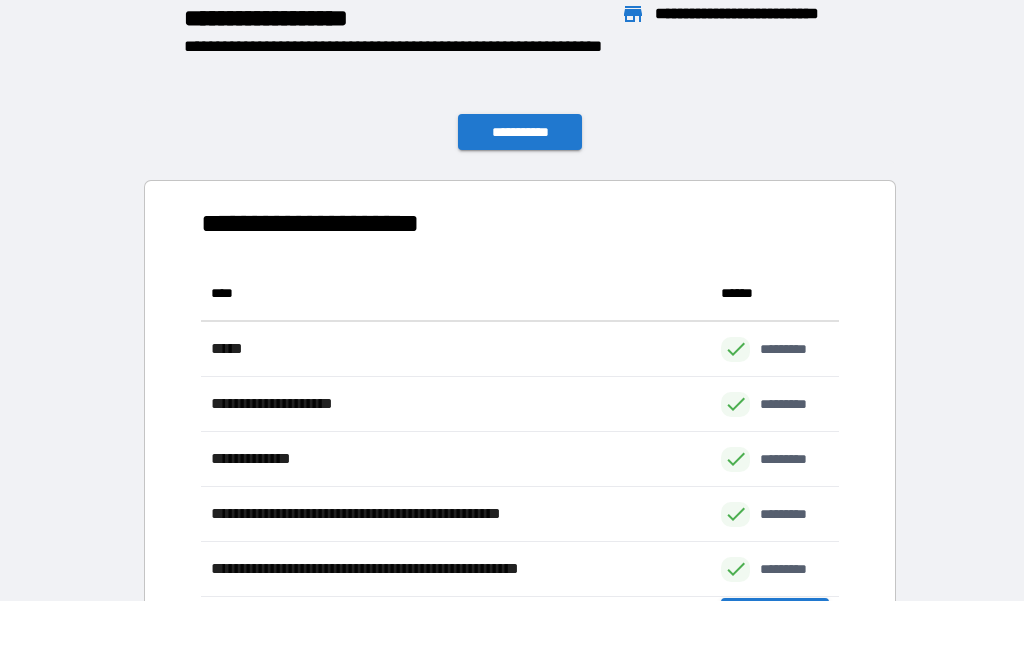 scroll, scrollTop: 386, scrollLeft: 638, axis: both 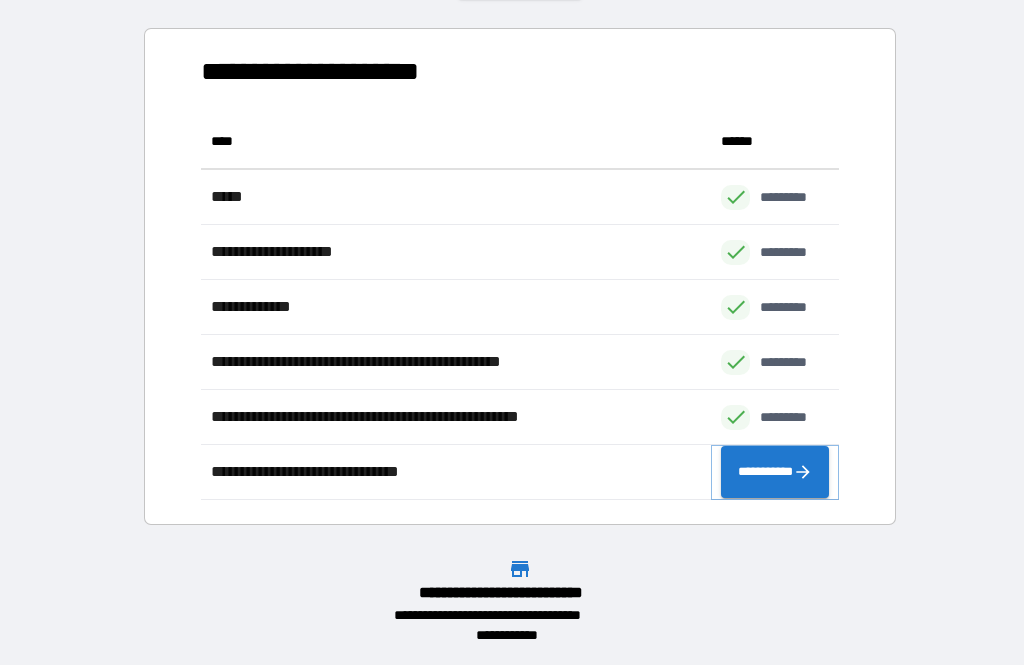click on "**********" at bounding box center (775, 472) 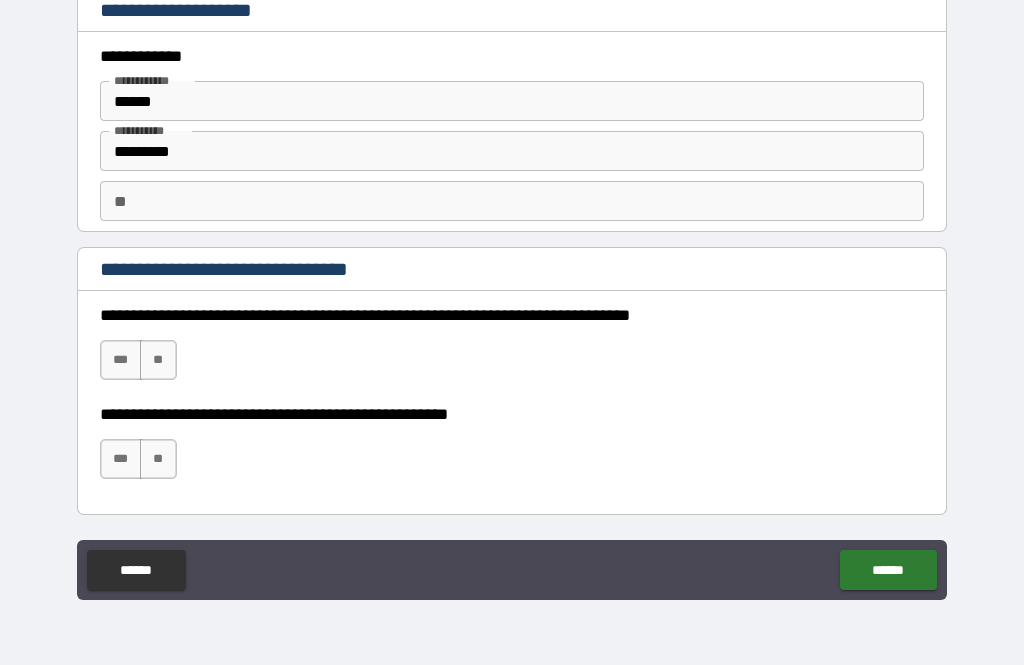 click on "**" at bounding box center [512, 201] 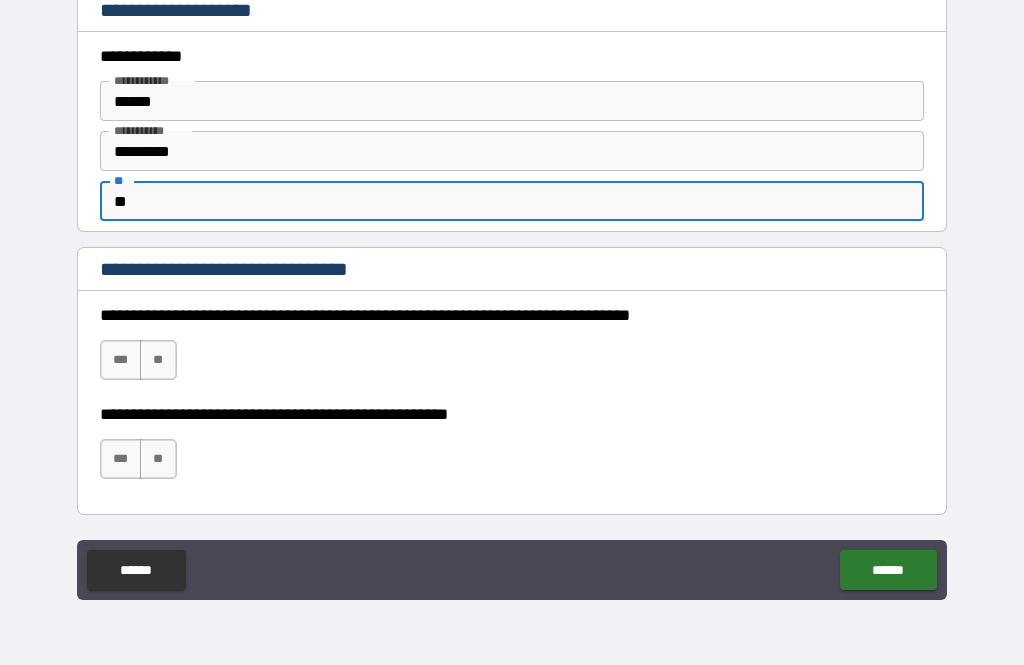 click on "**" at bounding box center (158, 360) 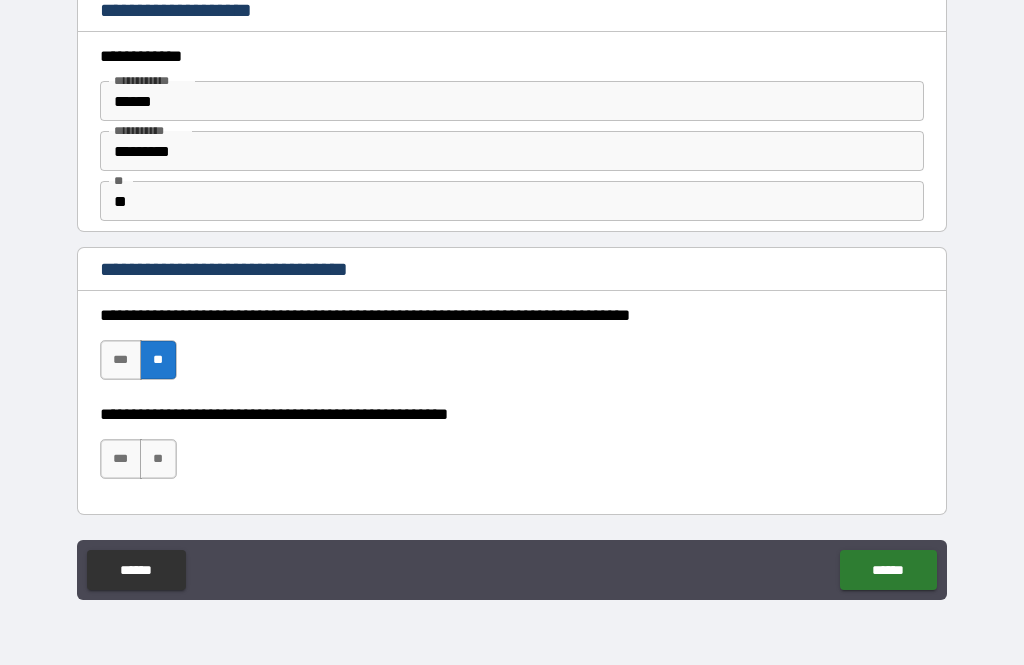 click on "**" at bounding box center [158, 459] 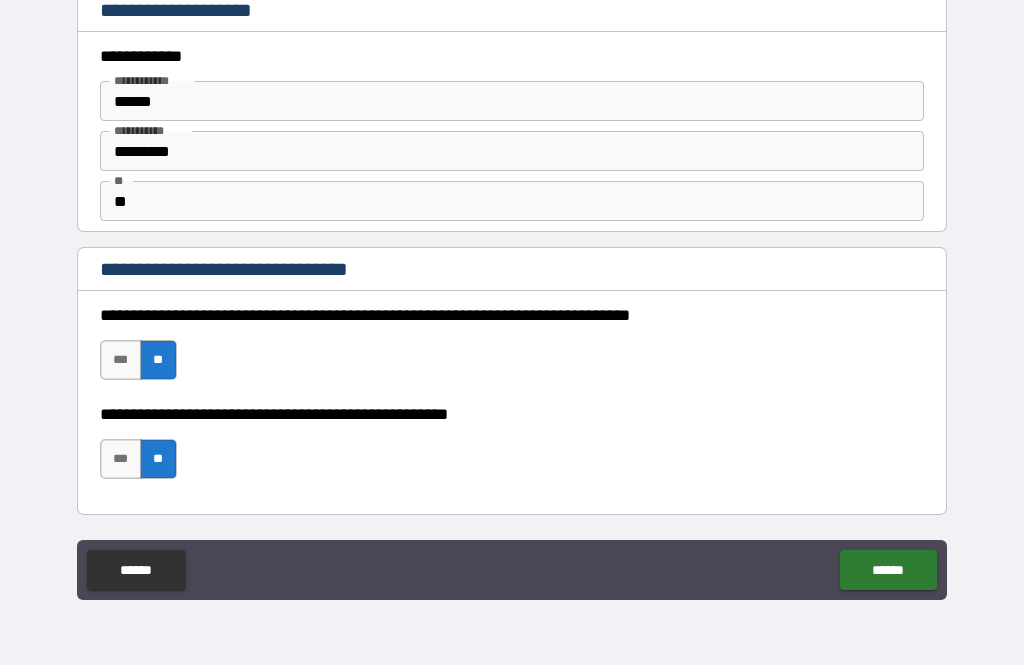 click on "******" at bounding box center (888, 570) 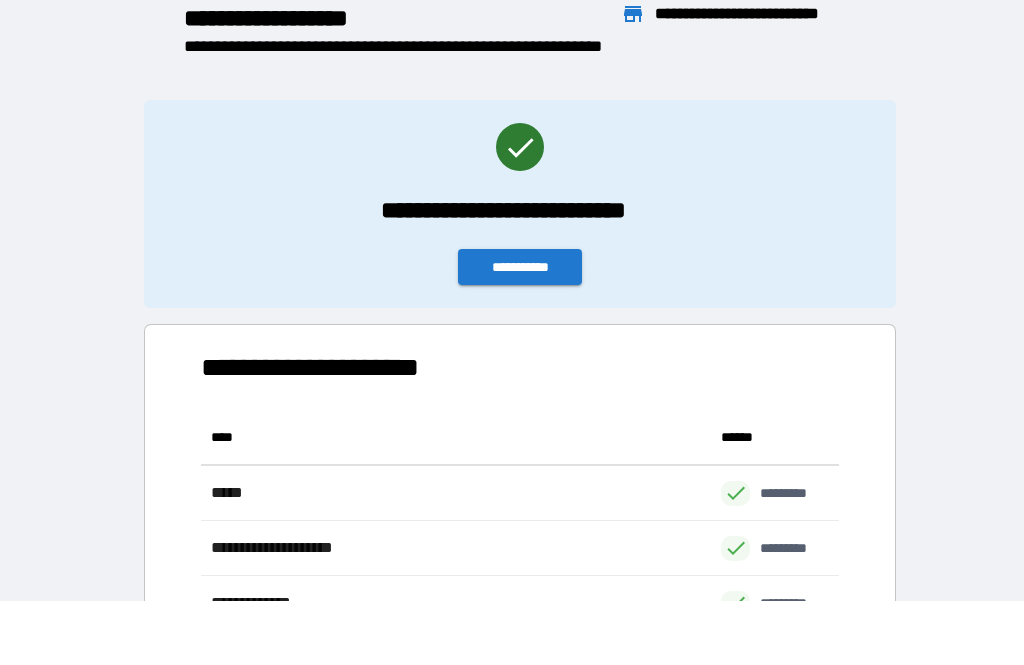 scroll, scrollTop: 1, scrollLeft: 1, axis: both 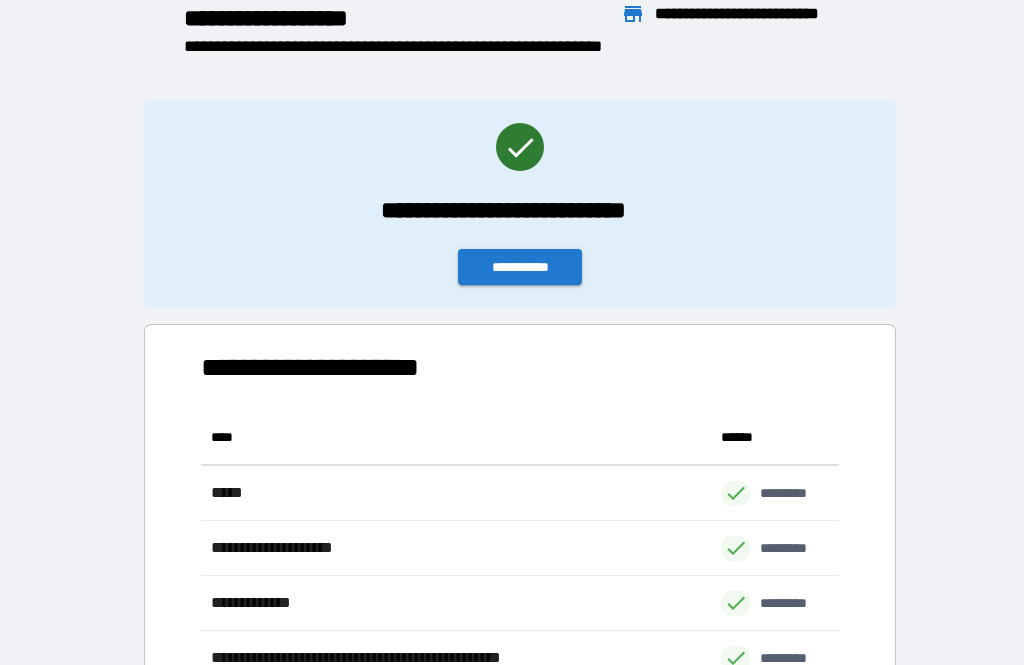 click on "**********" at bounding box center [520, 267] 